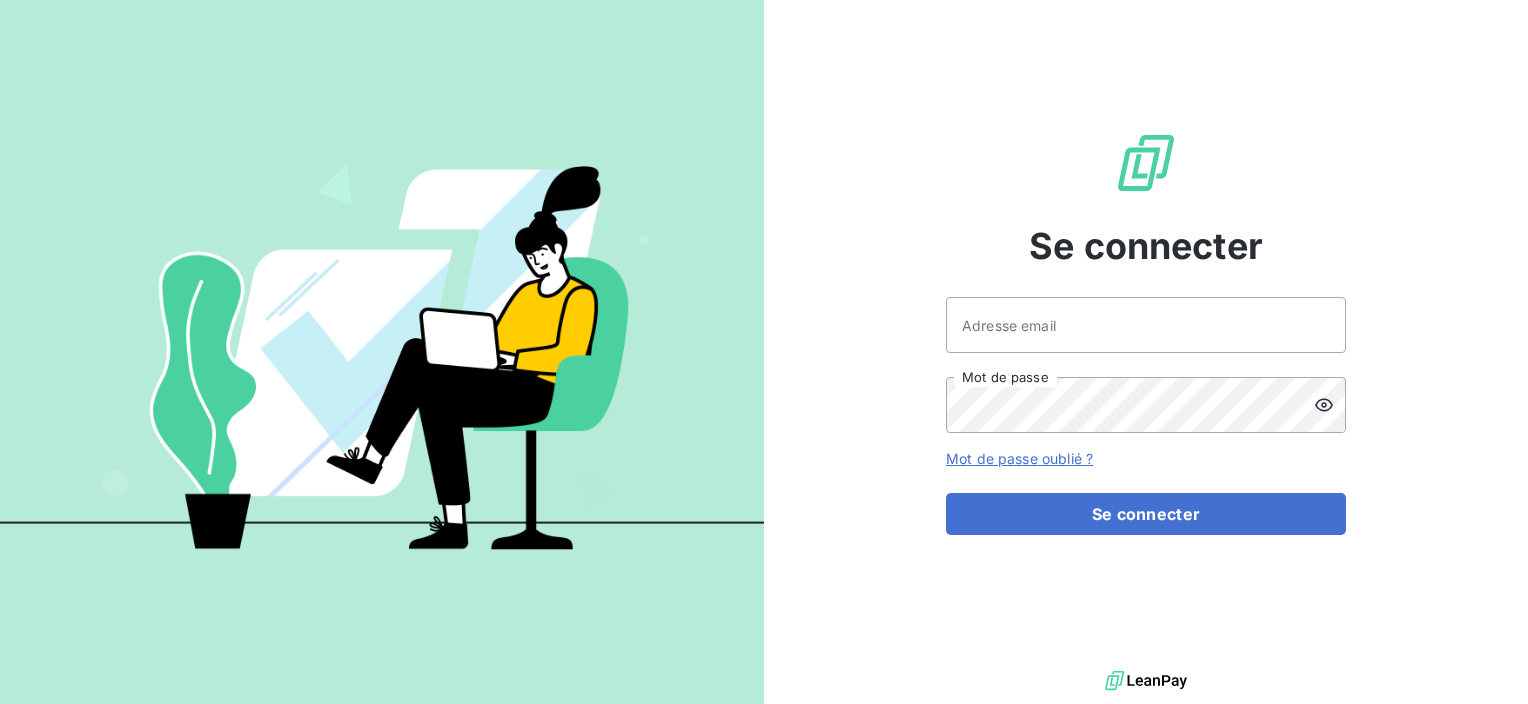 scroll, scrollTop: 0, scrollLeft: 0, axis: both 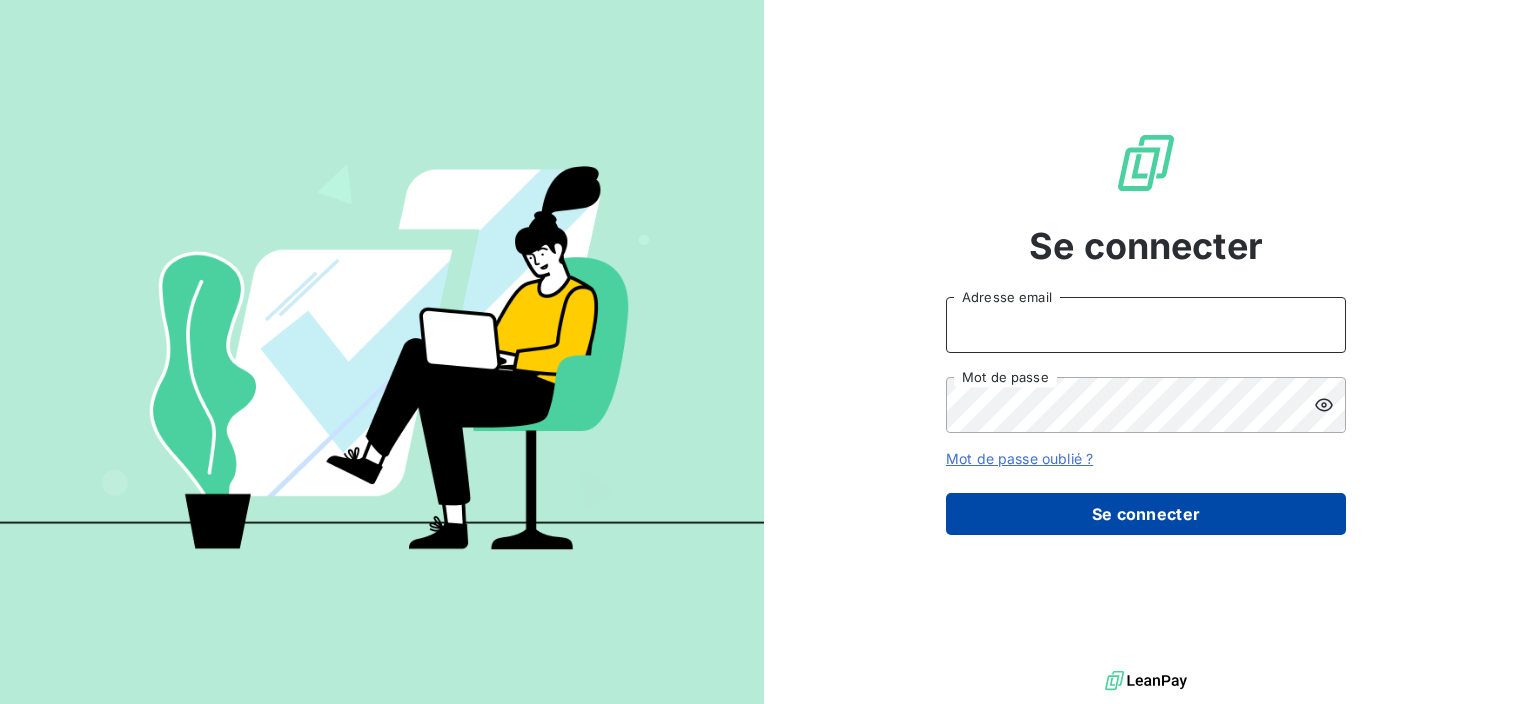type on "s.piou@auditpl.fr" 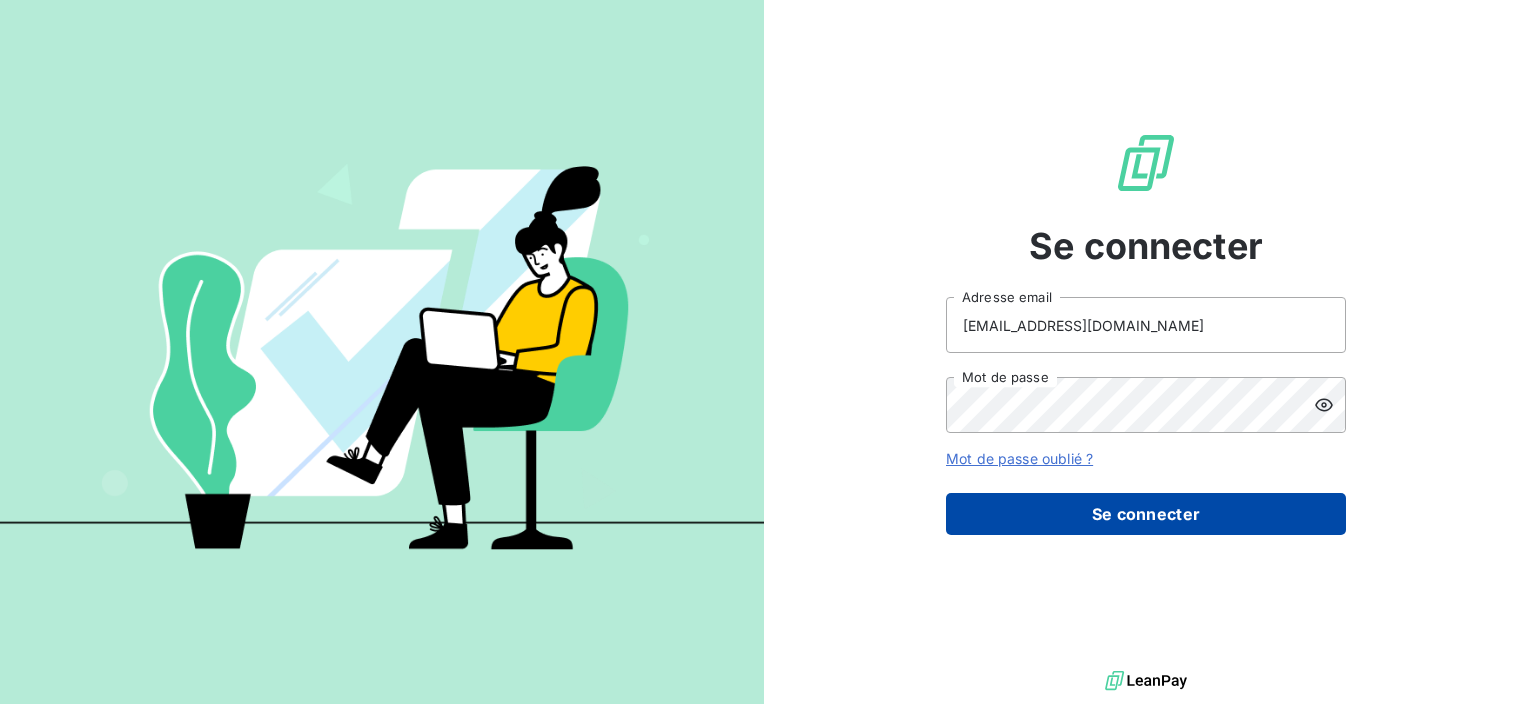 click on "Se connecter" at bounding box center [1146, 514] 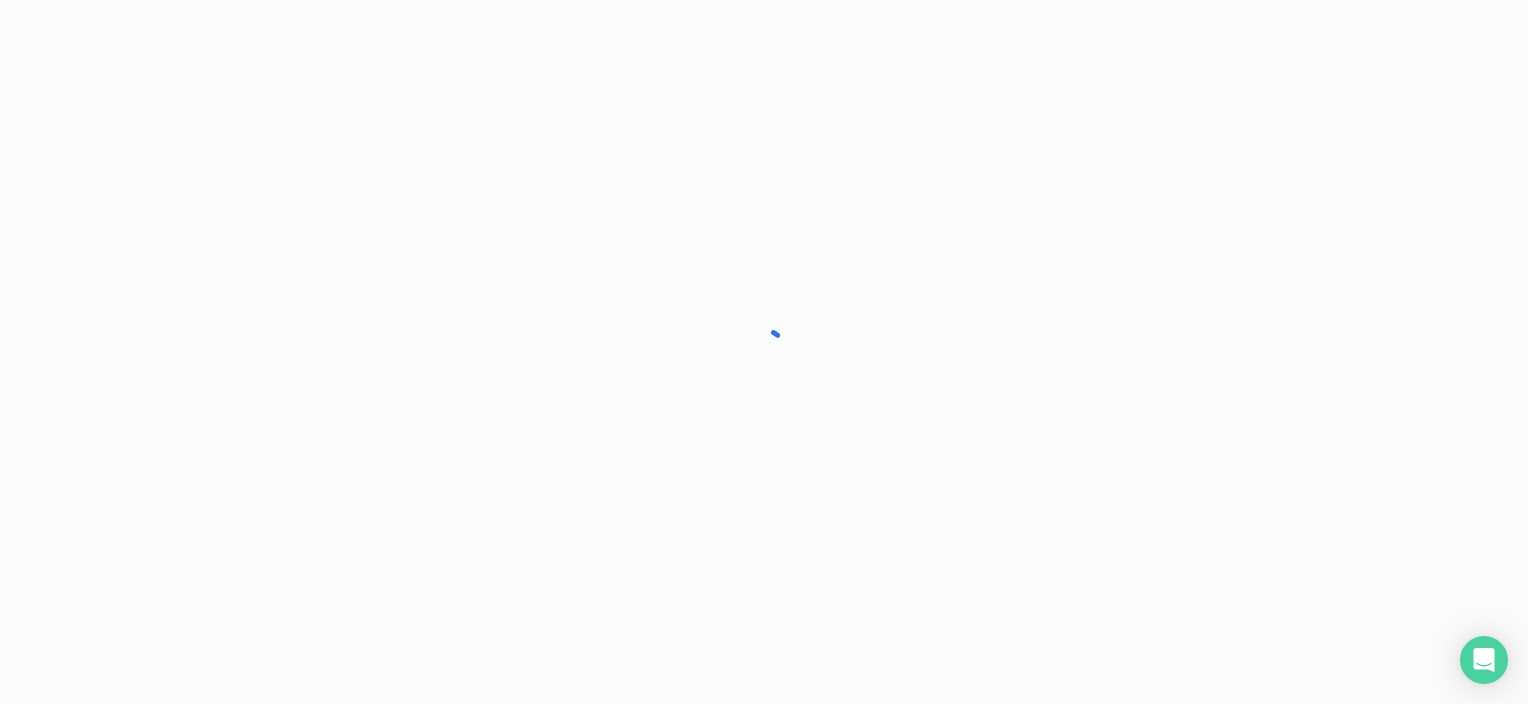 scroll, scrollTop: 0, scrollLeft: 0, axis: both 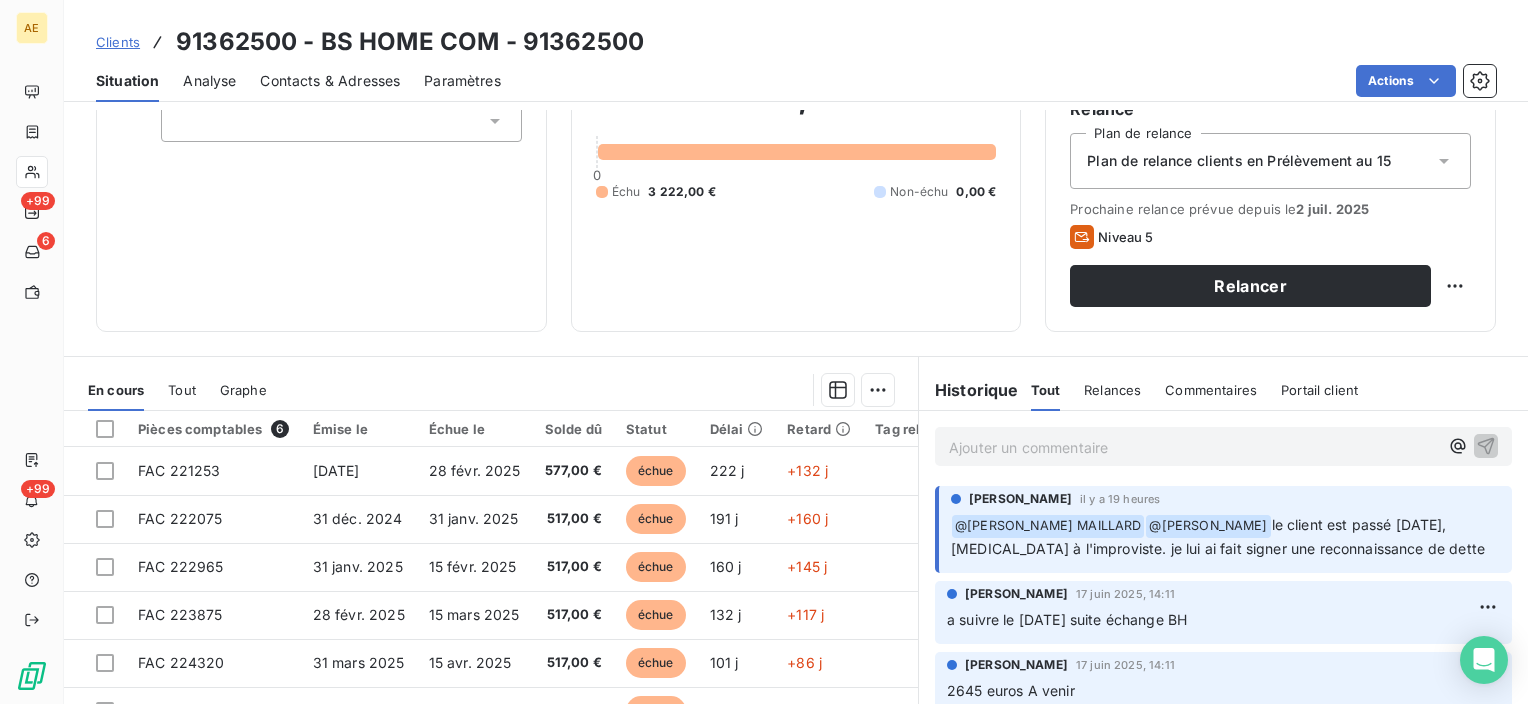click on "Ajouter un commentaire ﻿" at bounding box center (1193, 447) 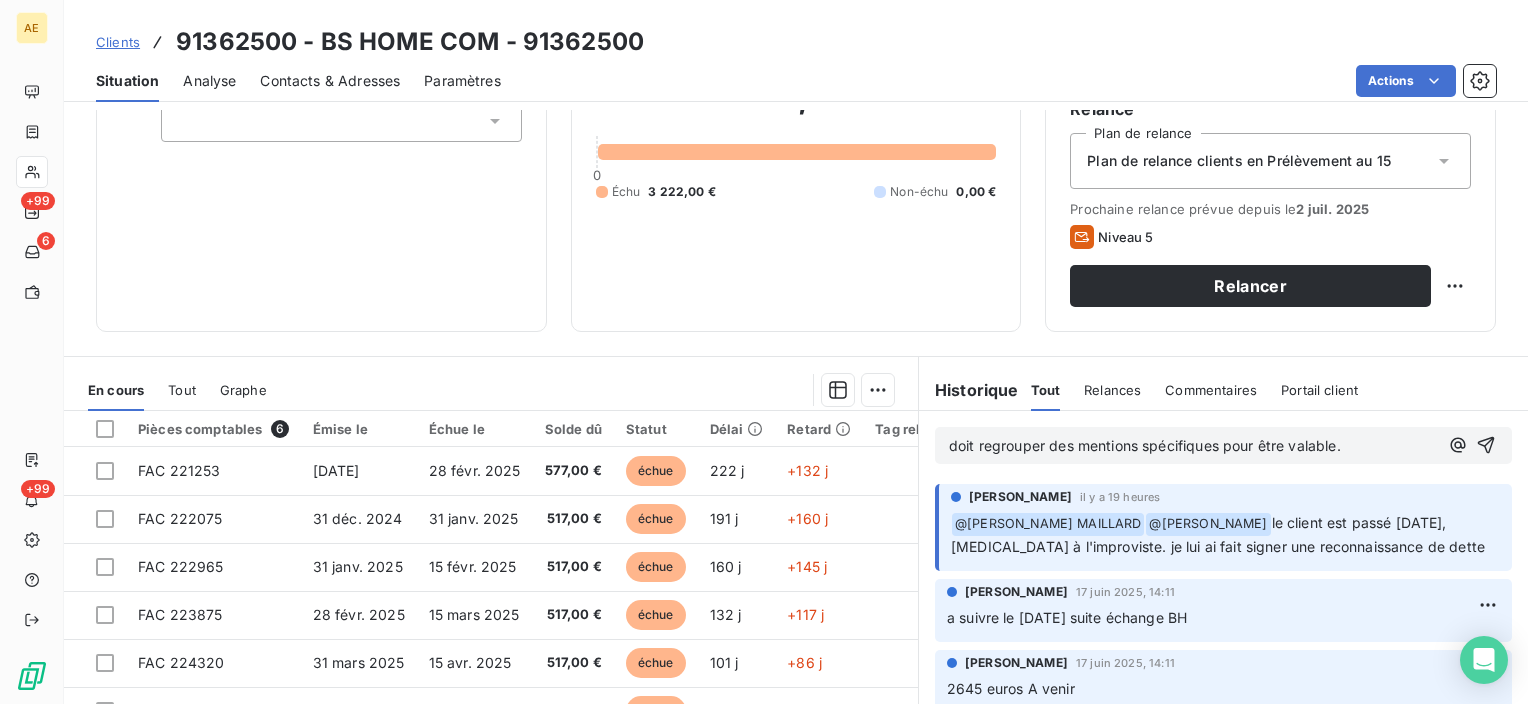 click on "doit regrouper des mentions spécifiques pour être valable." at bounding box center (1193, 446) 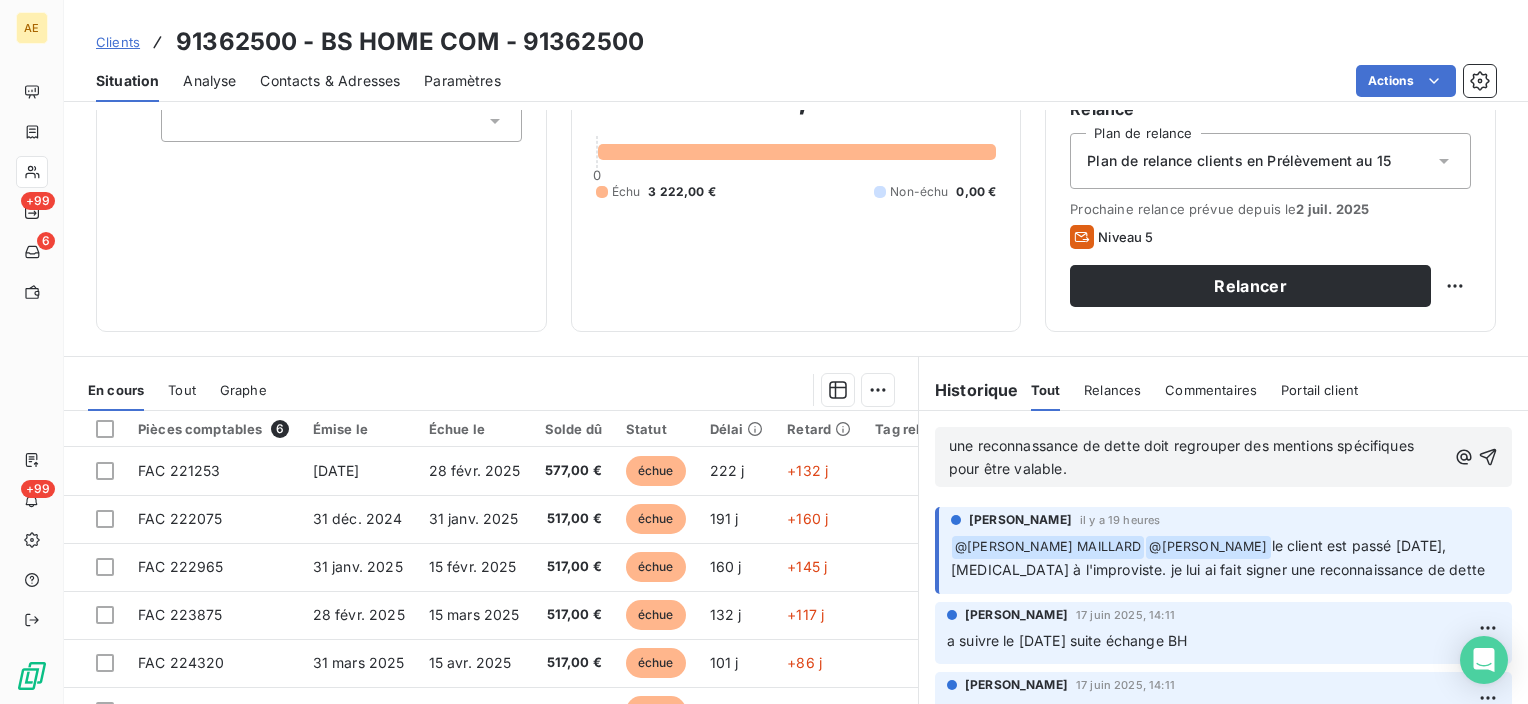 click on "une reconnassance de dette doit regrouper des mentions spécifiques pour être valable." at bounding box center (1197, 458) 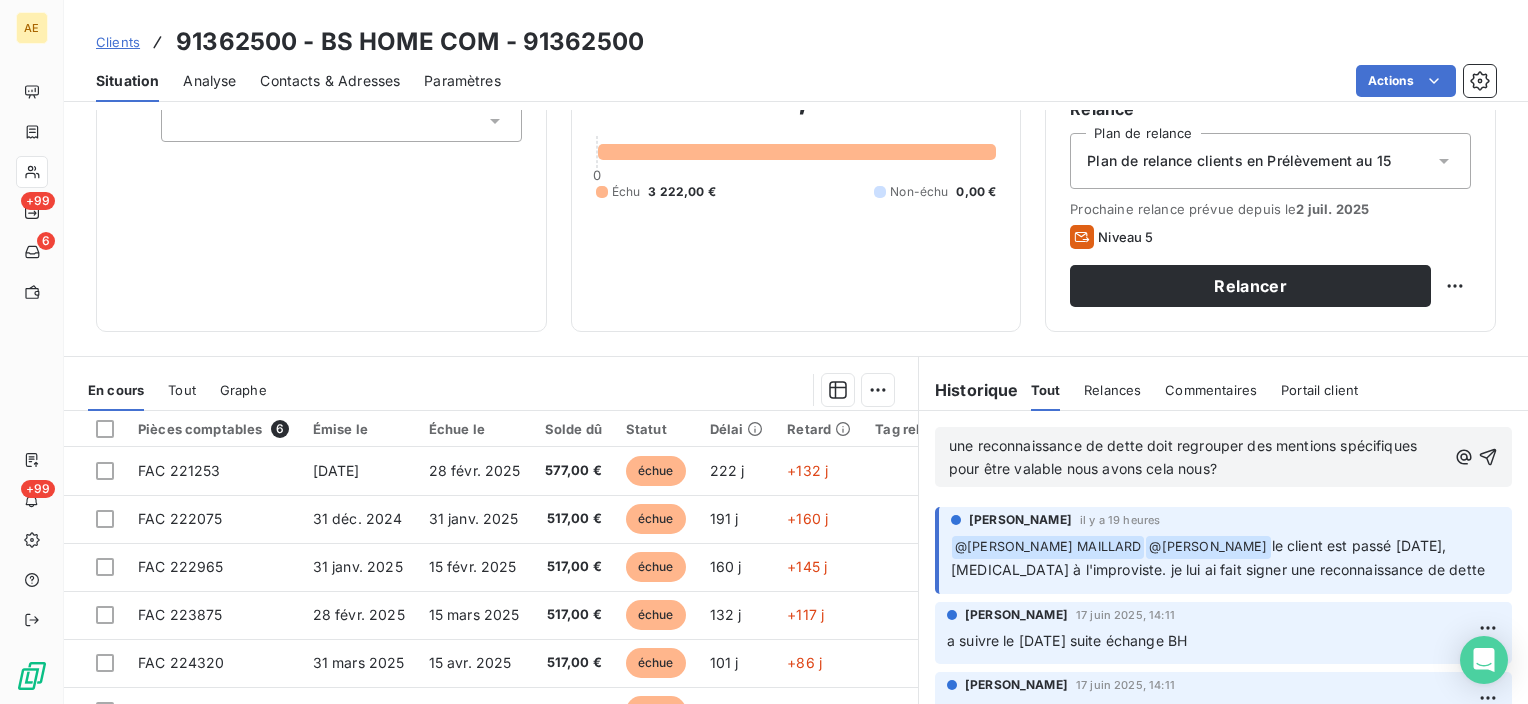 click on "une reconnaissance de dette doit regrouper des mentions spécifiques pour être valable nous avons cela nous?" at bounding box center (1197, 458) 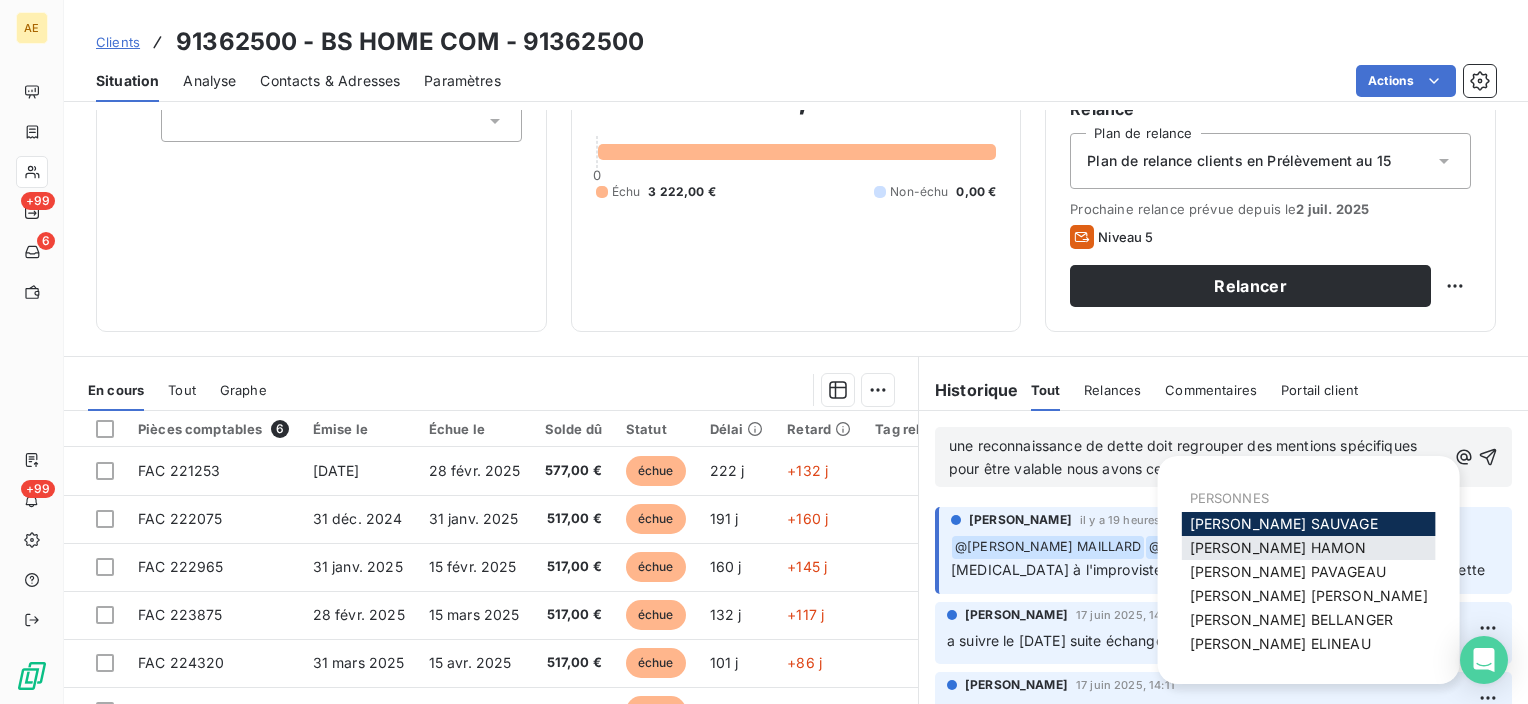 click on "[PERSON_NAME]" at bounding box center (1309, 548) 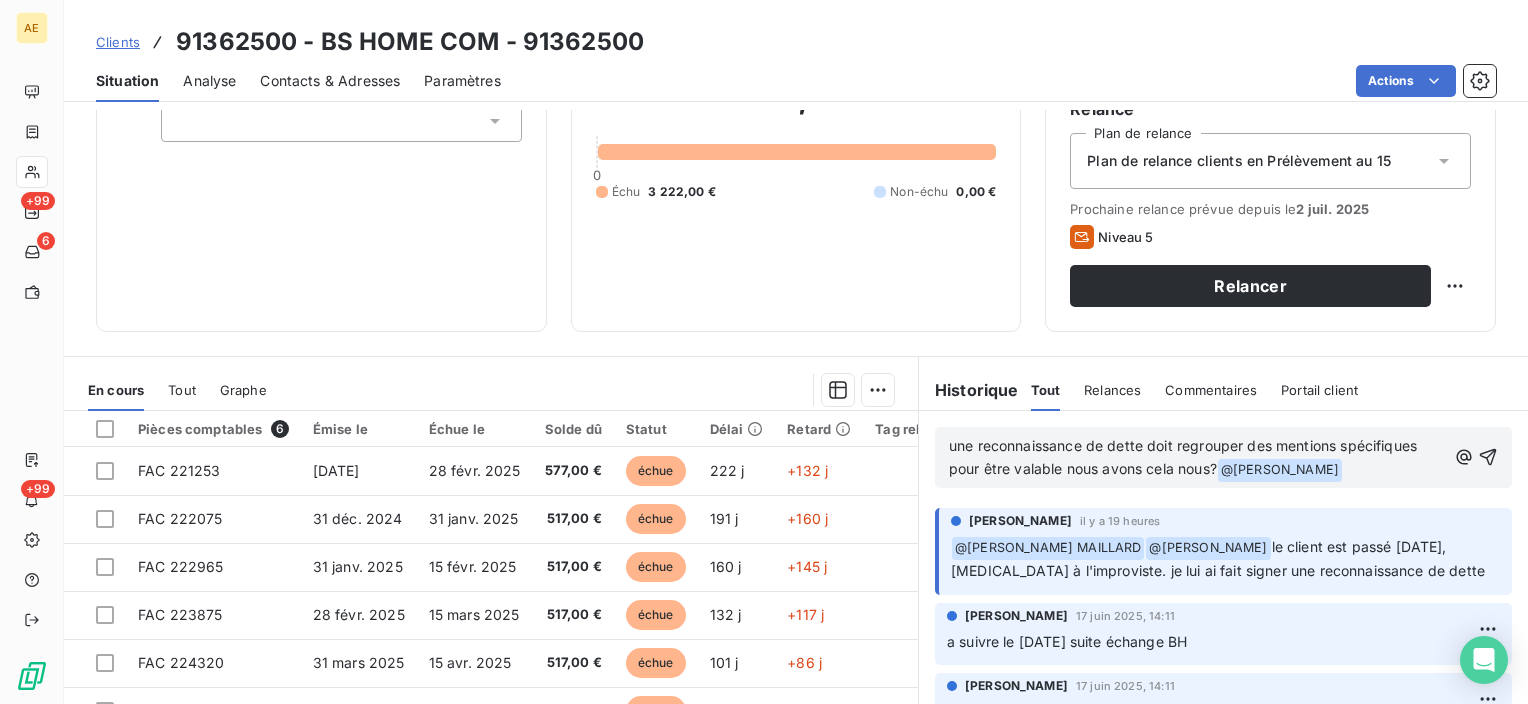click on "une reconnaissance de dette doit regrouper des mentions spécifiques pour être valable nous avons cela nous?  @ [PERSON_NAME] ﻿ ﻿" at bounding box center [1223, 457] 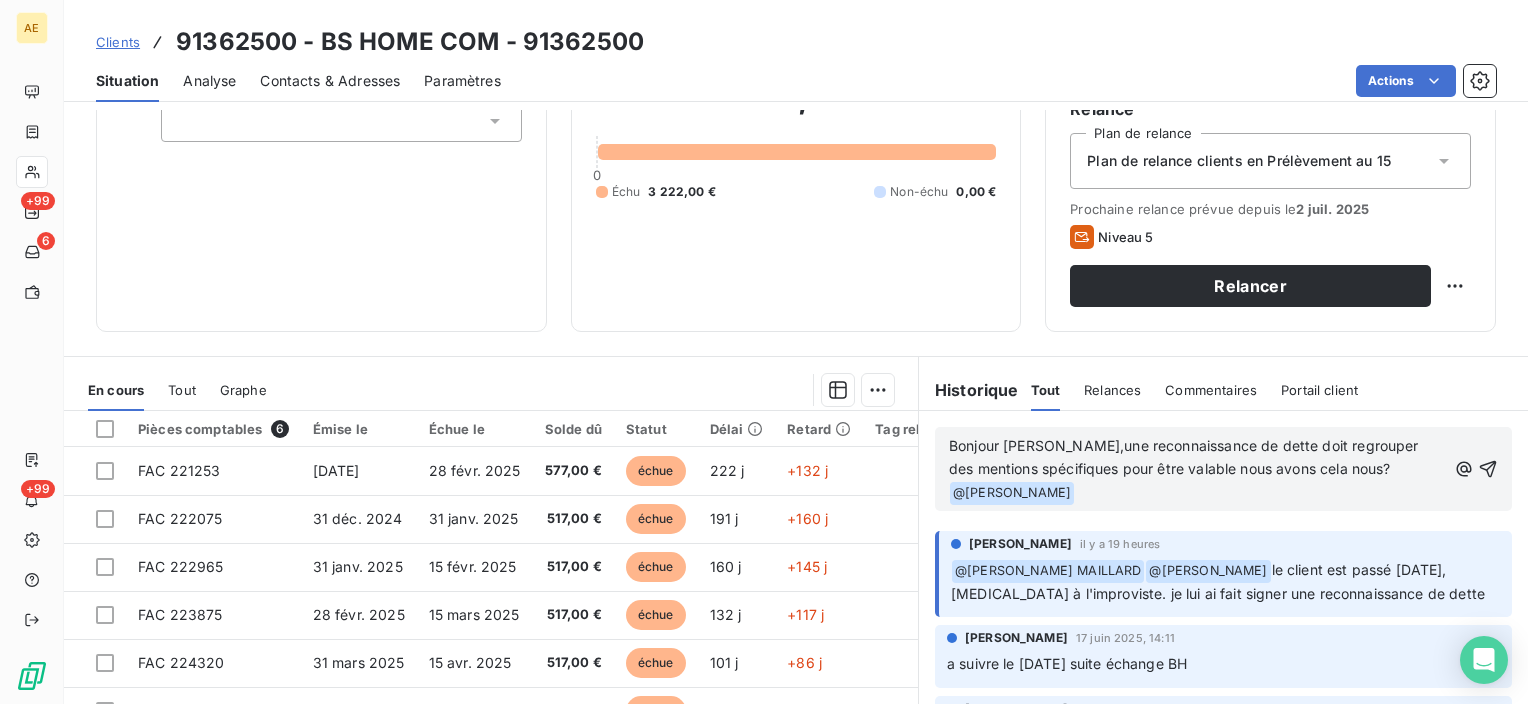 click on "Bonjour [PERSON_NAME],une reconnaissance de dette doit regrouper des mentions spécifiques pour être valable nous avons cela nous?  @ [PERSON_NAME] ﻿ ﻿" at bounding box center (1197, 470) 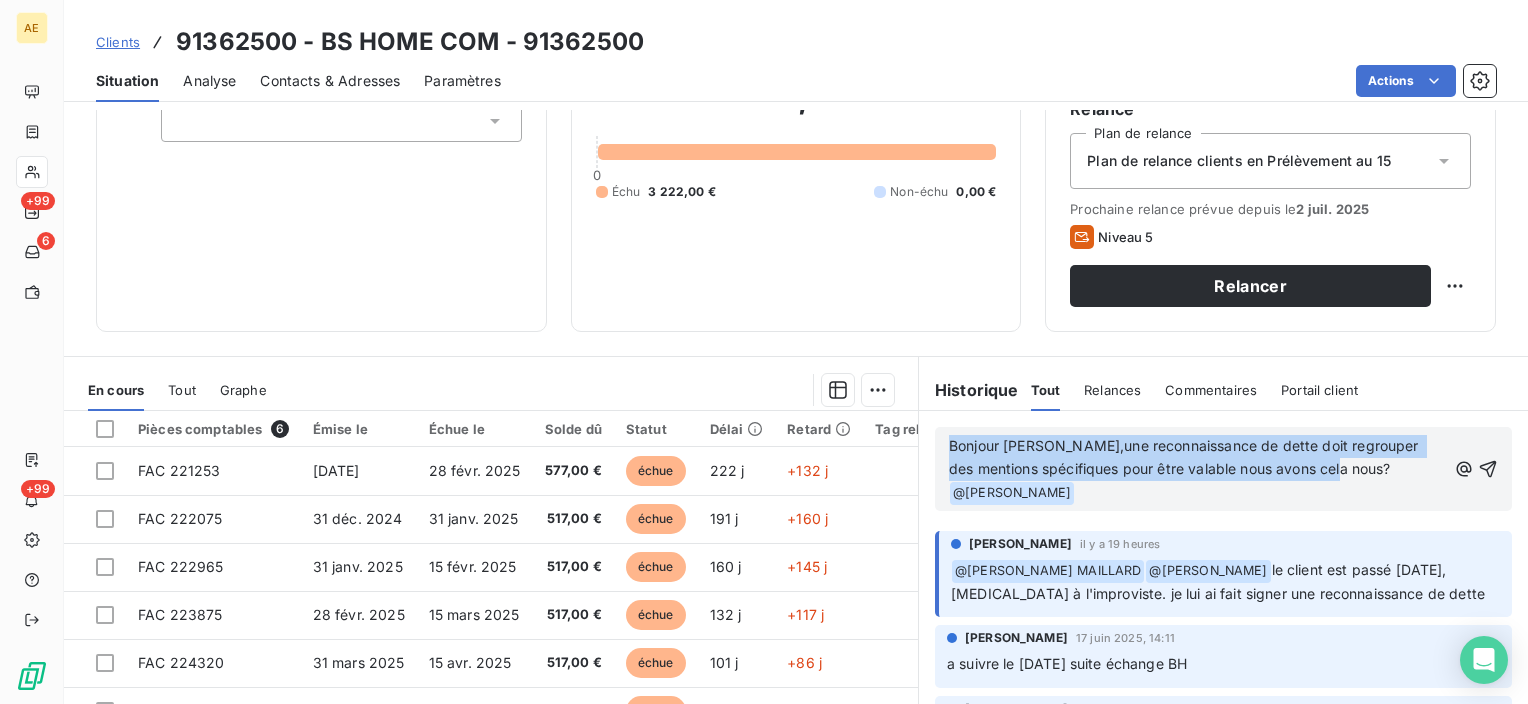 drag, startPoint x: 1364, startPoint y: 463, endPoint x: 940, endPoint y: 444, distance: 424.4255 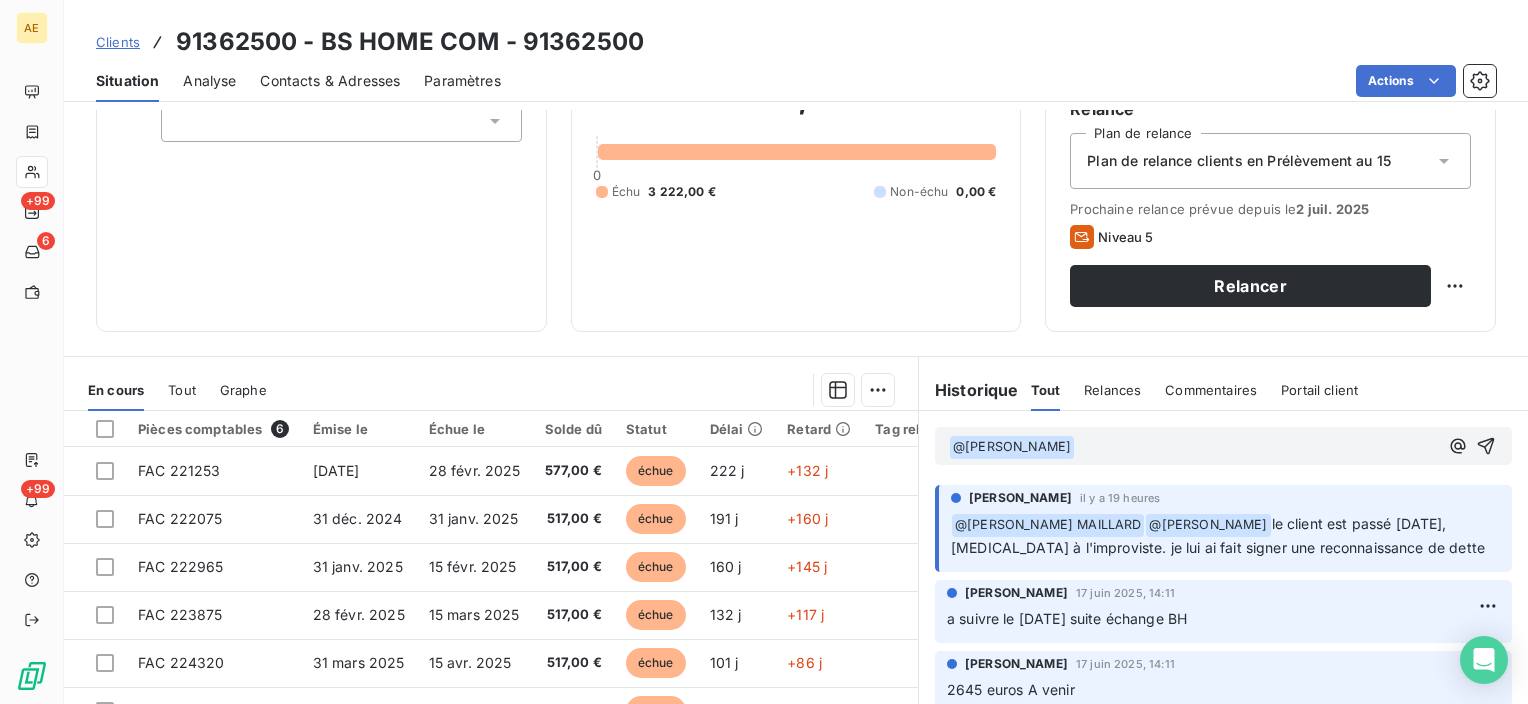 click on "Contacts & Adresses" at bounding box center [330, 81] 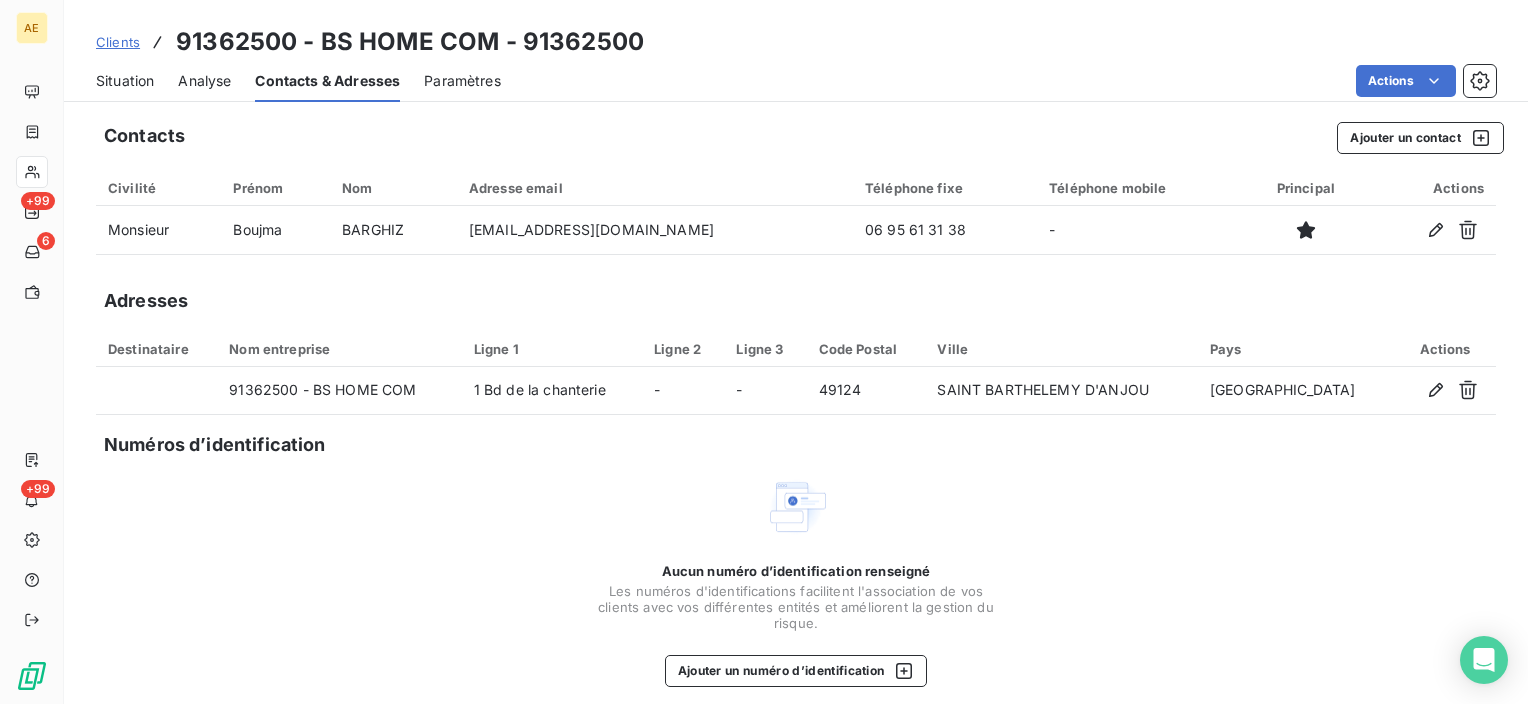 click on "Situation" at bounding box center [125, 81] 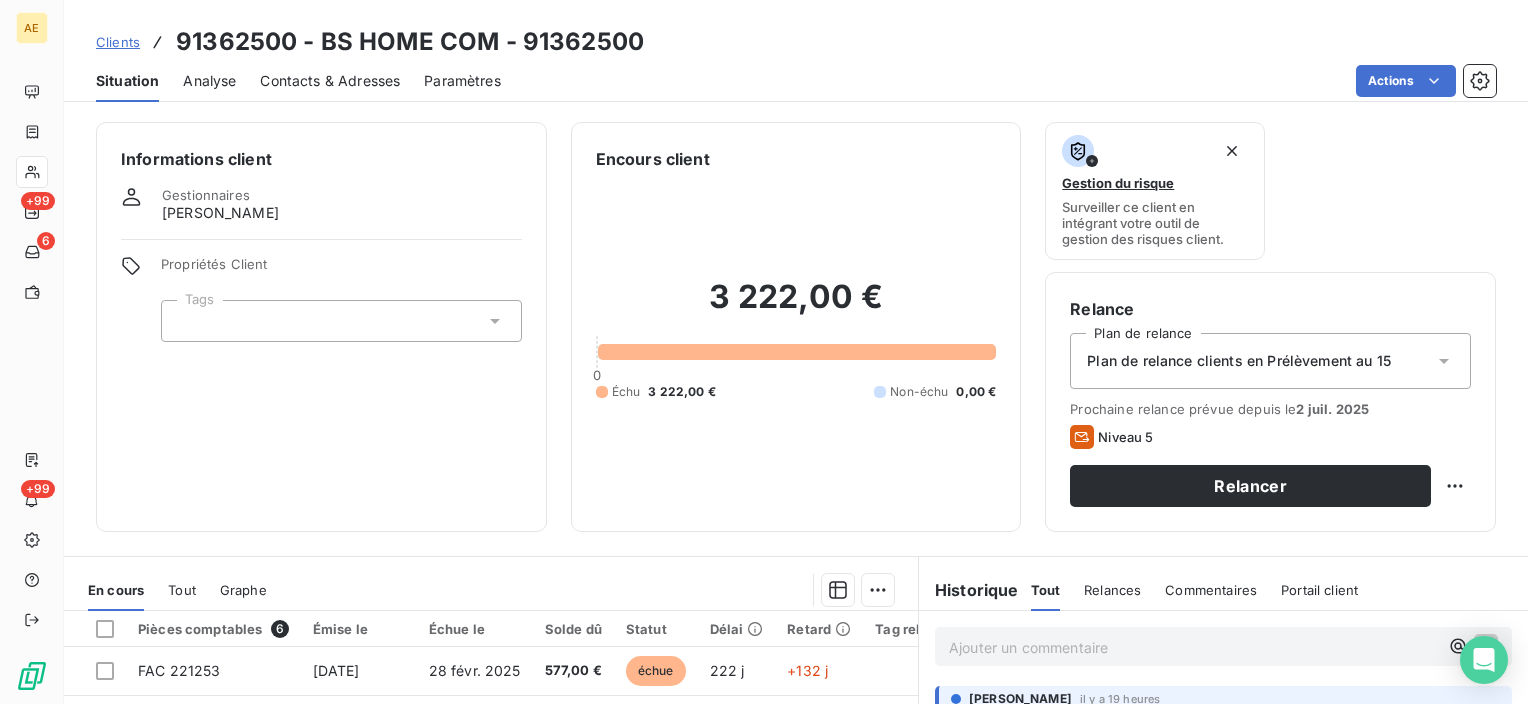 scroll, scrollTop: 100, scrollLeft: 0, axis: vertical 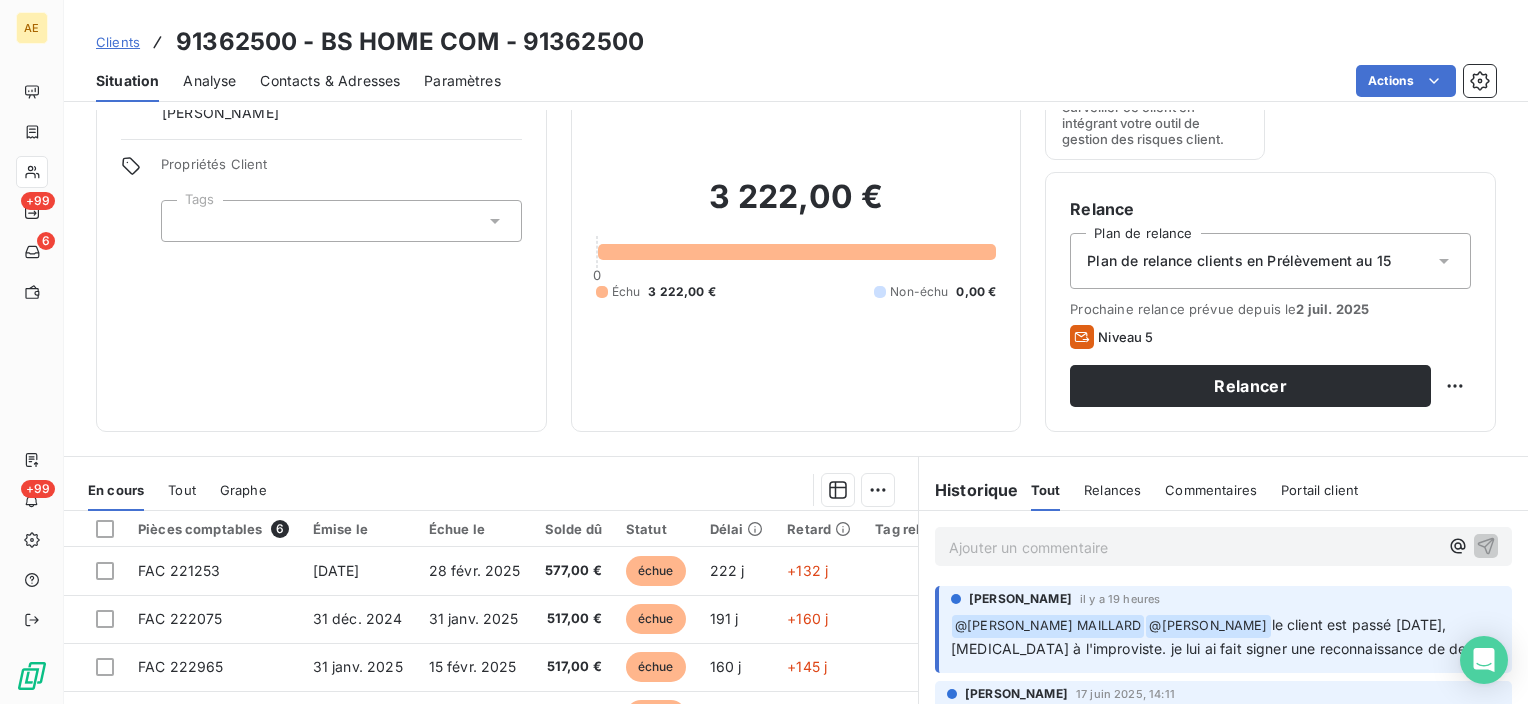 click on "Ajouter un commentaire ﻿" at bounding box center (1193, 547) 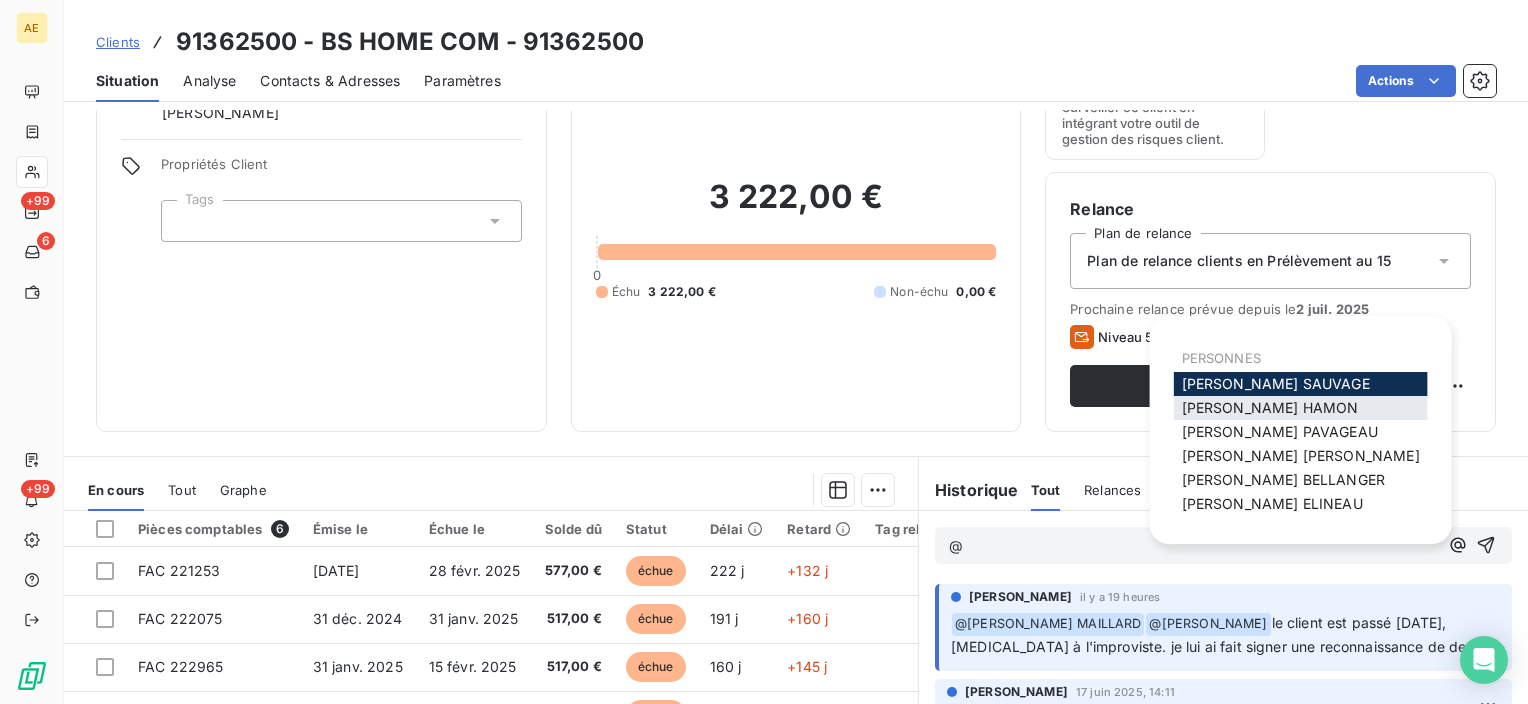 click on "[PERSON_NAME]" at bounding box center (1270, 407) 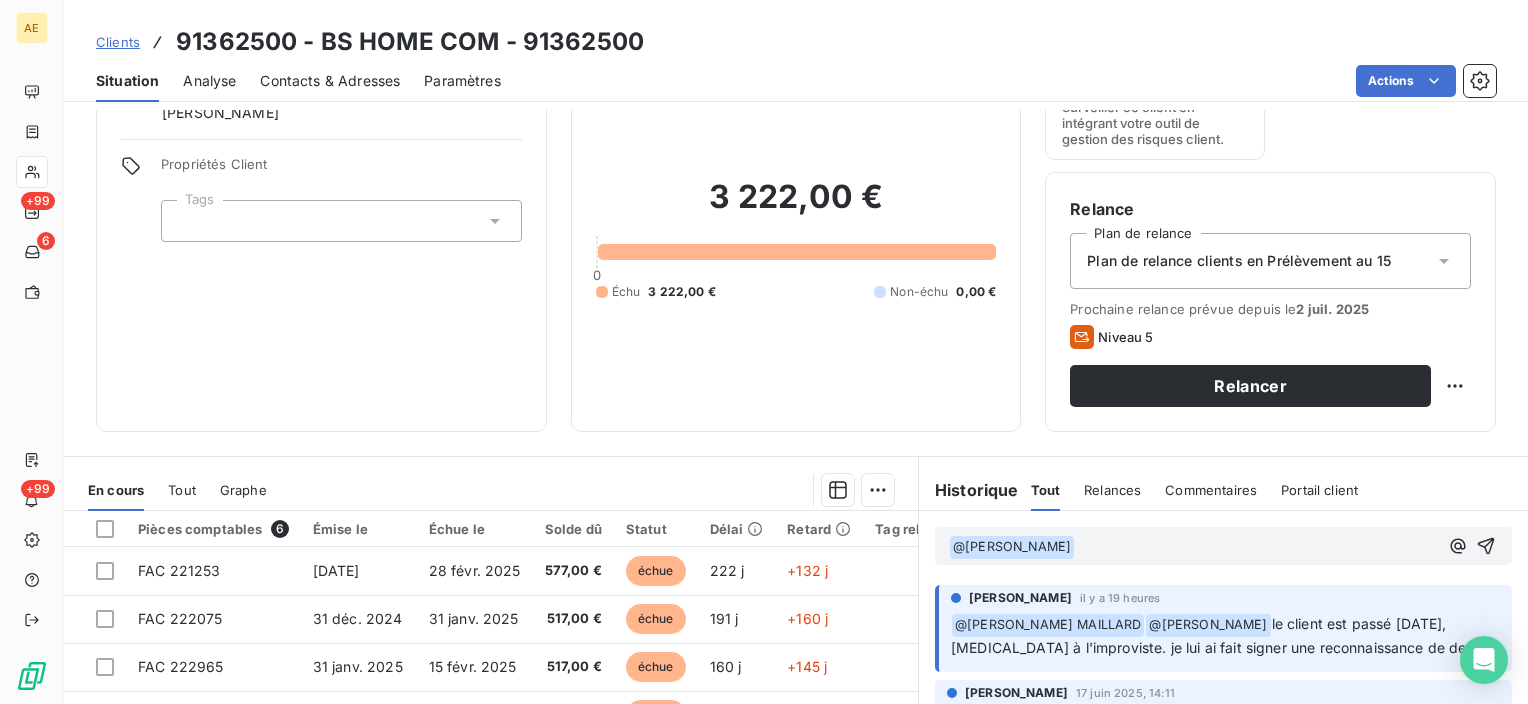 click on "﻿ @ [PERSON_NAME] ﻿ ﻿" at bounding box center (1193, 547) 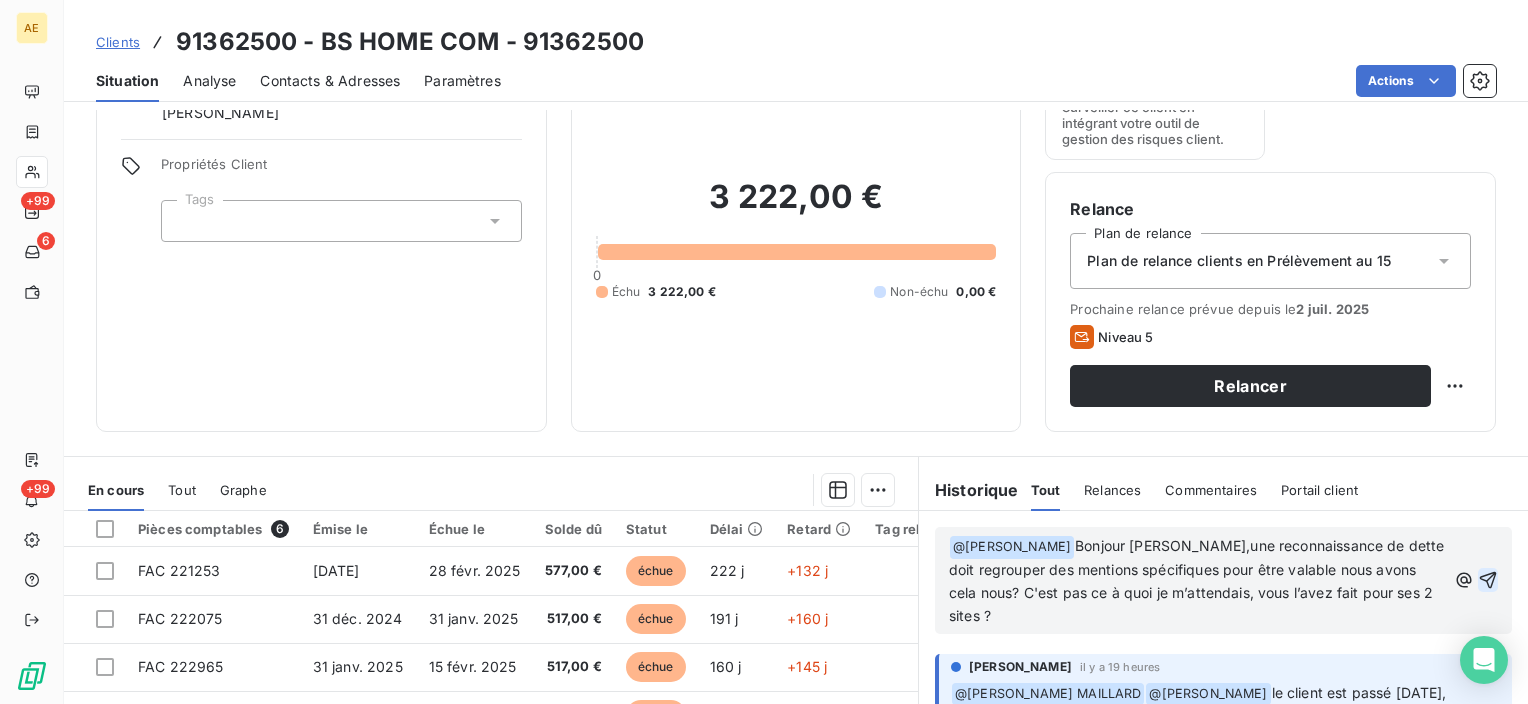 click 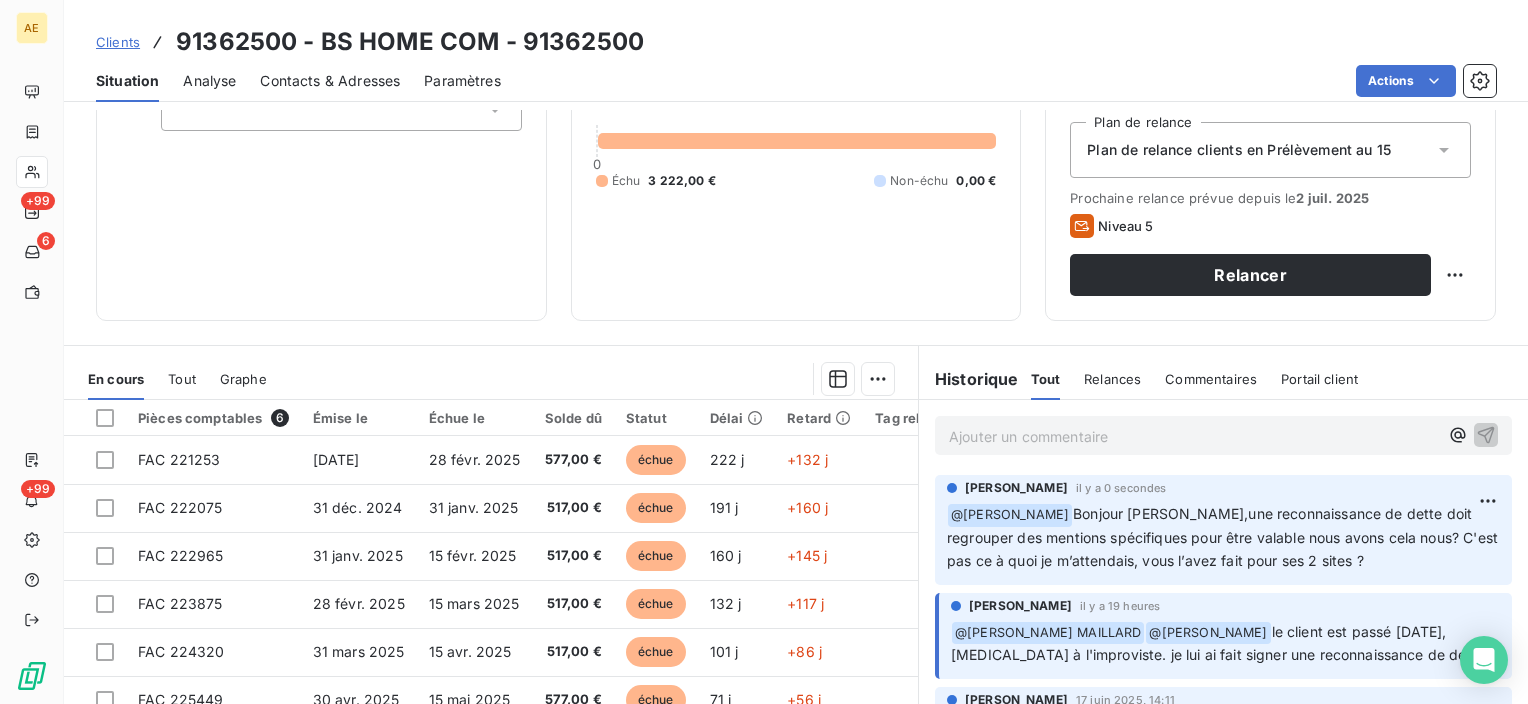 scroll, scrollTop: 351, scrollLeft: 0, axis: vertical 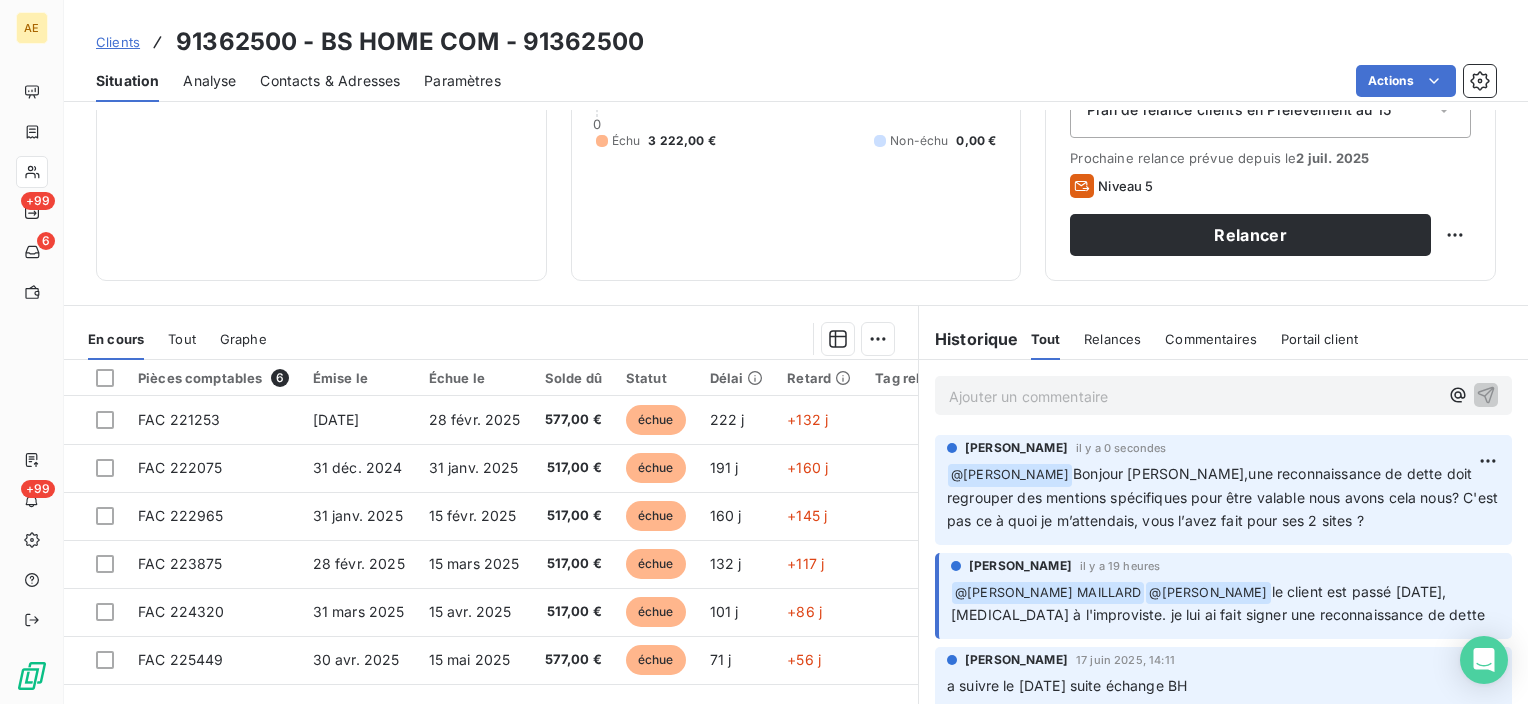click on "Contacts & Adresses" at bounding box center [330, 81] 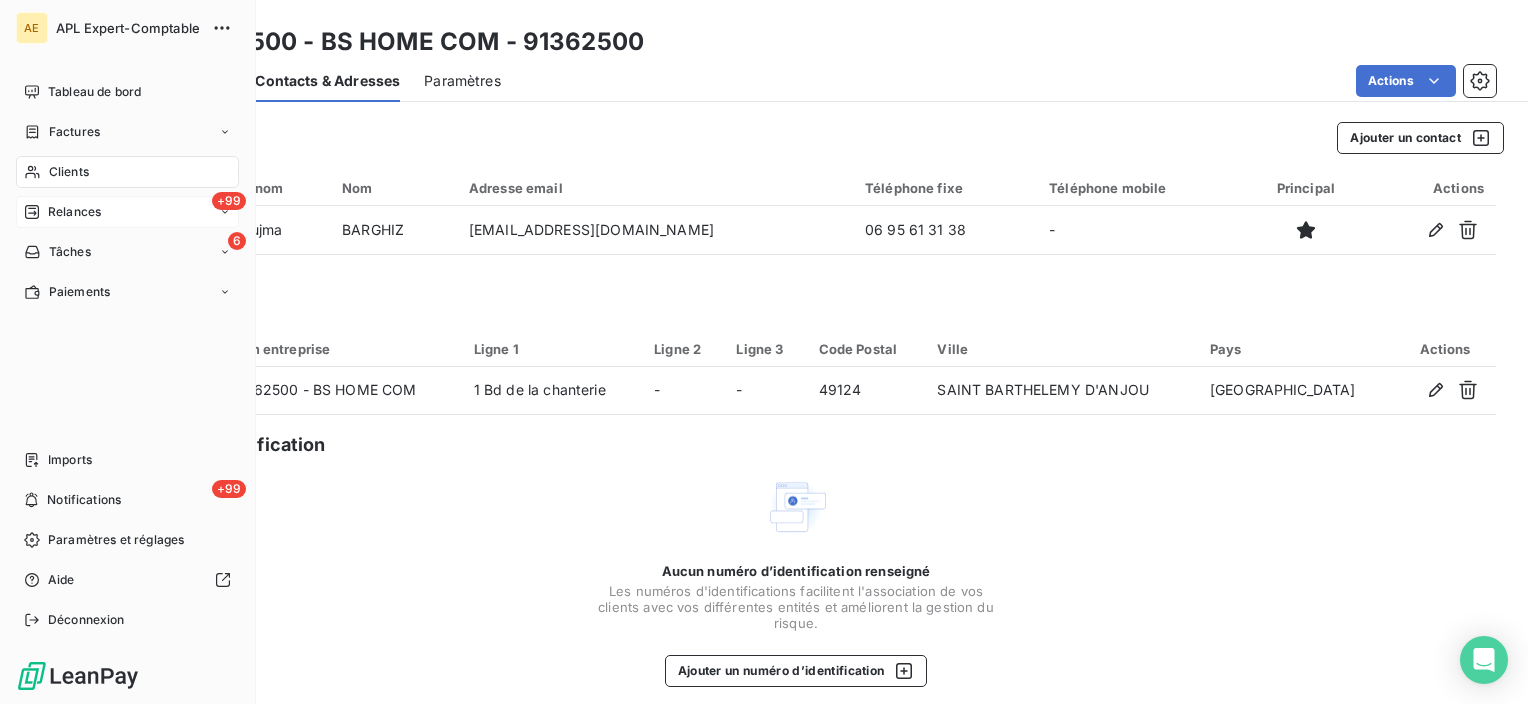 click 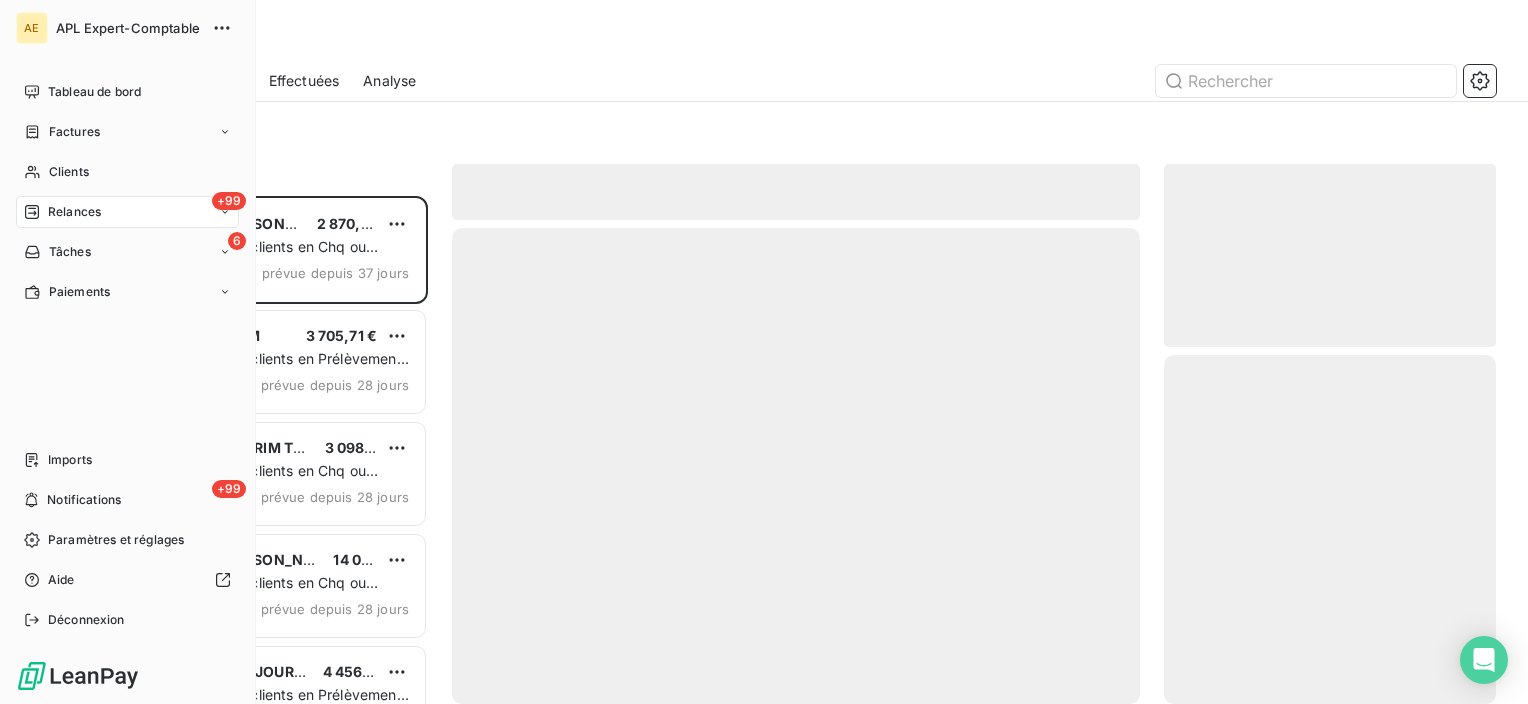 scroll, scrollTop: 16, scrollLeft: 16, axis: both 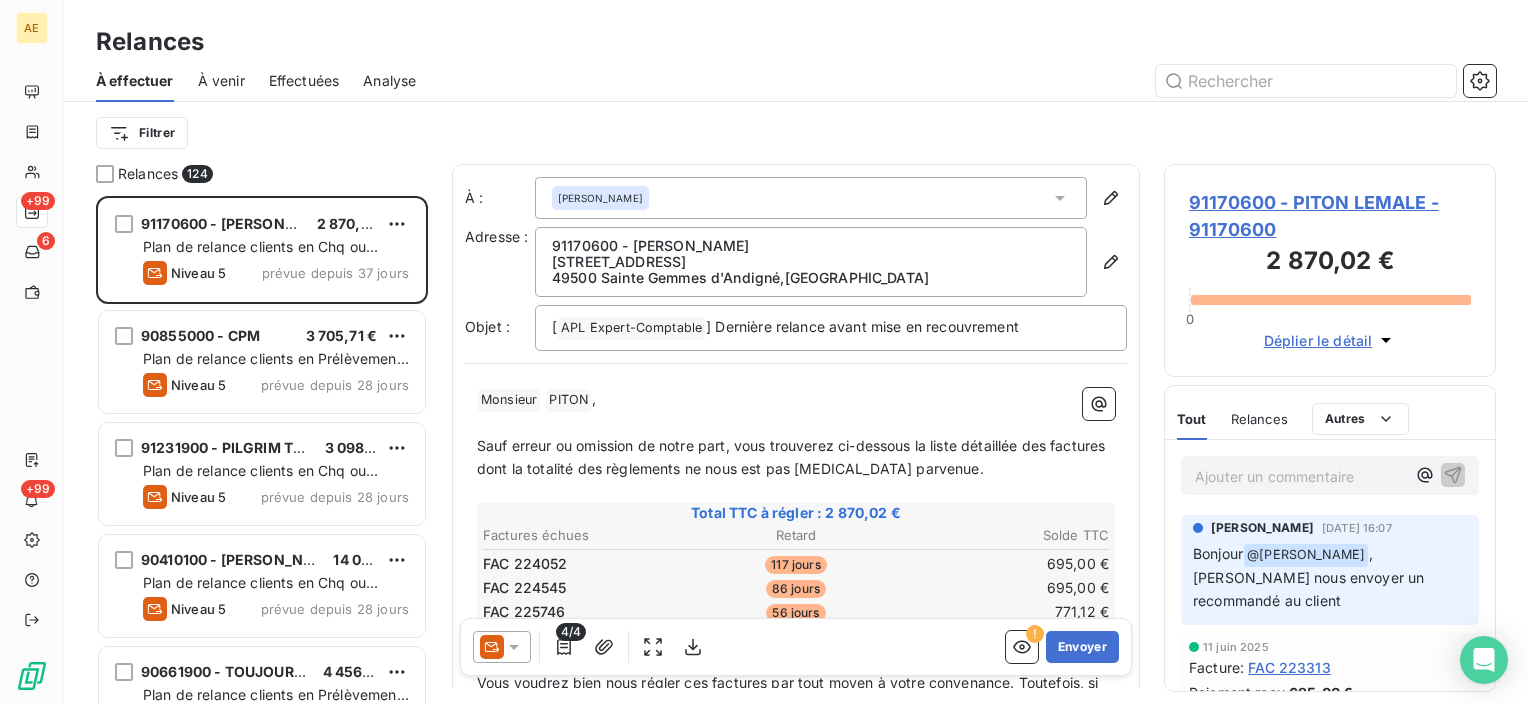 click on "Effectuées" at bounding box center [304, 81] 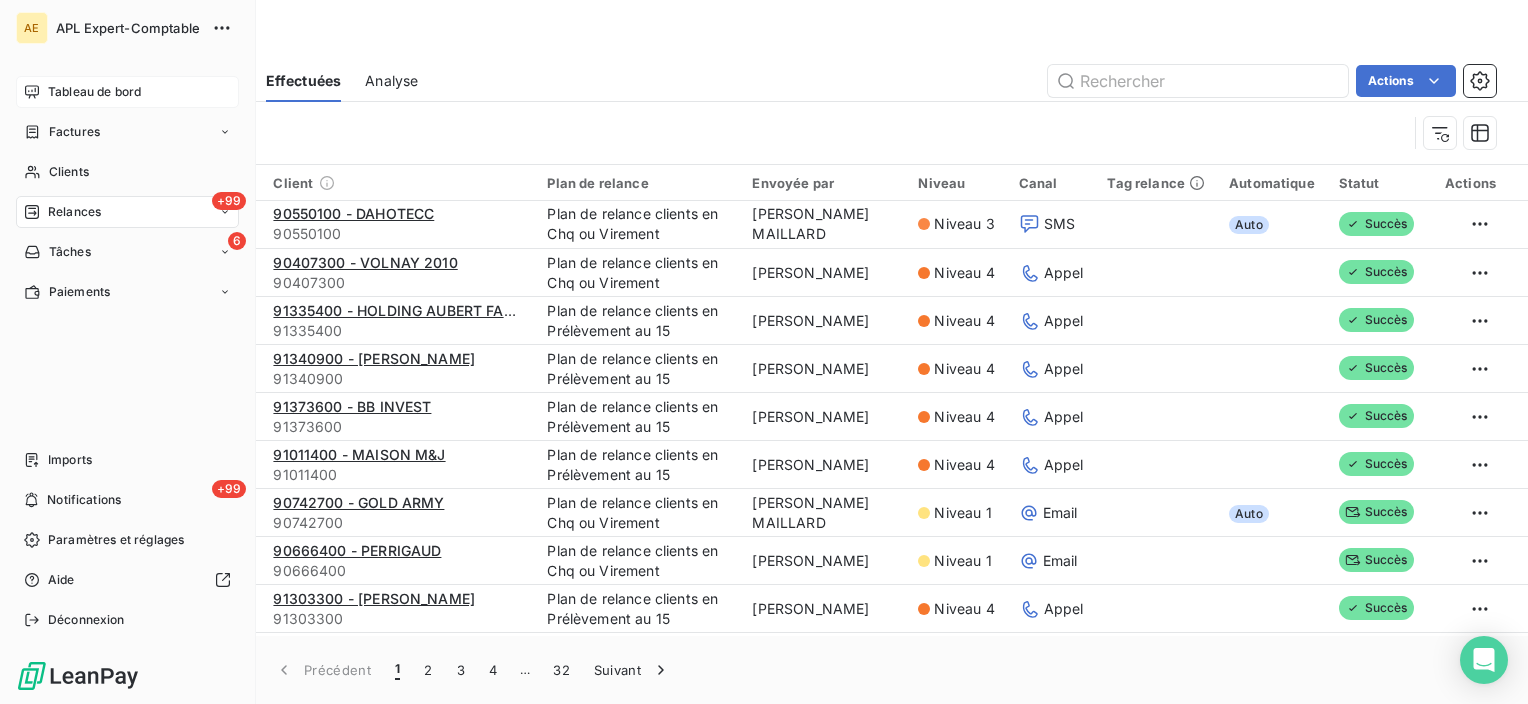 click on "Tableau de bord" at bounding box center (94, 92) 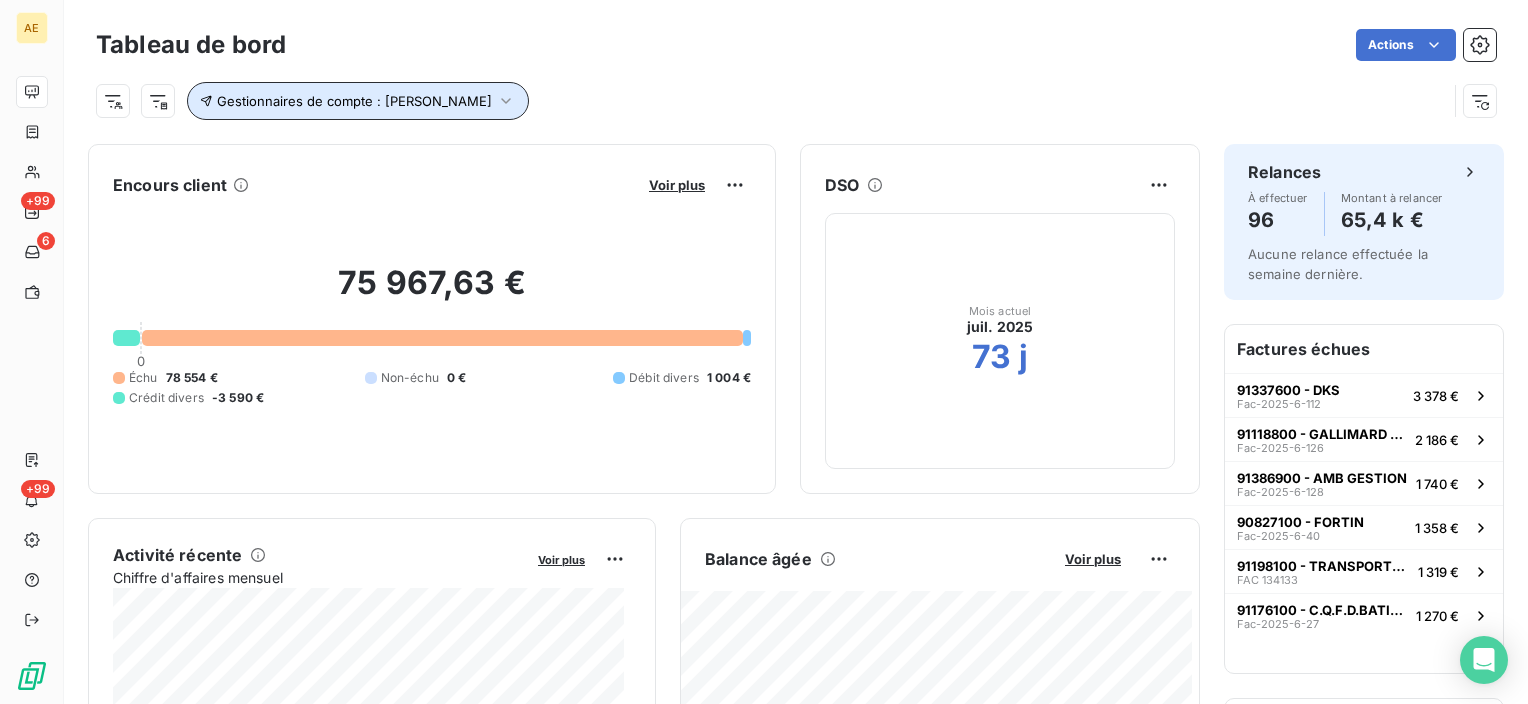 click on "Gestionnaires de compte  : [PERSON_NAME]" at bounding box center [354, 101] 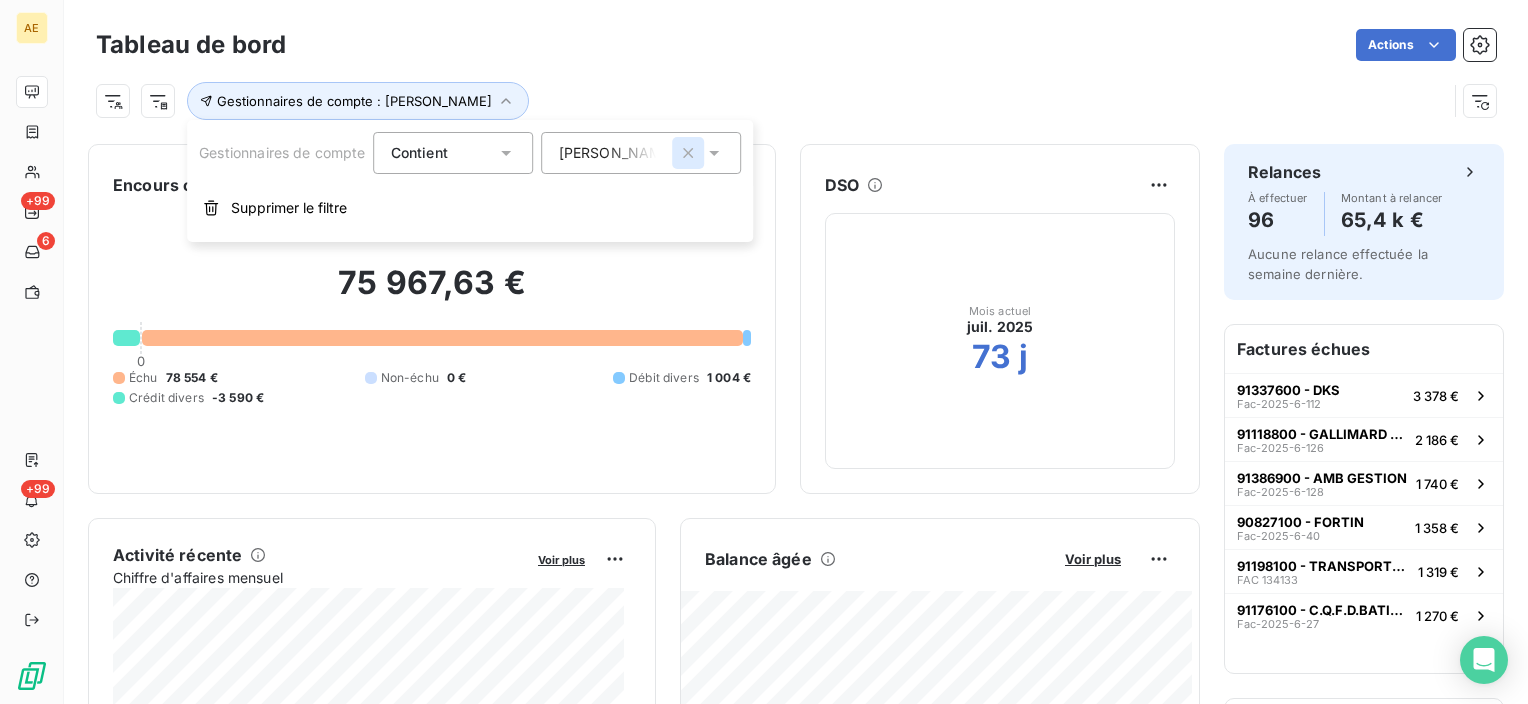 click 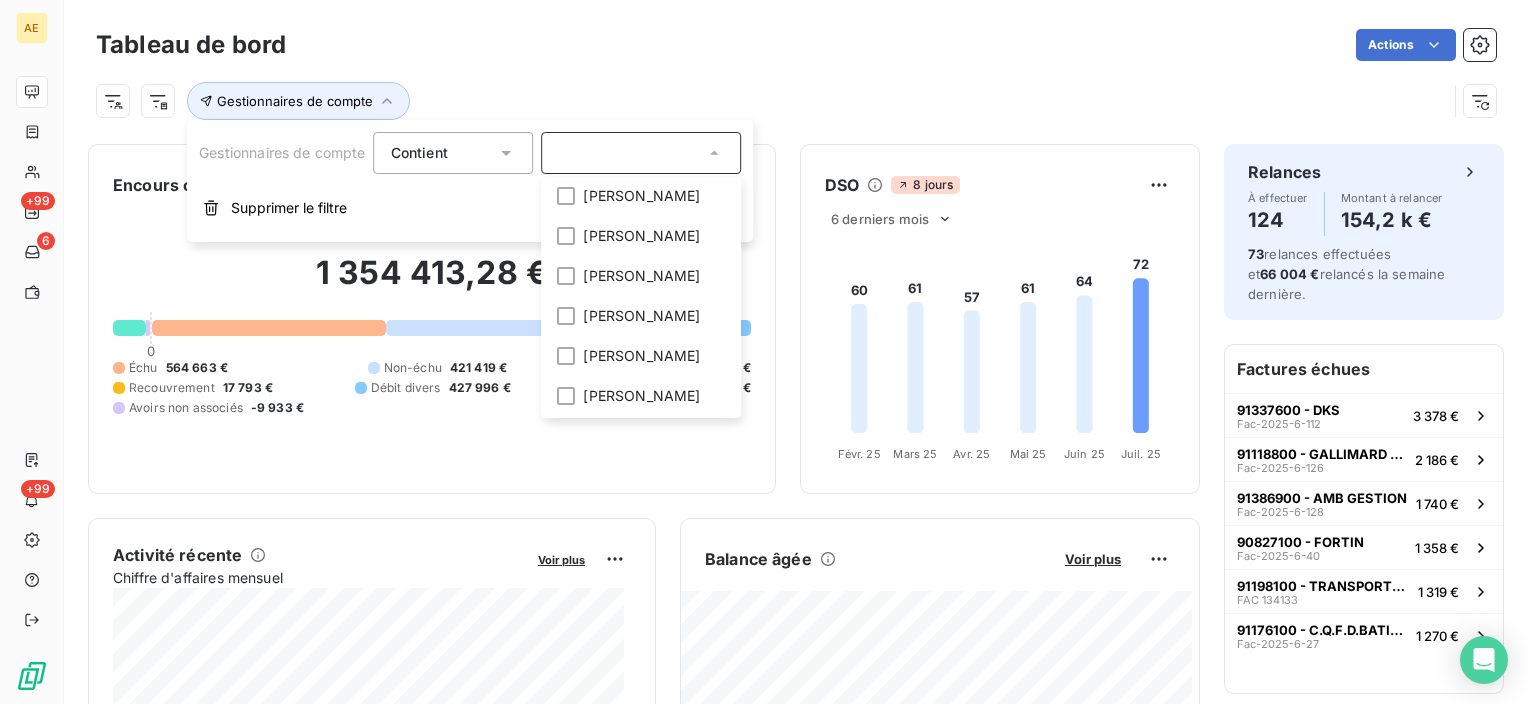 scroll, scrollTop: 564, scrollLeft: 0, axis: vertical 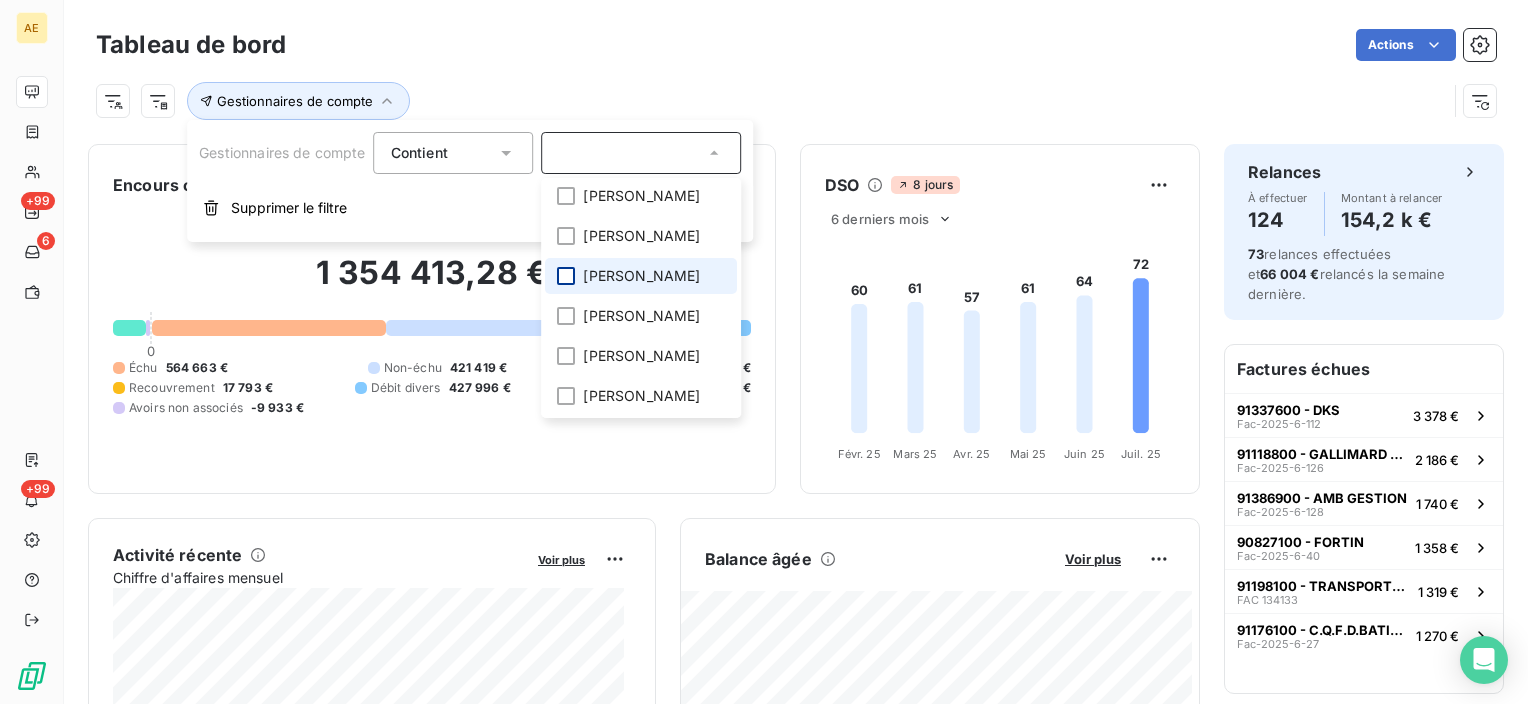 click at bounding box center [567, 276] 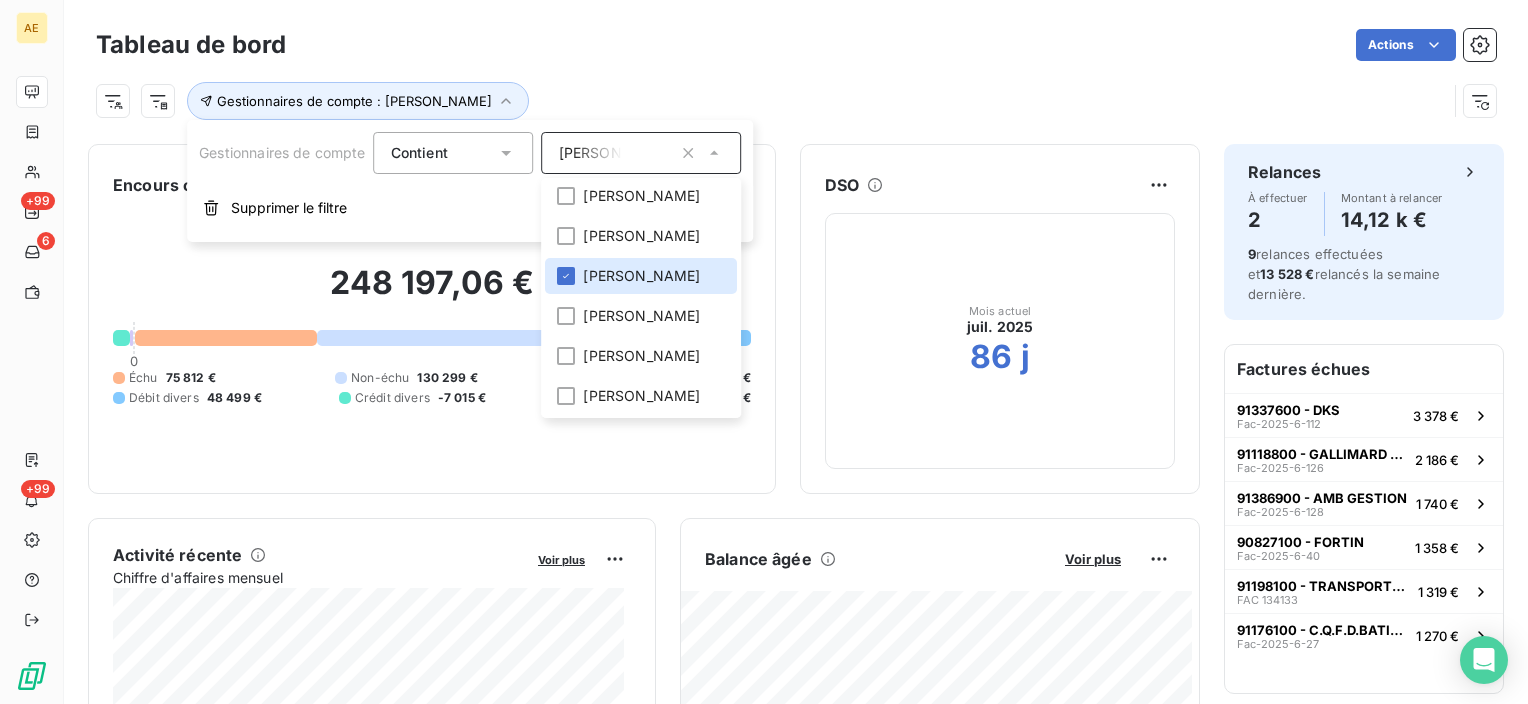 click on "Gestionnaires de compte  : [PERSON_NAME]" at bounding box center (796, 93) 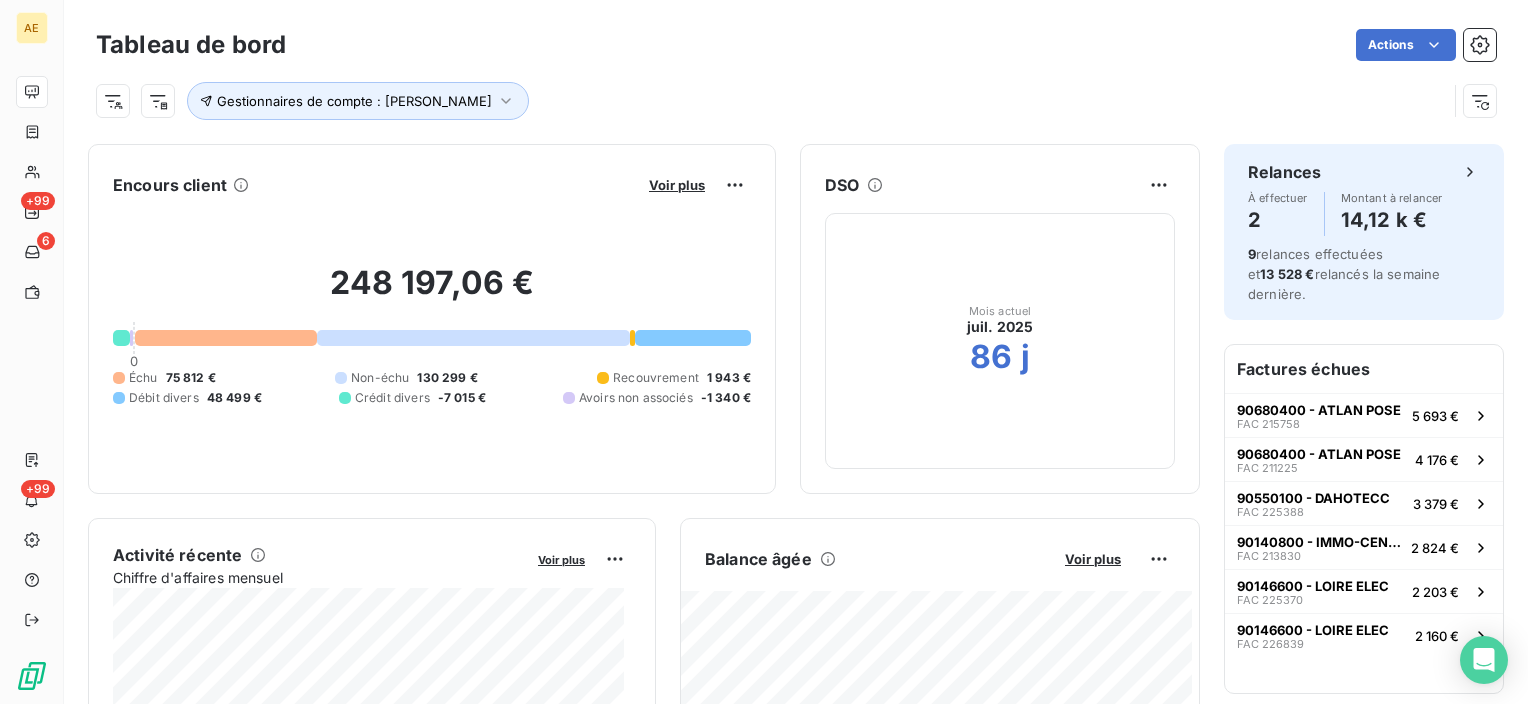 click on "Voir plus" at bounding box center (697, 185) 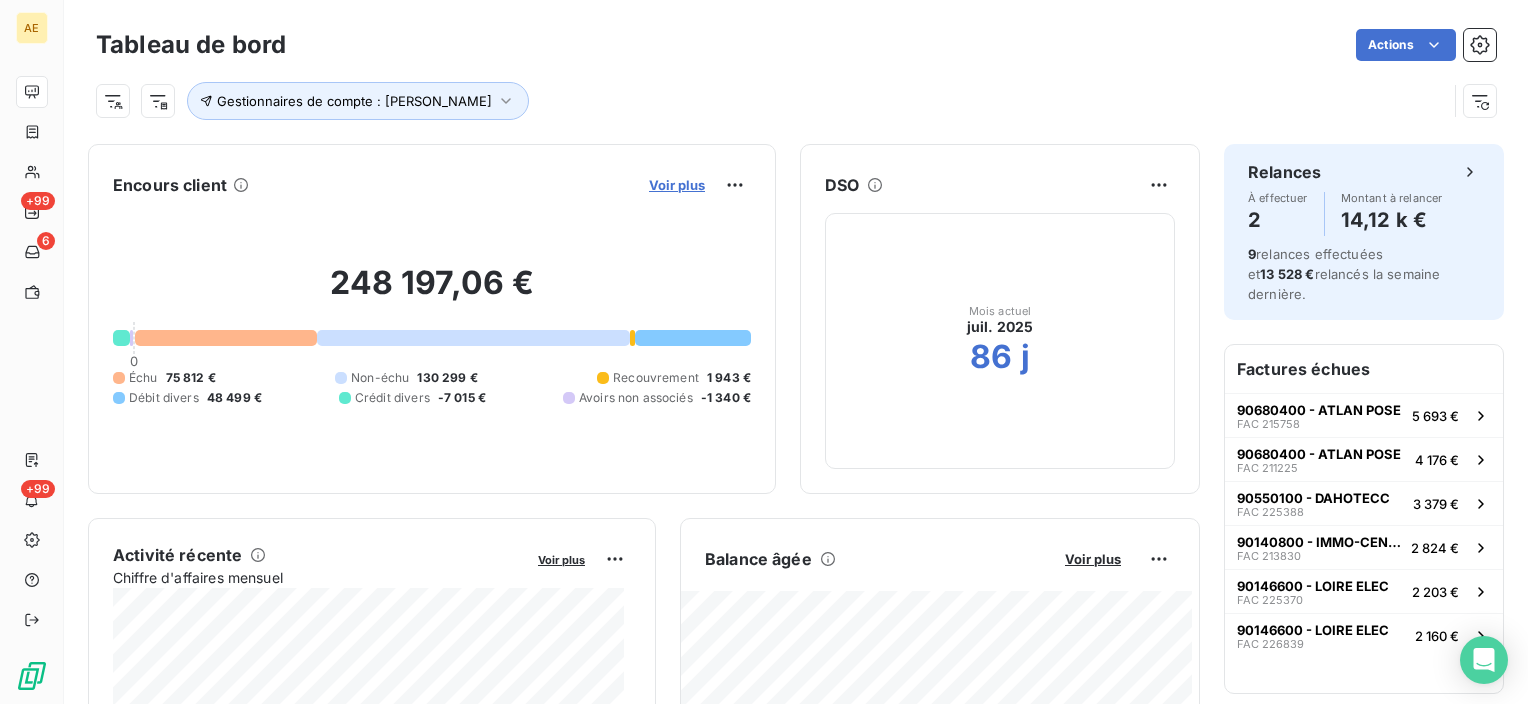 click on "Voir plus" at bounding box center (677, 185) 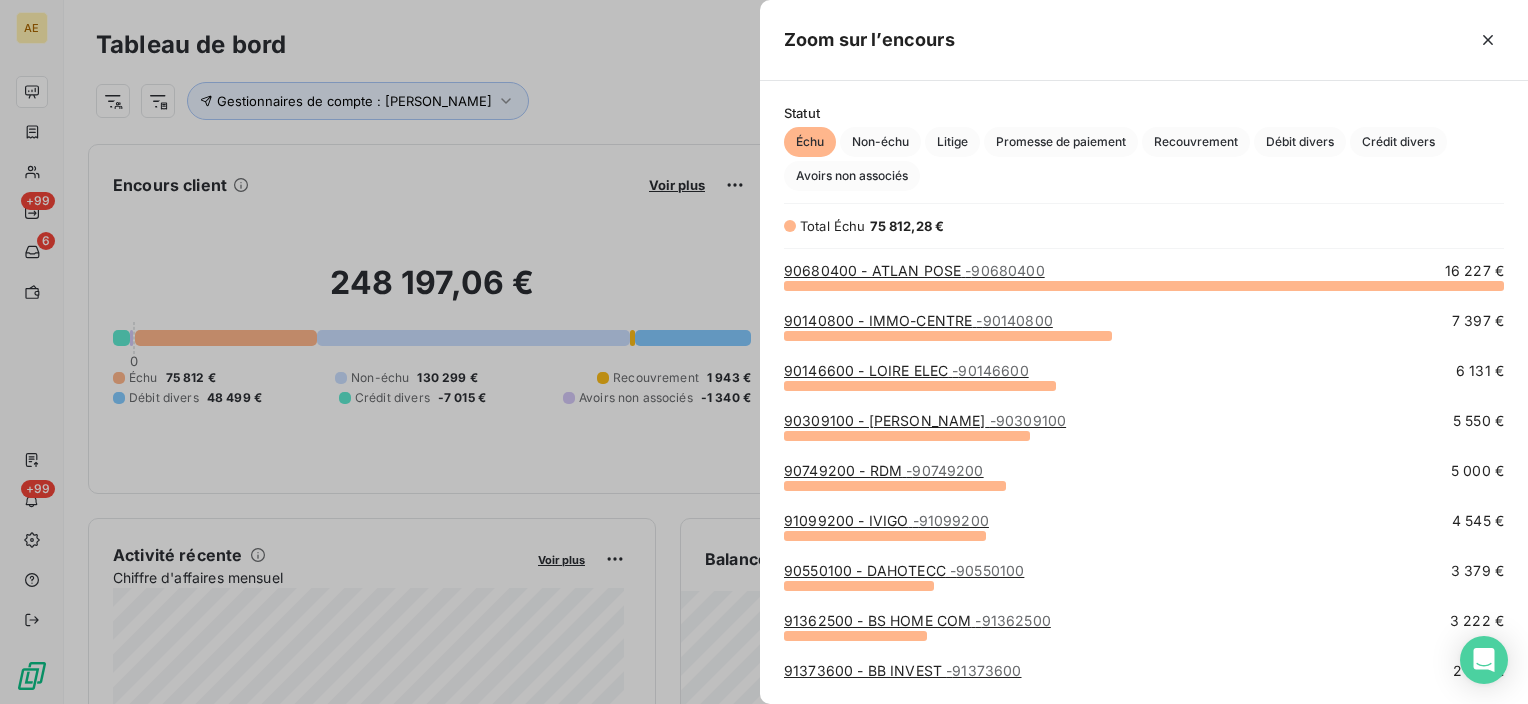 scroll, scrollTop: 16, scrollLeft: 16, axis: both 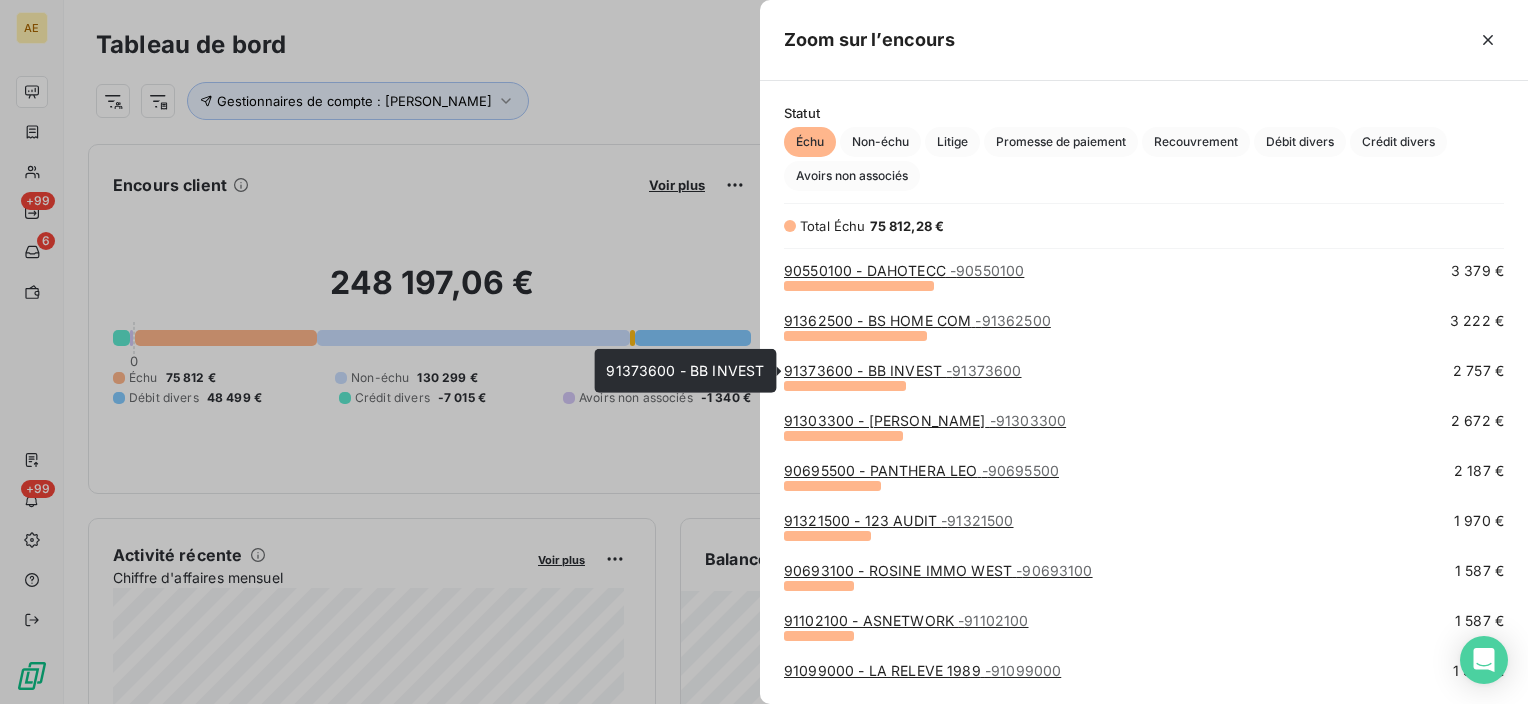click on "91373600 - BB INVEST   -  91373600" at bounding box center (903, 370) 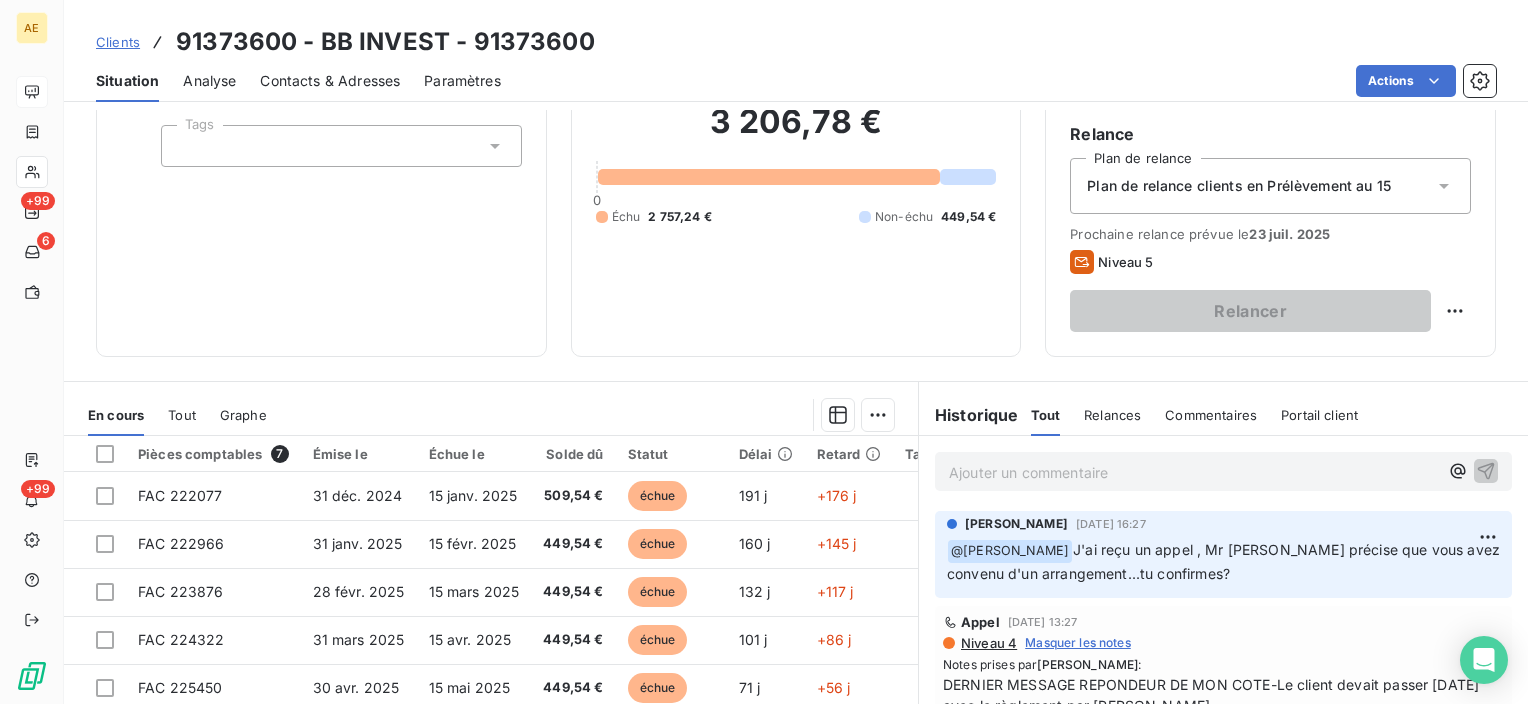 scroll, scrollTop: 151, scrollLeft: 0, axis: vertical 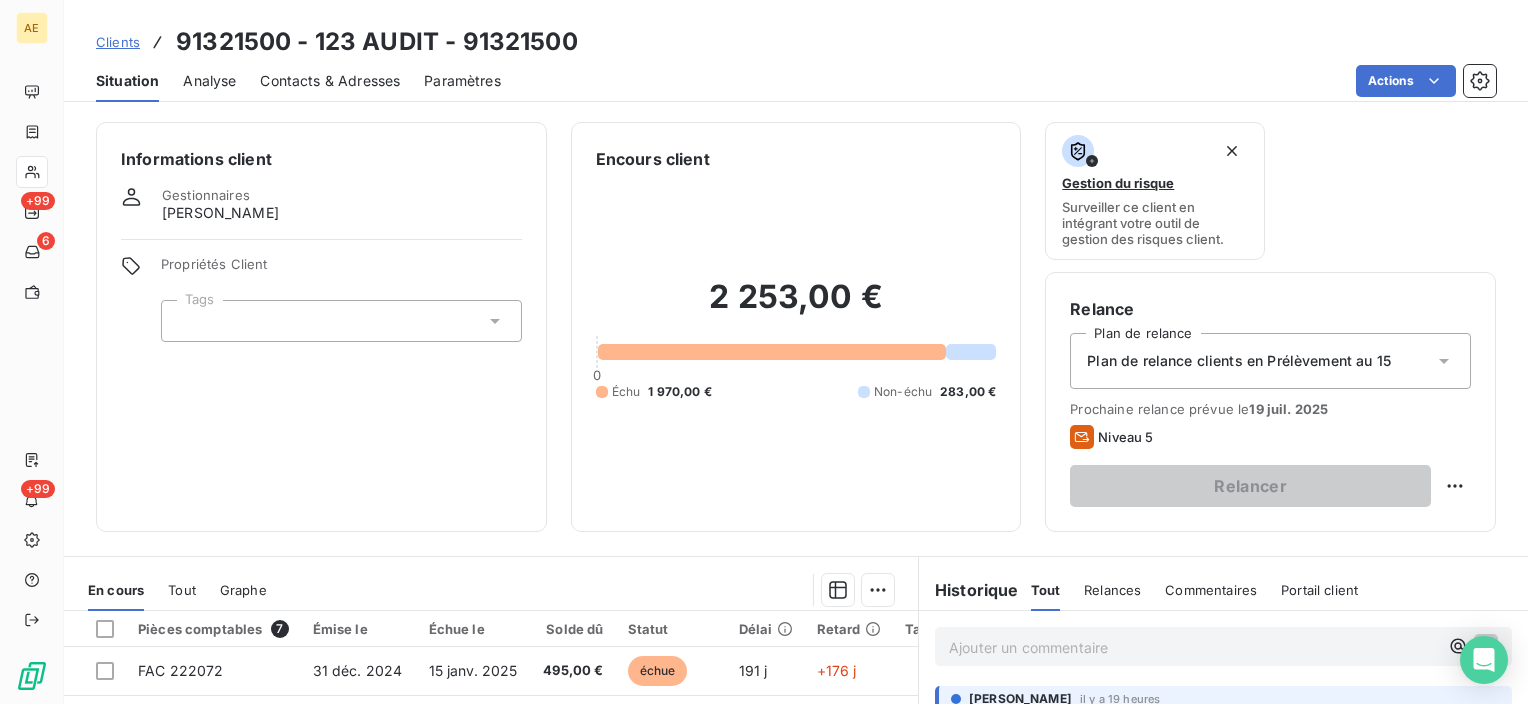 click on "Contacts & Adresses" at bounding box center [330, 81] 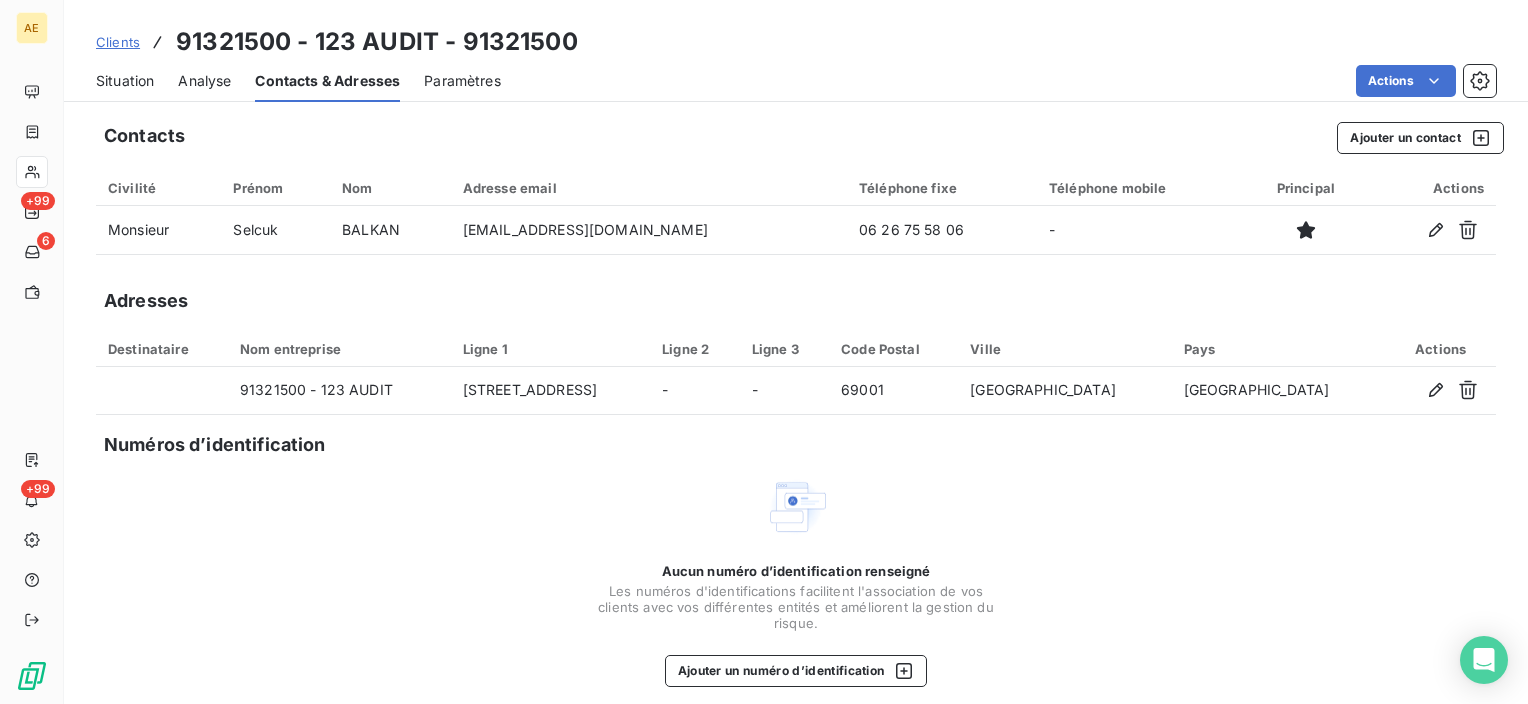 click on "Situation" at bounding box center (125, 81) 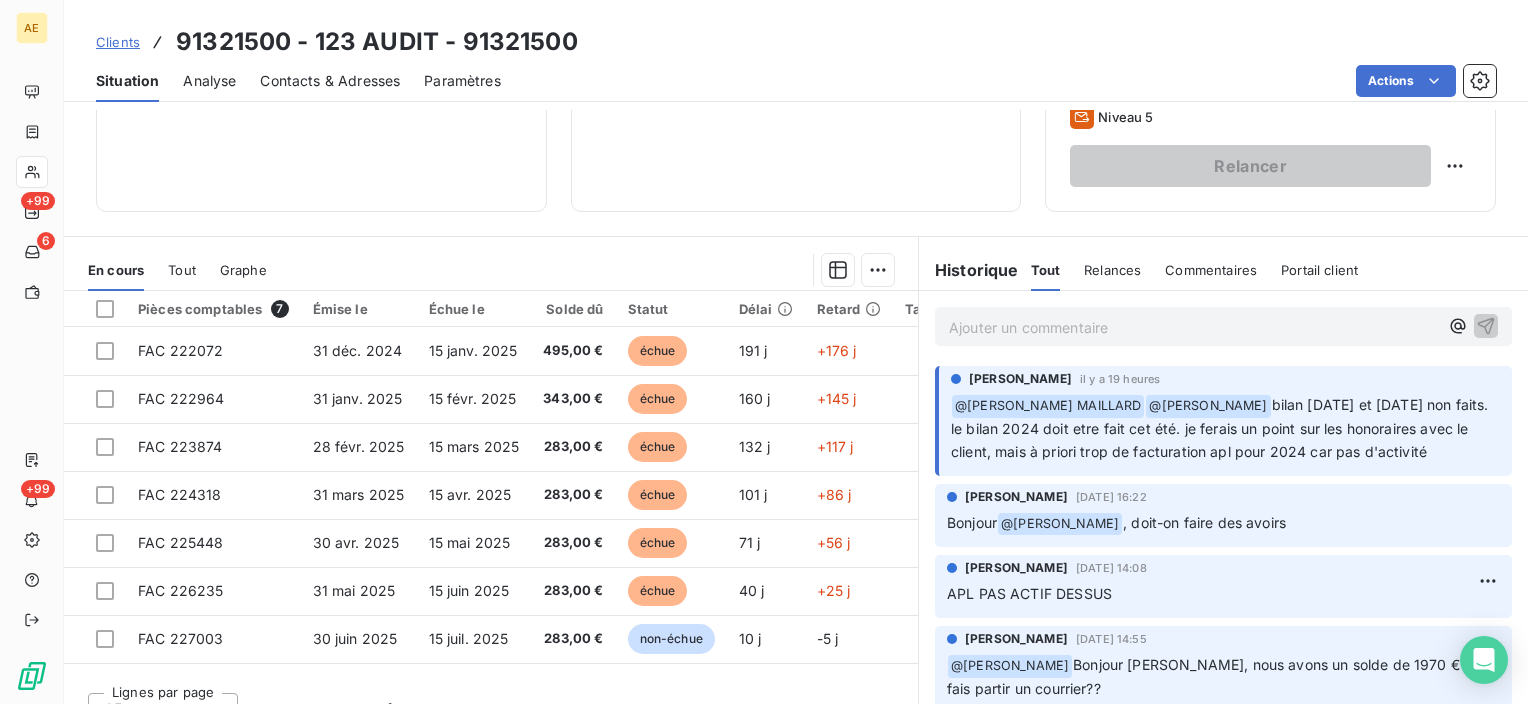 scroll, scrollTop: 351, scrollLeft: 0, axis: vertical 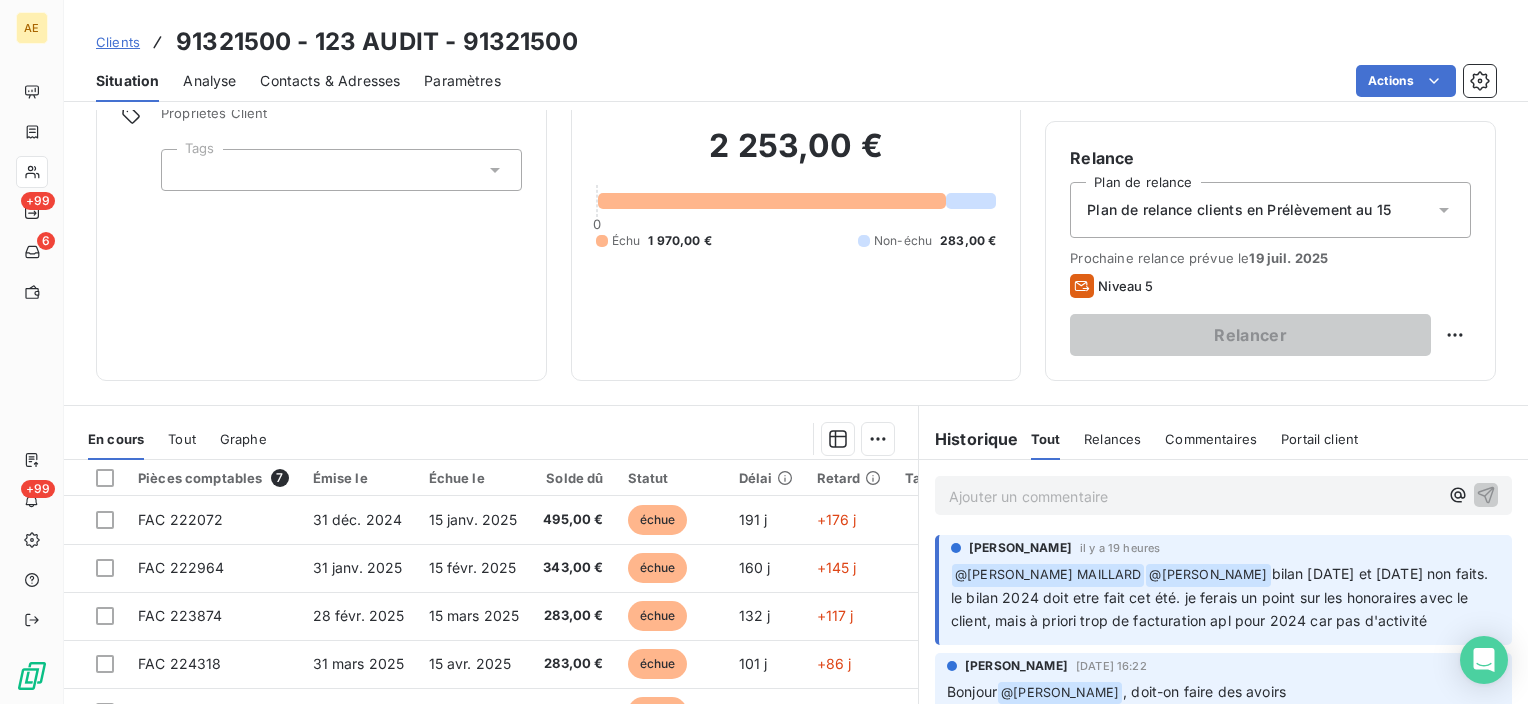 click on "Plan de relance clients en Prélèvement au 15" at bounding box center (1239, 210) 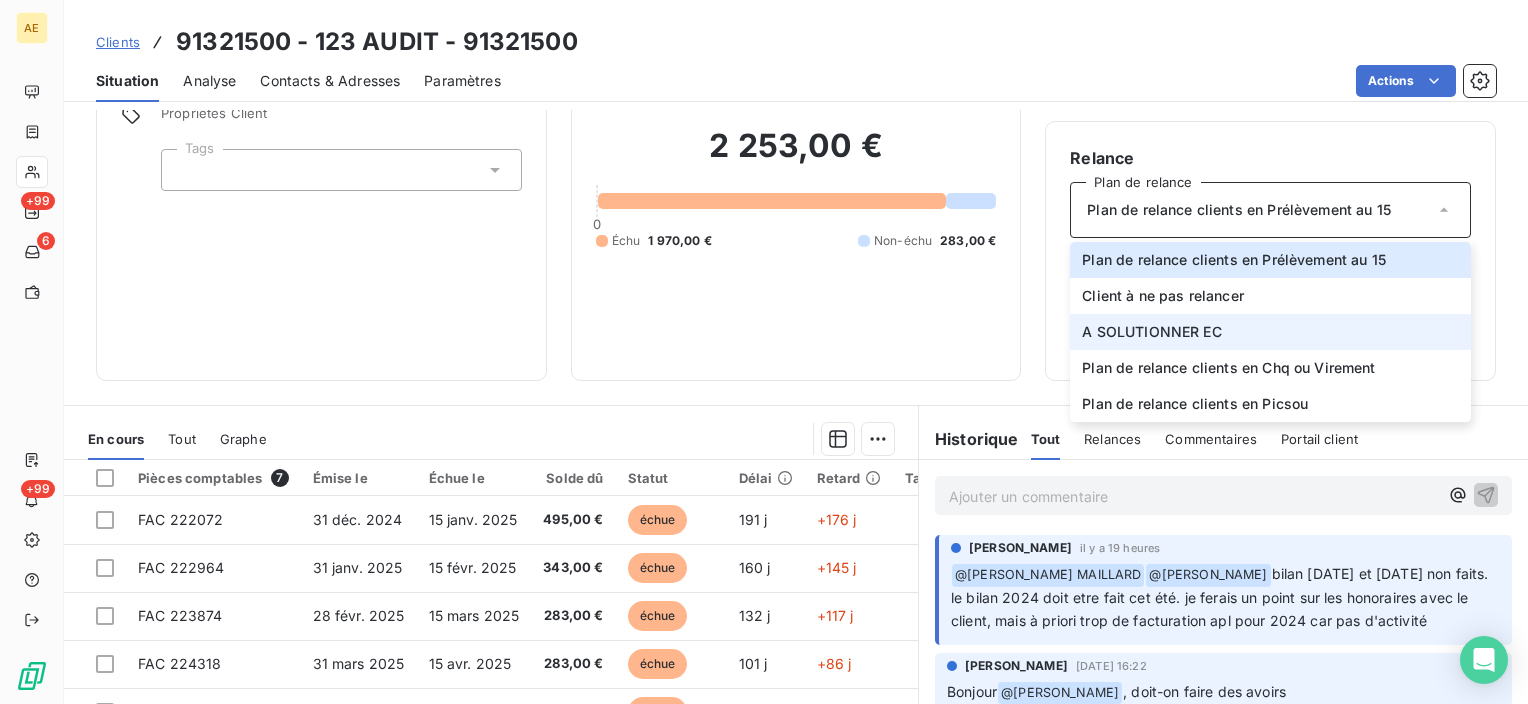 click on "A SOLUTIONNER EC" at bounding box center [1270, 332] 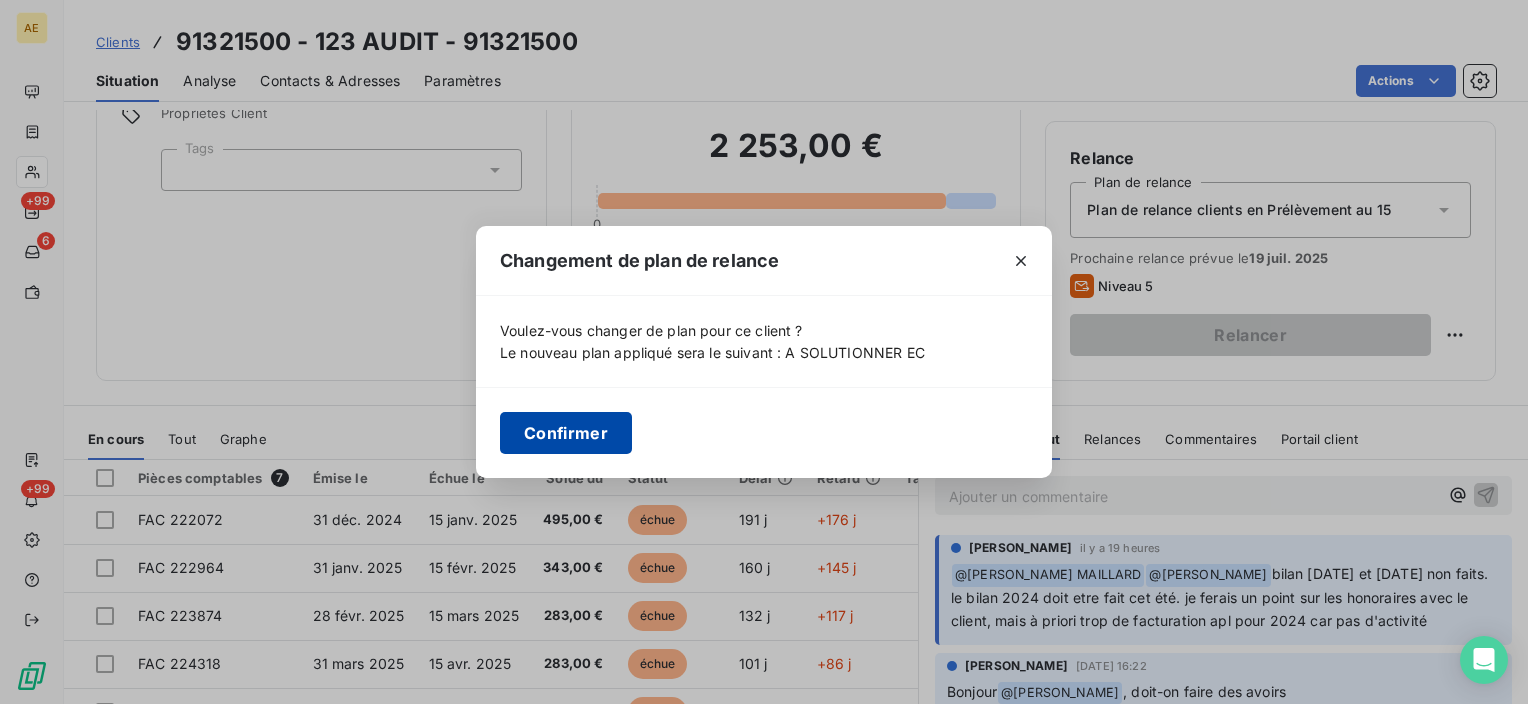 click on "Confirmer" at bounding box center (566, 433) 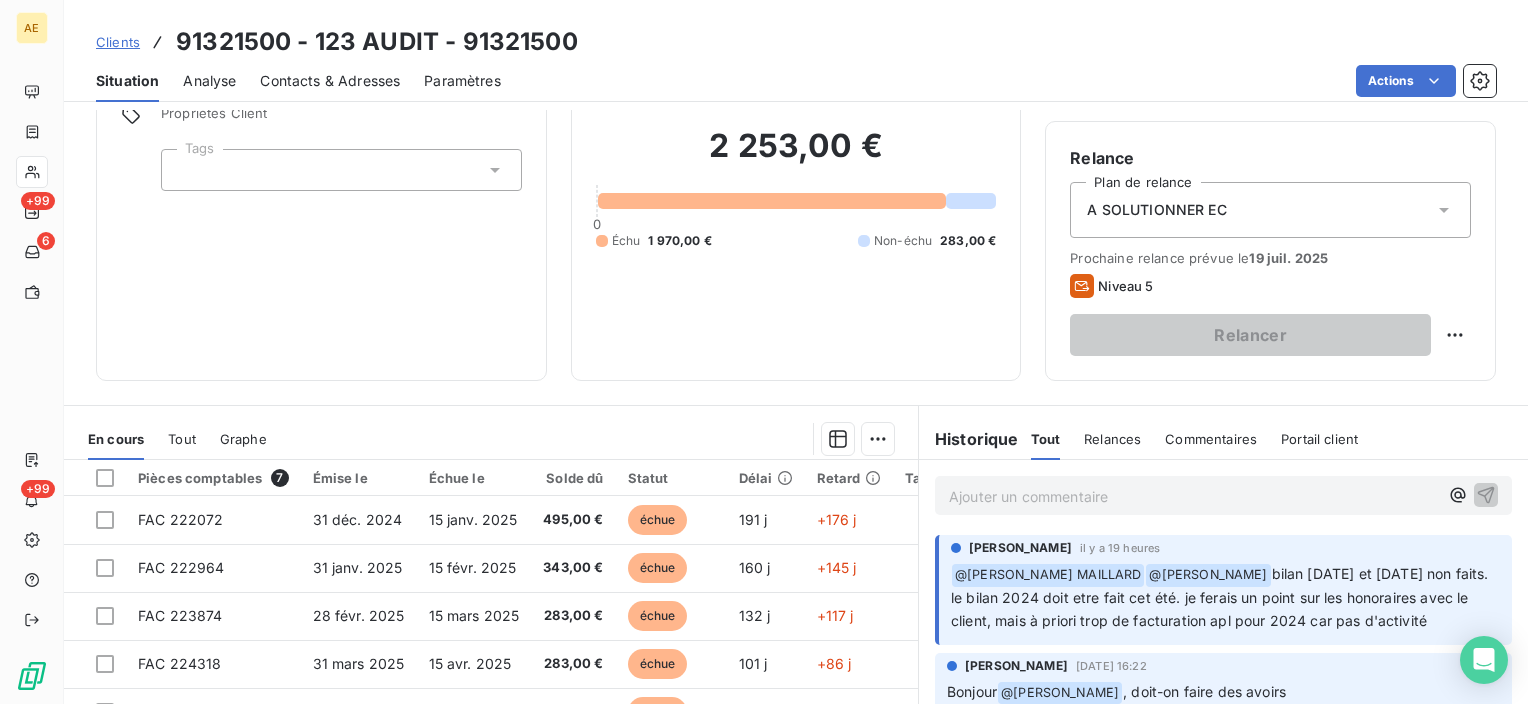 click on "A SOLUTIONNER EC" at bounding box center [1156, 210] 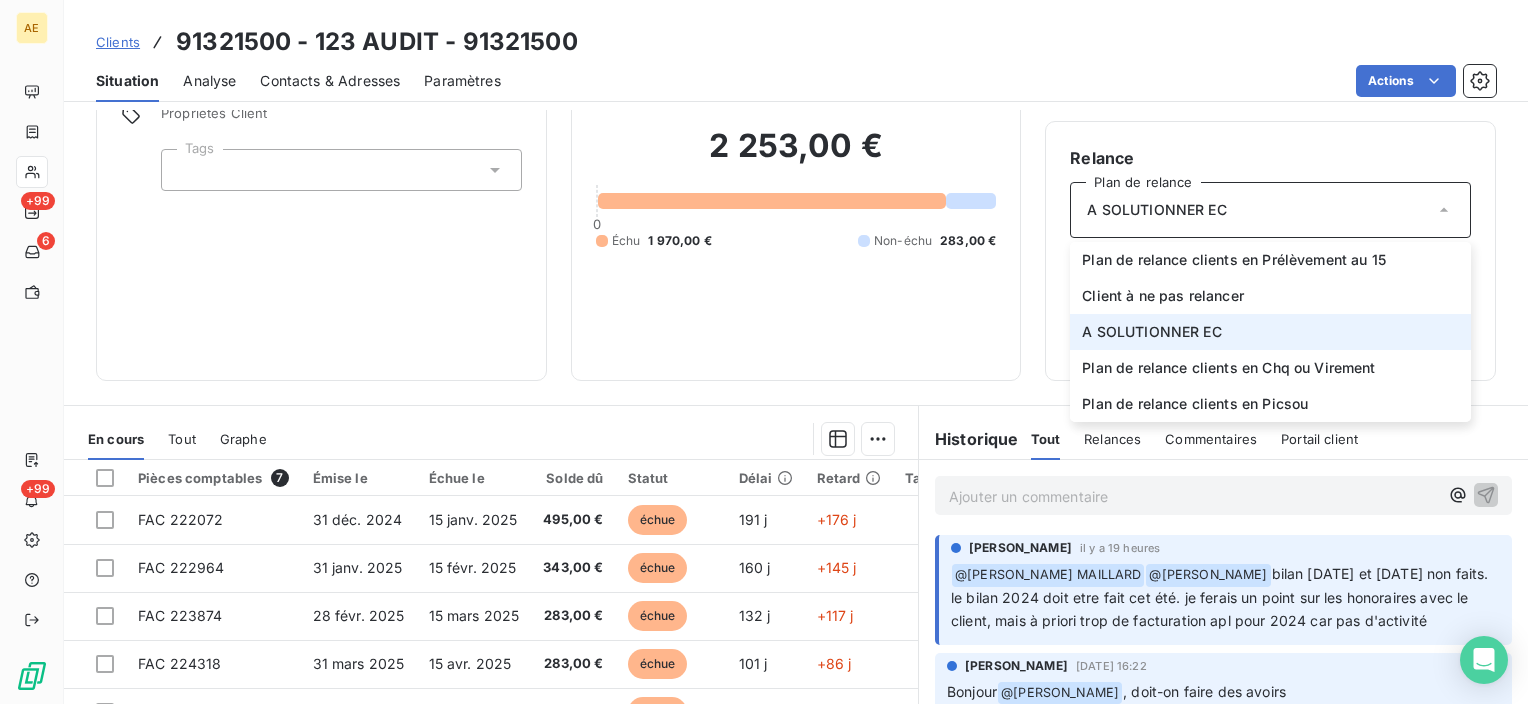 click on "A SOLUTIONNER EC" at bounding box center [1270, 332] 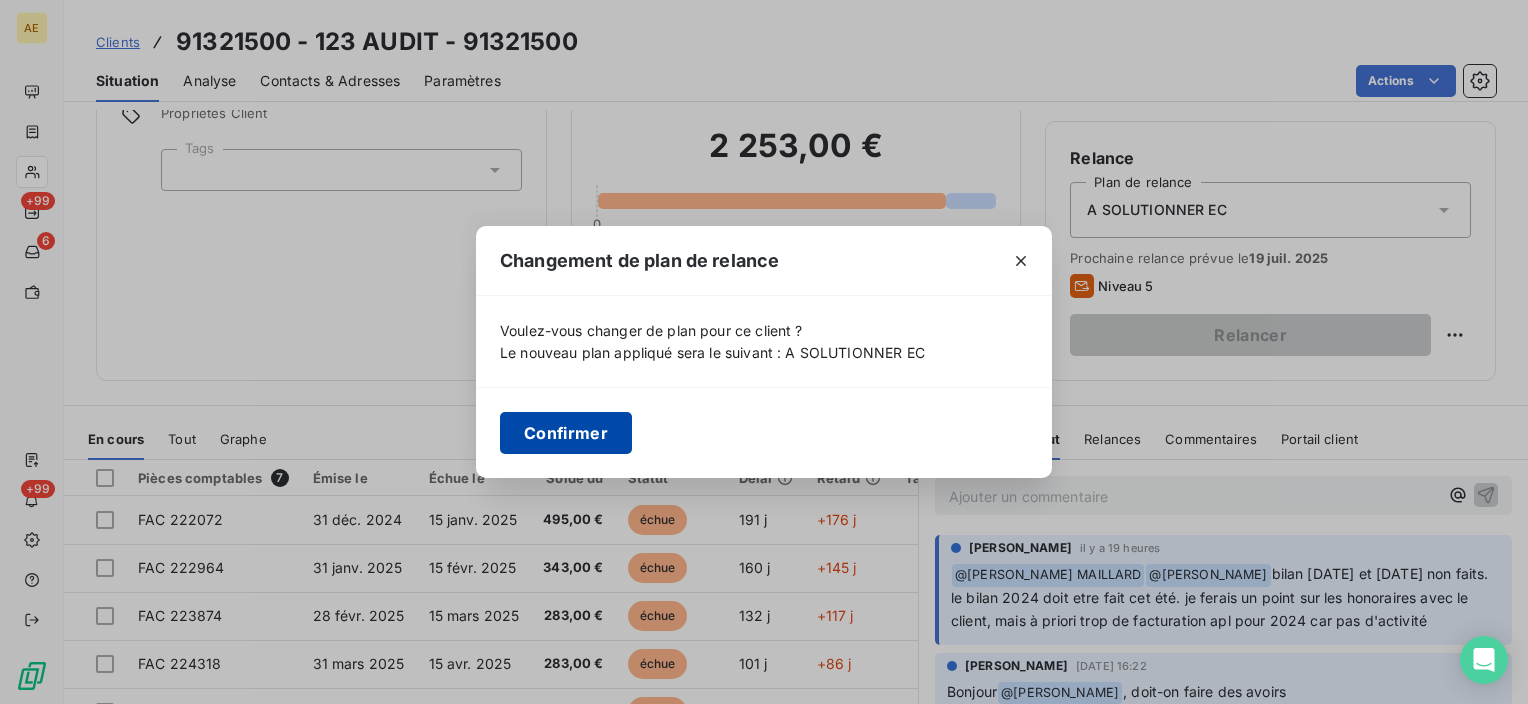 click on "Confirmer" at bounding box center (566, 433) 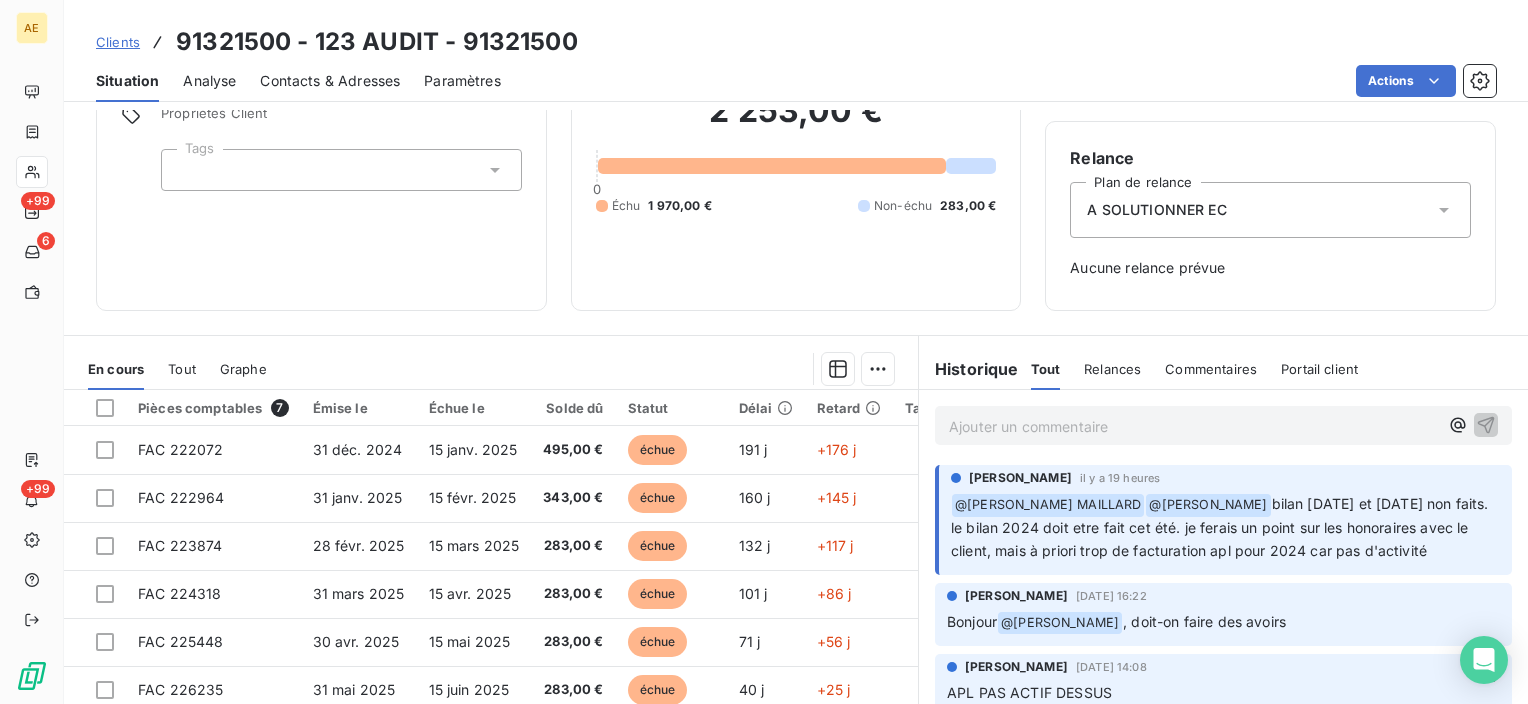click on "Ajouter un commentaire ﻿" at bounding box center [1193, 426] 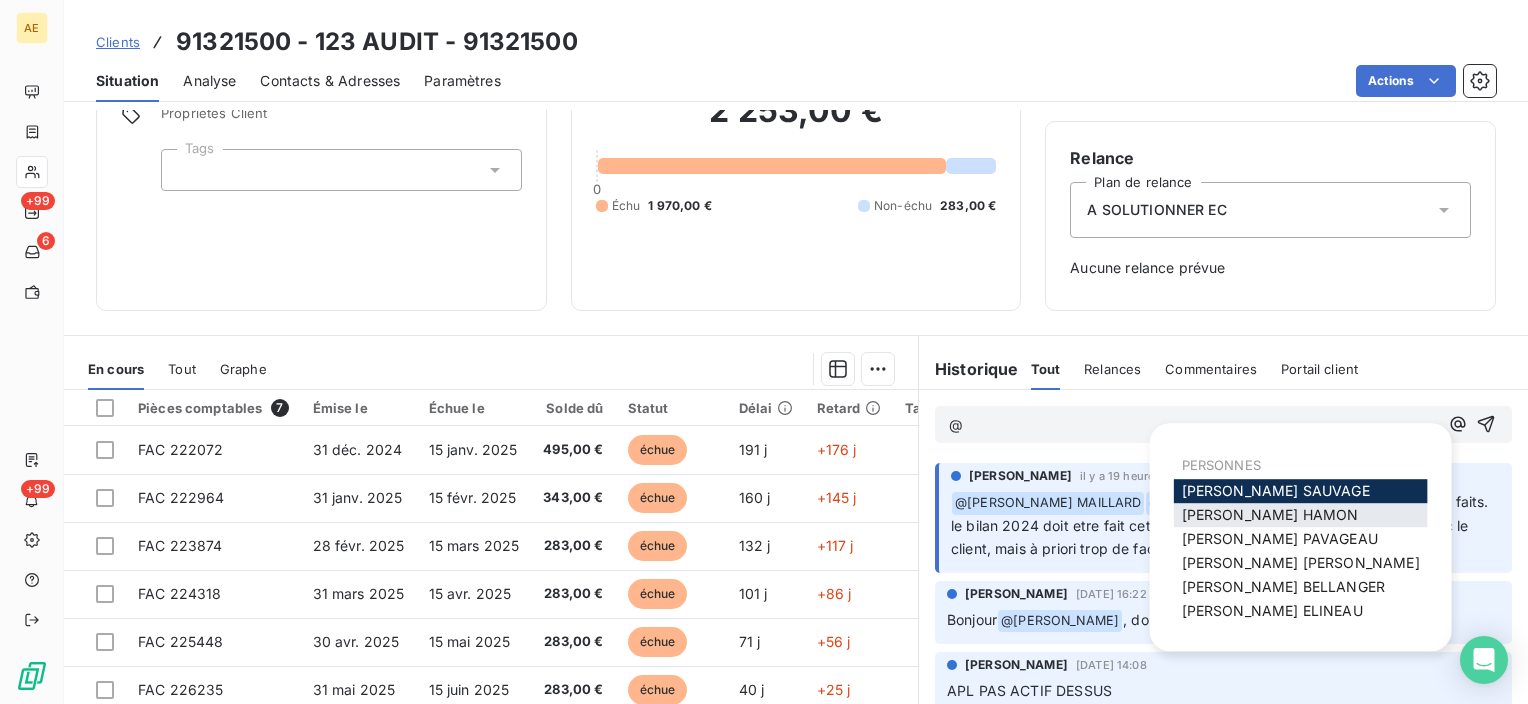 click on "[PERSON_NAME]" at bounding box center [1270, 514] 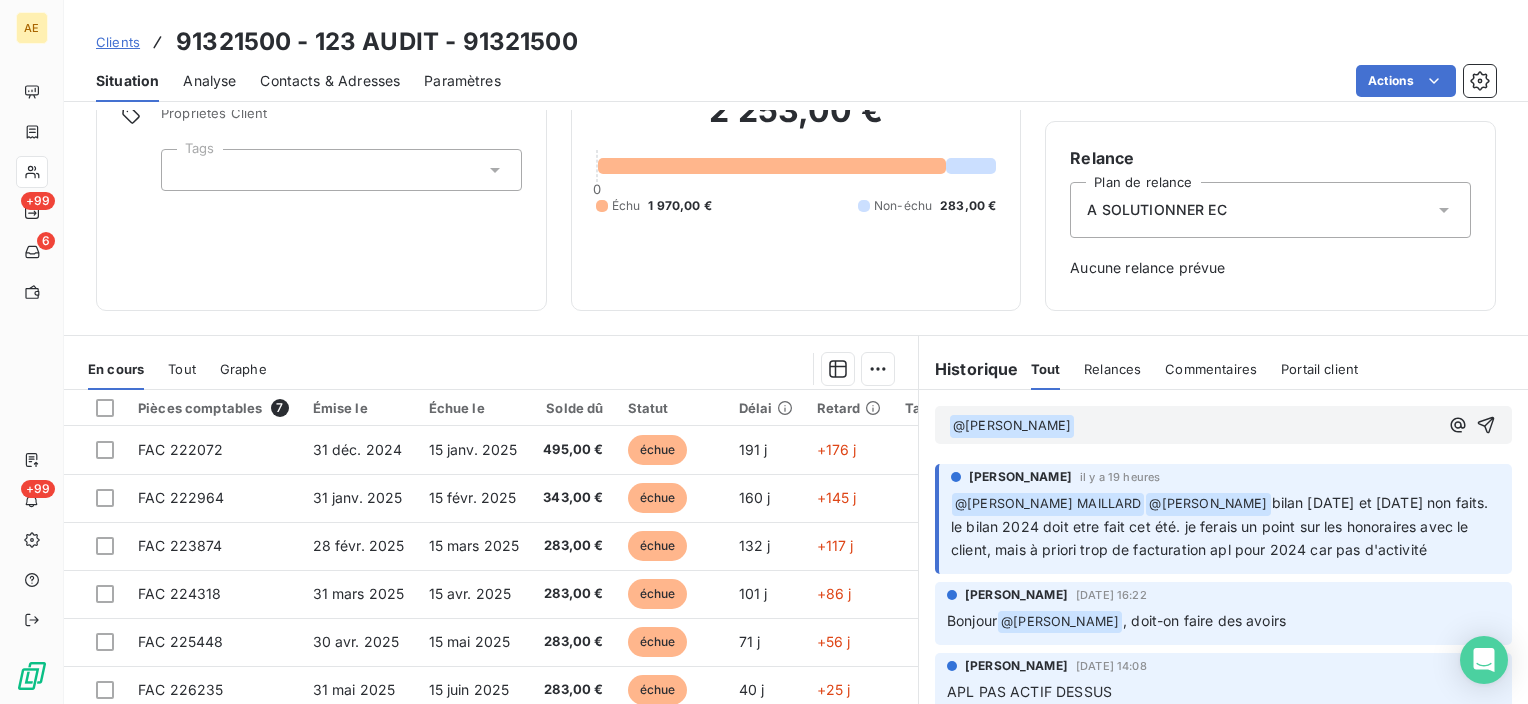 click on "﻿ @ [PERSON_NAME] ﻿ ﻿" at bounding box center [1193, 426] 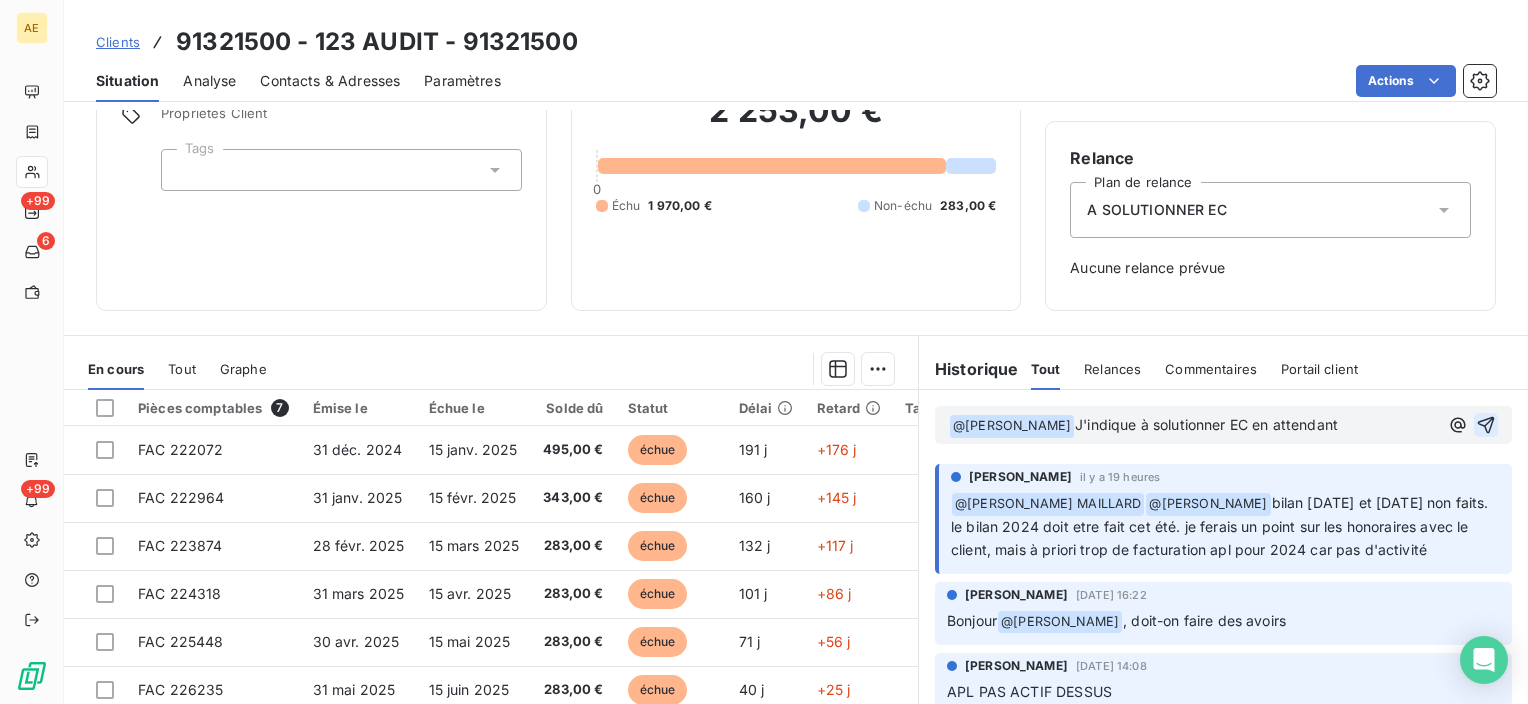 click 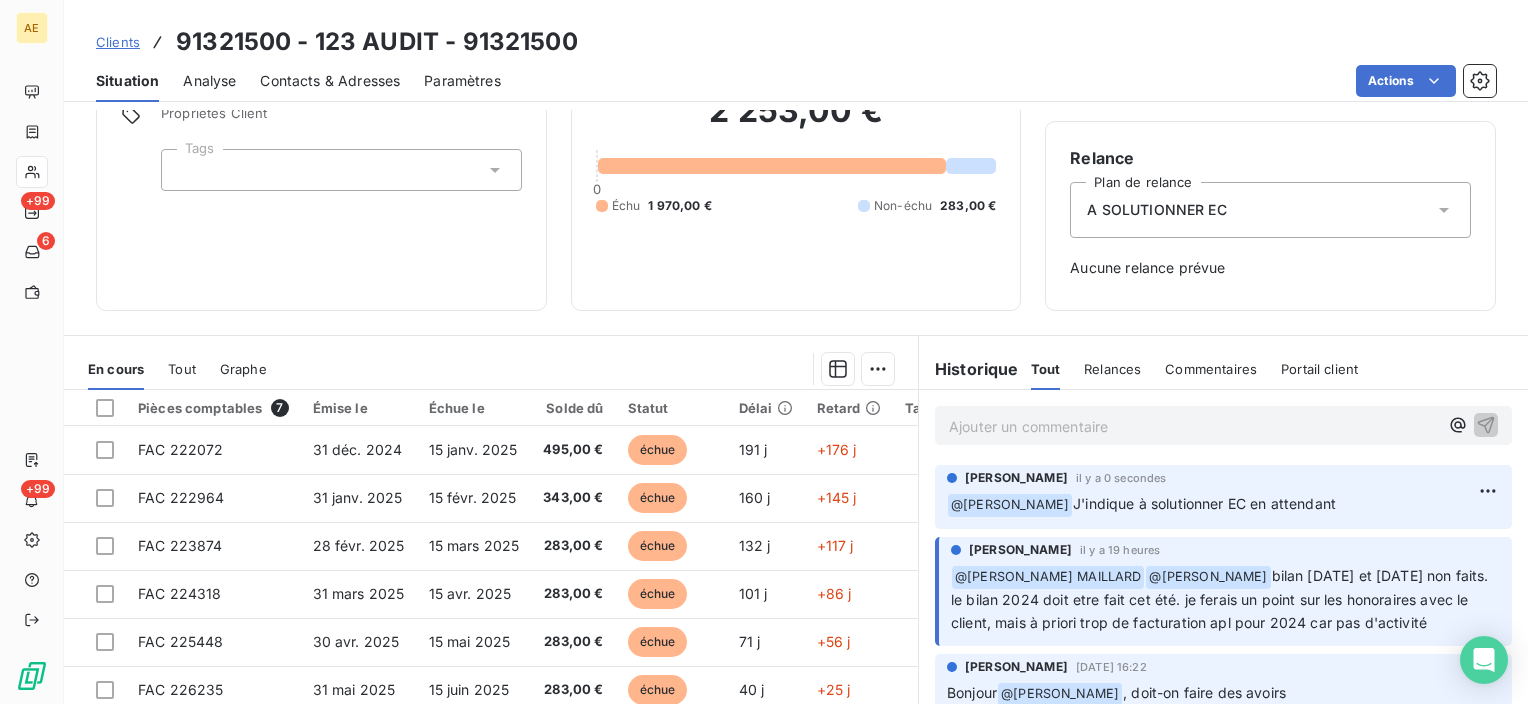 click on "A SOLUTIONNER EC" at bounding box center [1270, 210] 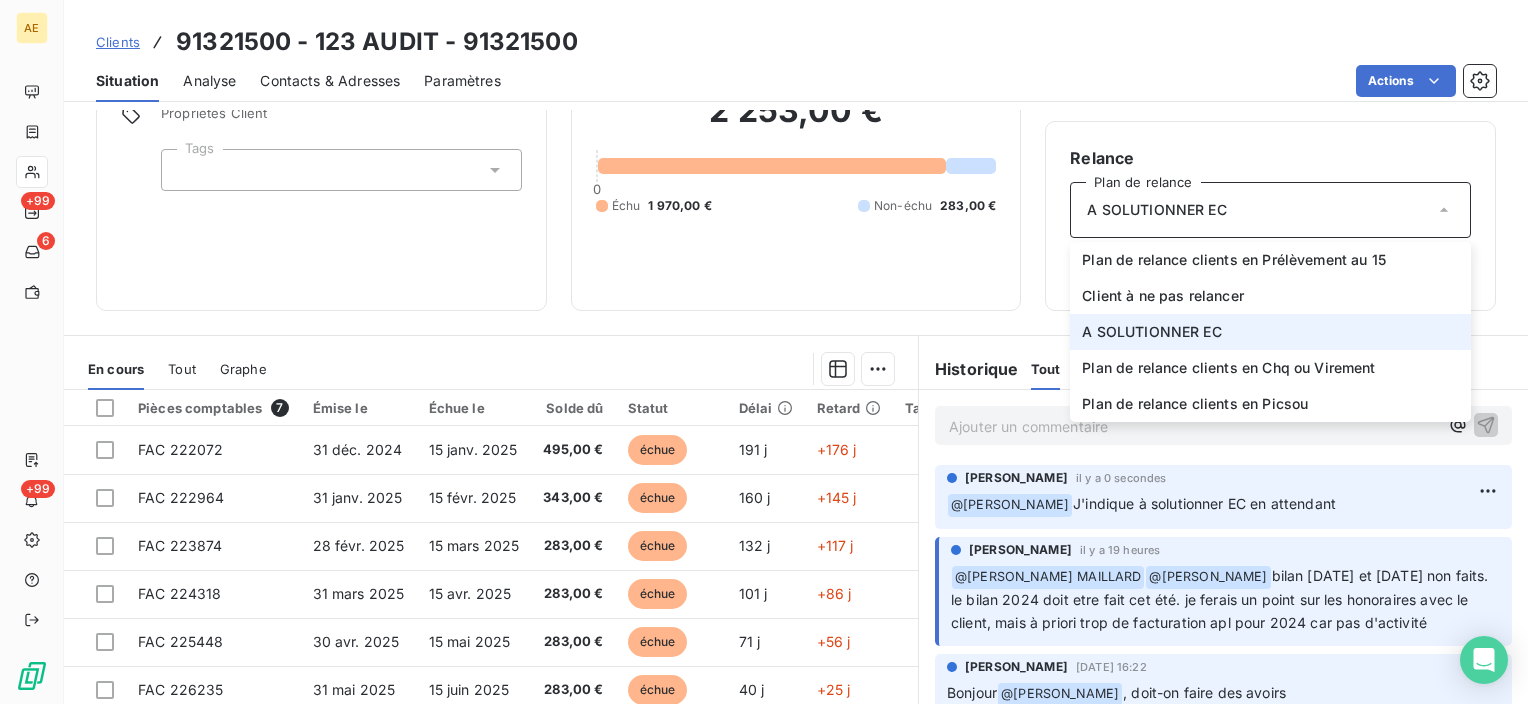 click on "A SOLUTIONNER EC" at bounding box center [1151, 332] 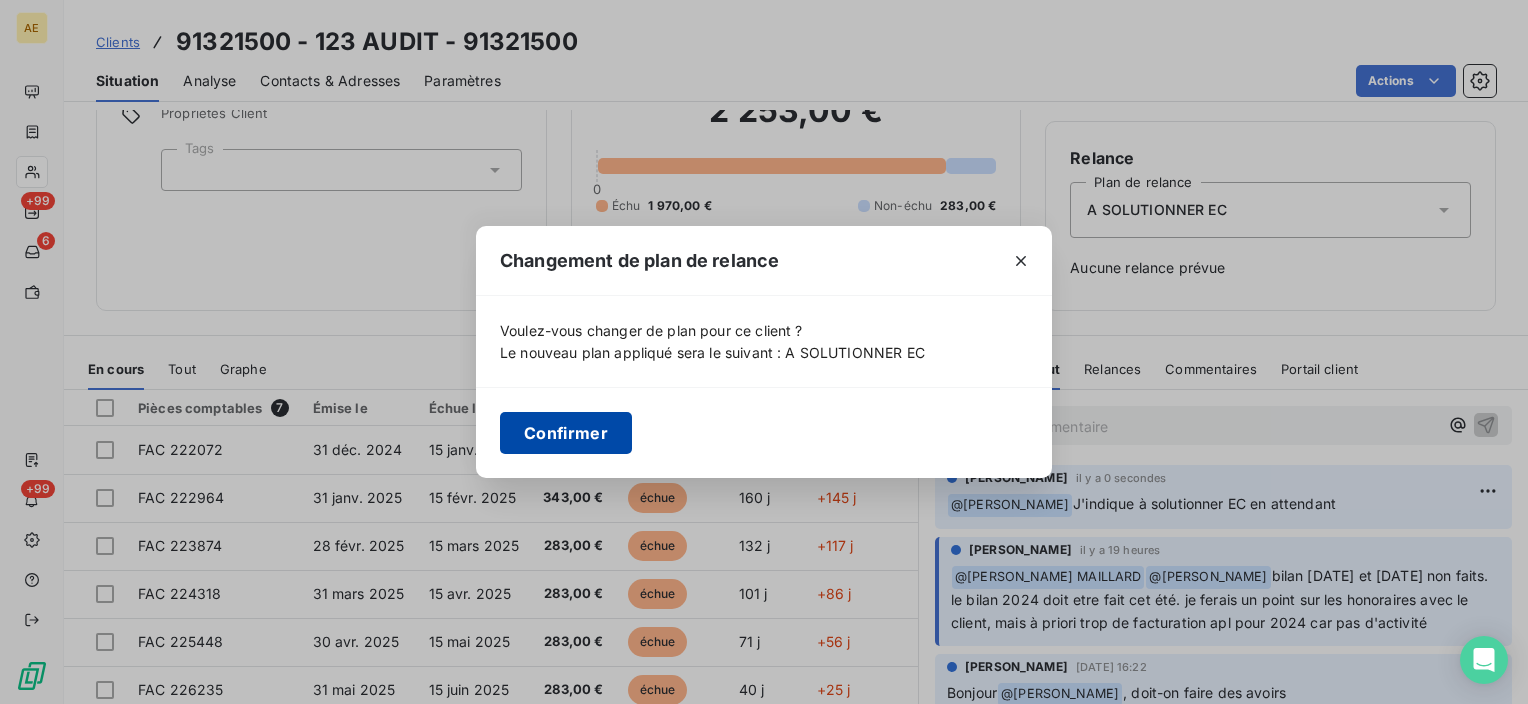 click on "Confirmer" at bounding box center [566, 433] 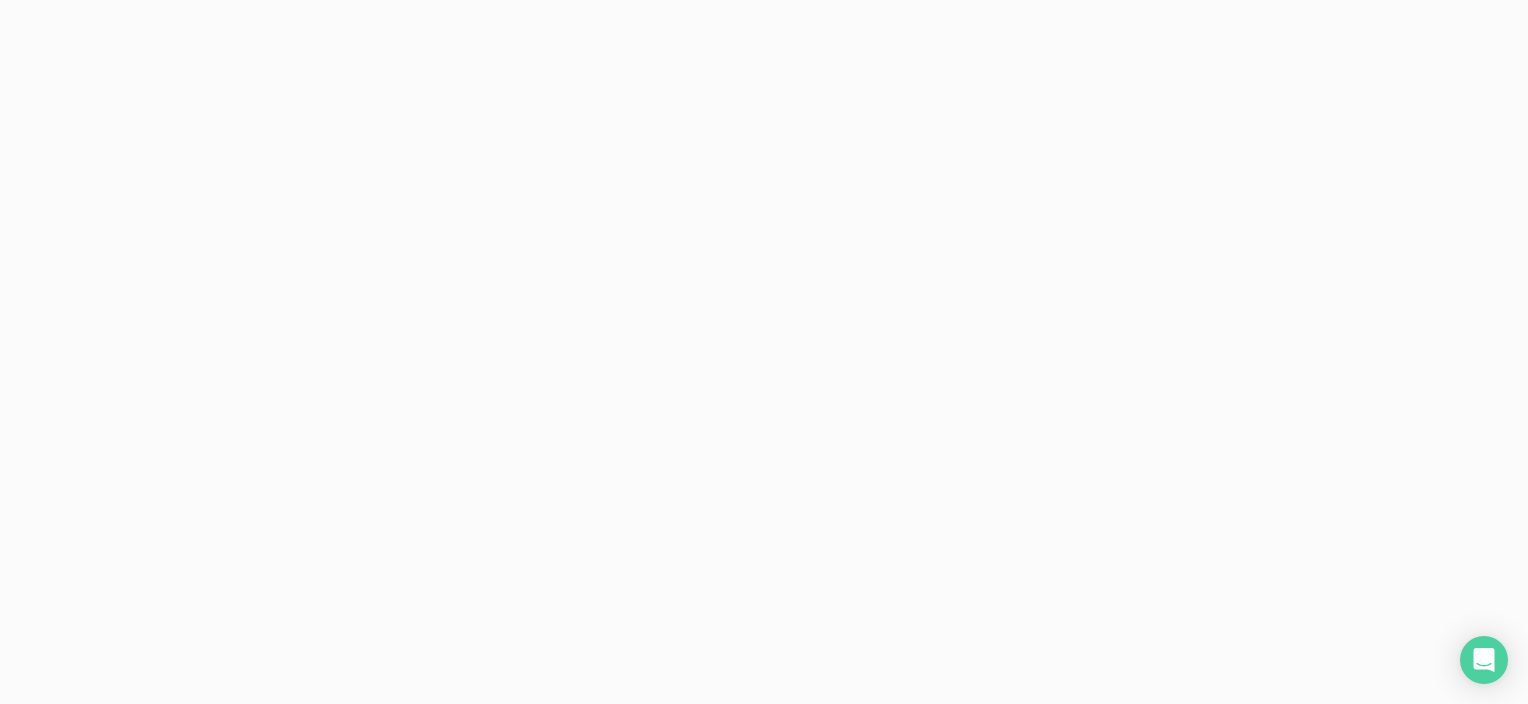 scroll, scrollTop: 0, scrollLeft: 0, axis: both 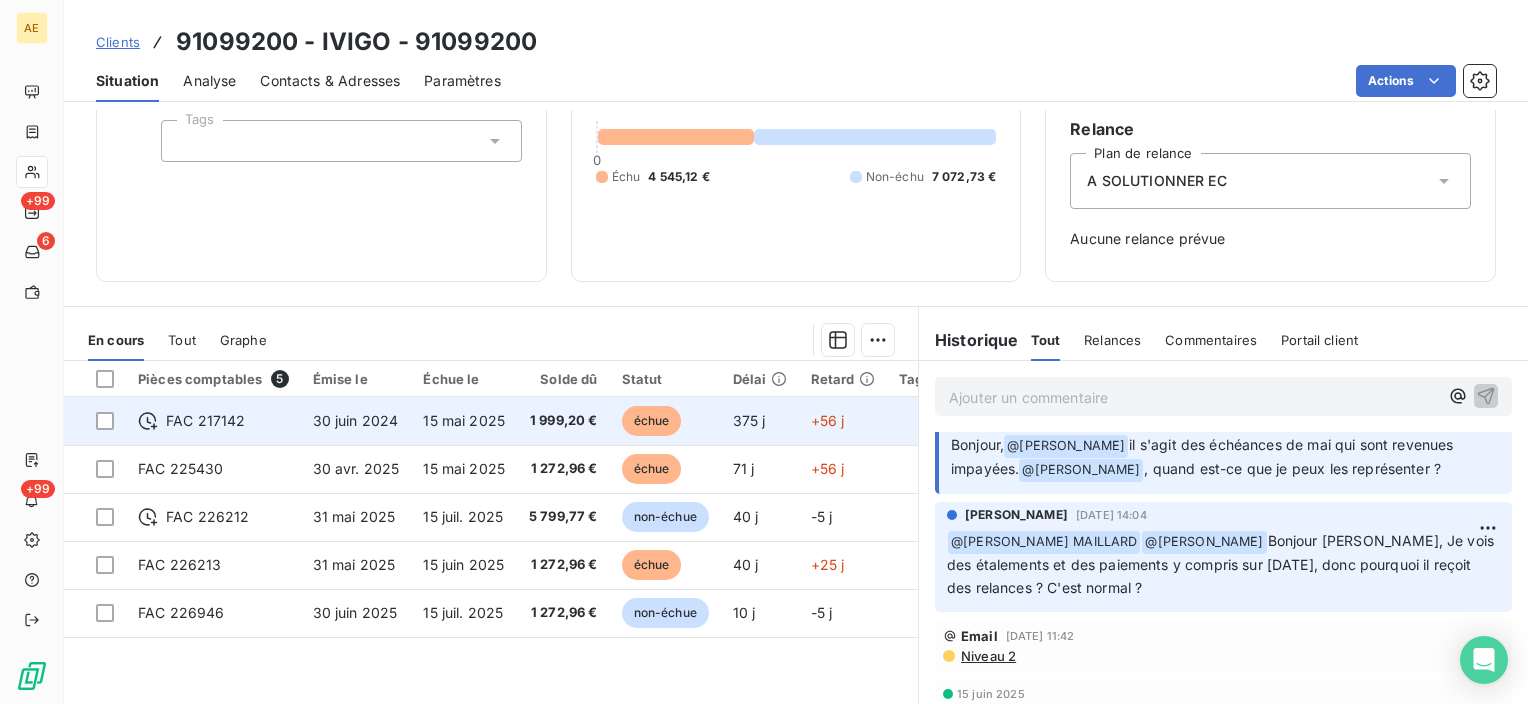 click on "échue" at bounding box center (652, 421) 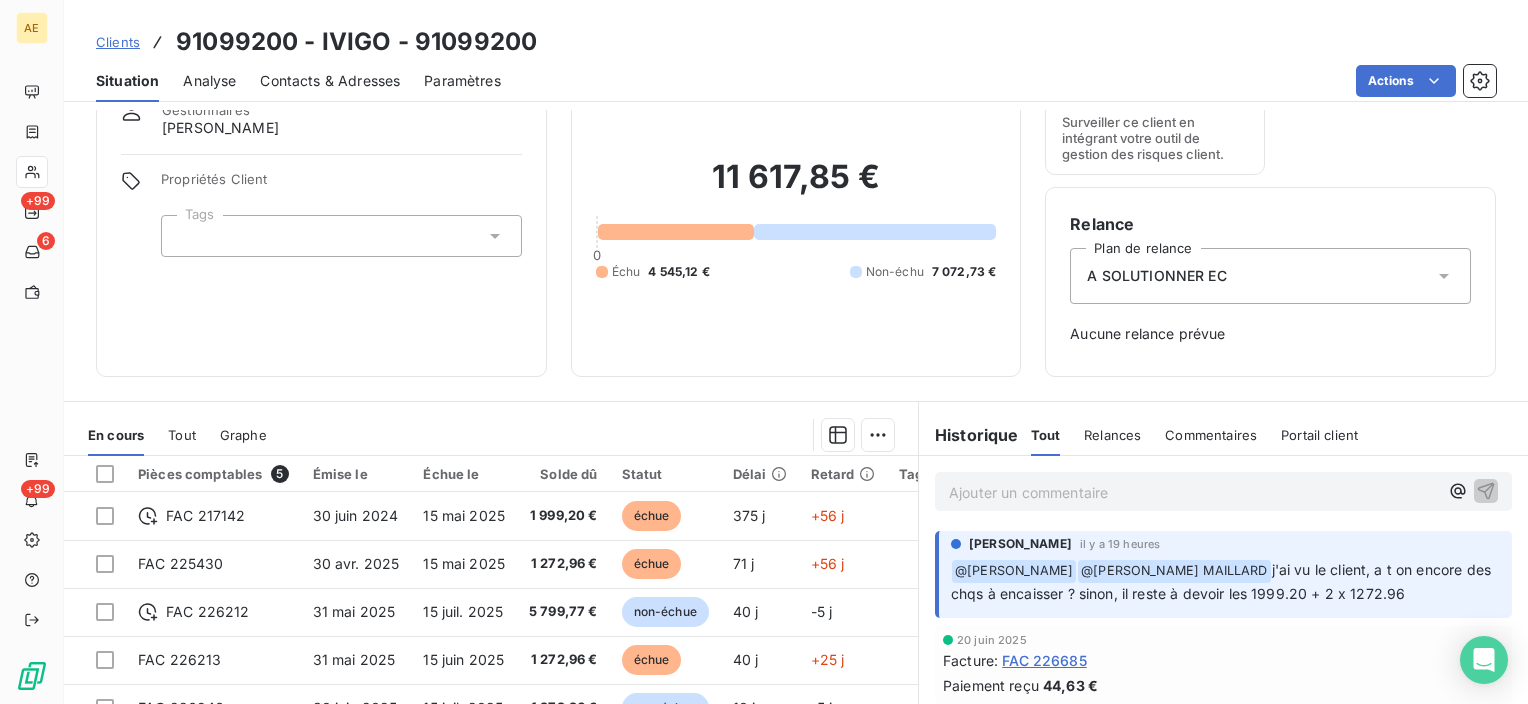 scroll, scrollTop: 81, scrollLeft: 0, axis: vertical 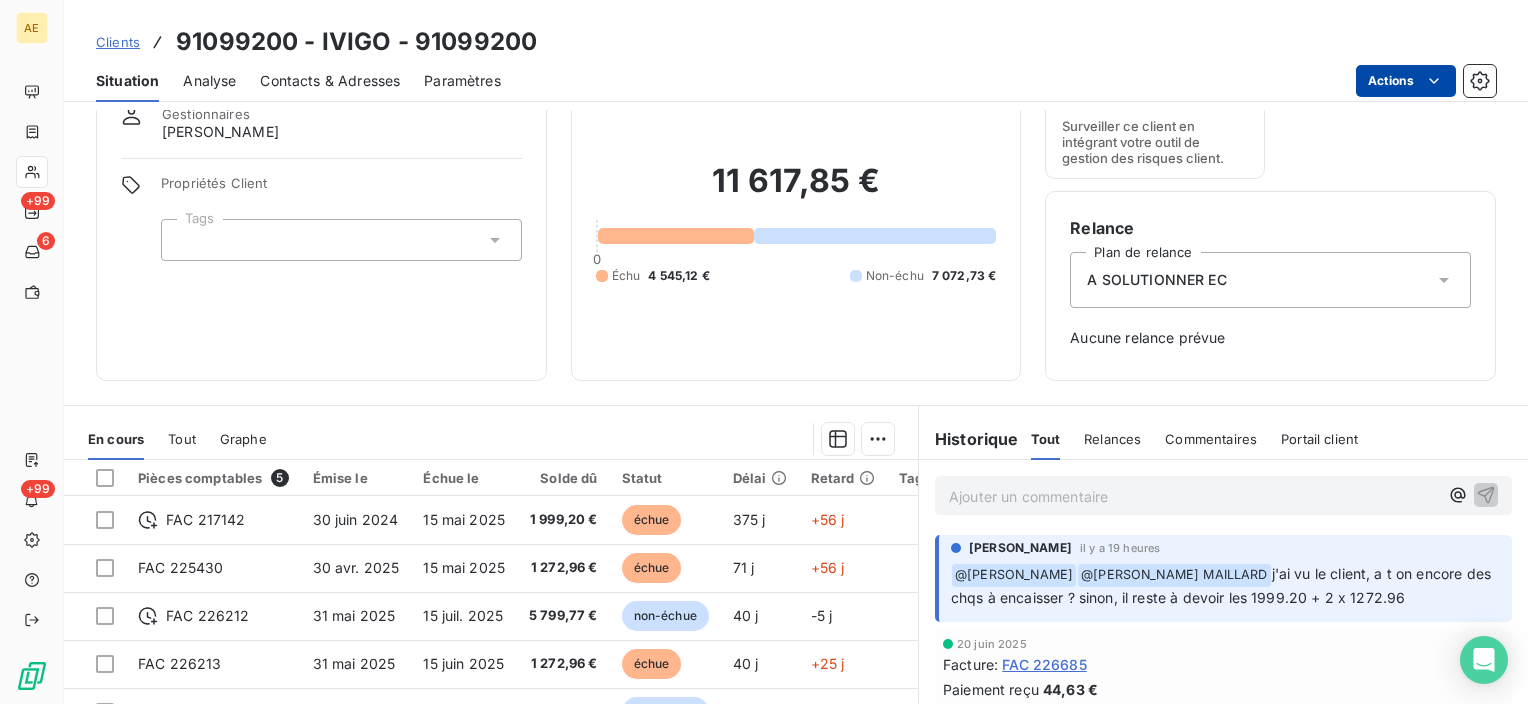 click on "AE +99 6 +99 Clients 91099200 - IVIGO - 91099200 Situation Analyse Contacts & Adresses Paramètres Actions Informations client Gestionnaires [PERSON_NAME] Propriétés Client Tags Encours client   11 617,85 € 0 Échu 4 545,12 € Non-échu 7 072,73 €   Gestion du risque Surveiller ce client en intégrant votre outil de gestion des risques client. Relance Plan de relance A SOLUTIONNER EC Aucune relance prévue En cours Tout Graphe Pièces comptables 5 Émise le Échue le Solde dû Statut Délai   Retard   Tag relance   FAC 217142 [DATE] [DATE] 1 999,20 € échue 375 j +56 j FAC 225430 [DATE] [DATE] 1 272,96 € échue 71 j +56 j FAC 226212 [DATE] [DATE] 5 799,77 € non-échue 40 j -5 j FAC 226213 [DATE] [DATE] 1 272,96 € échue 40 j +25 j FAC 226946 [DATE] [DATE] 1 272,96 € non-échue 10 j -5 j Lignes par page 25 Précédent 1 Suivant Historique Tout Relances Commentaires Portail client Tout Relances Commentaires" at bounding box center [764, 352] 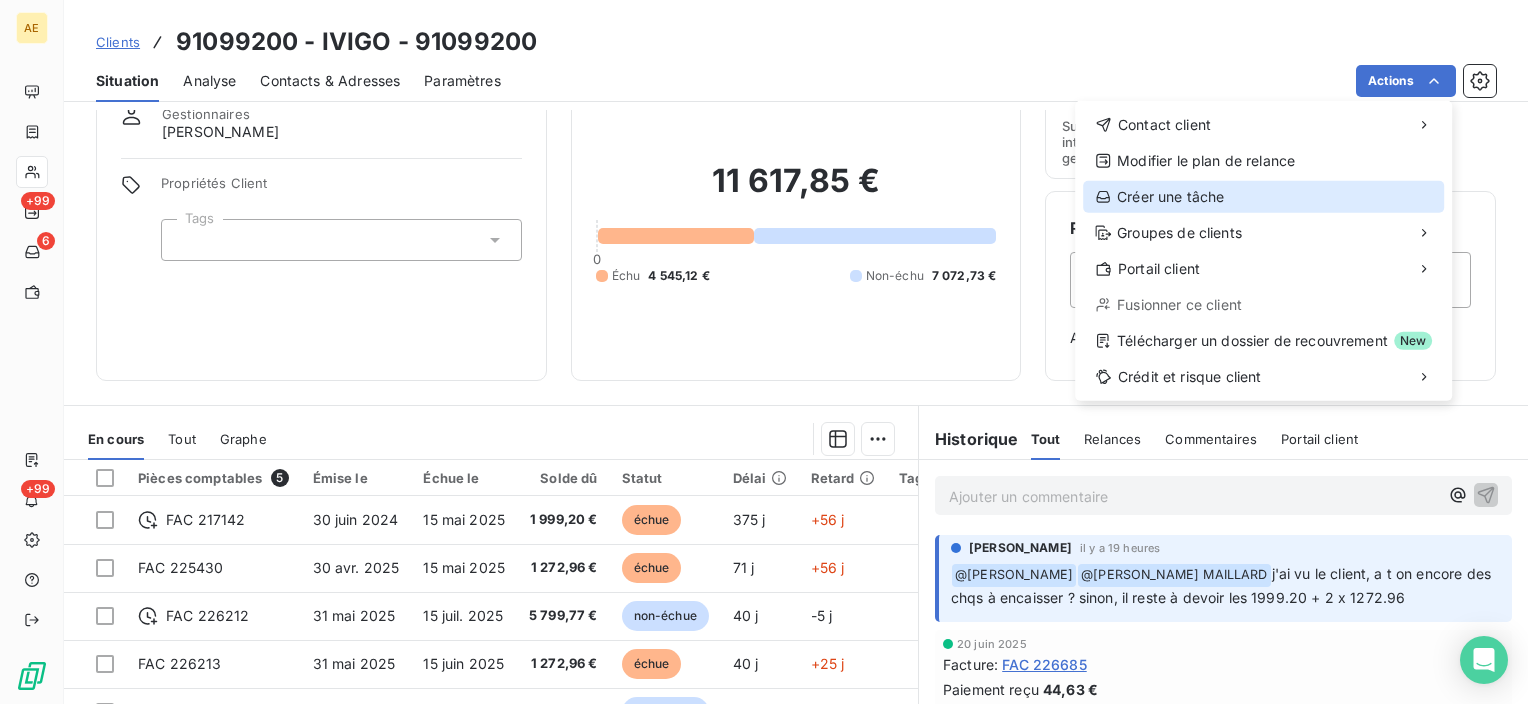 click on "Créer une tâche" at bounding box center (1263, 197) 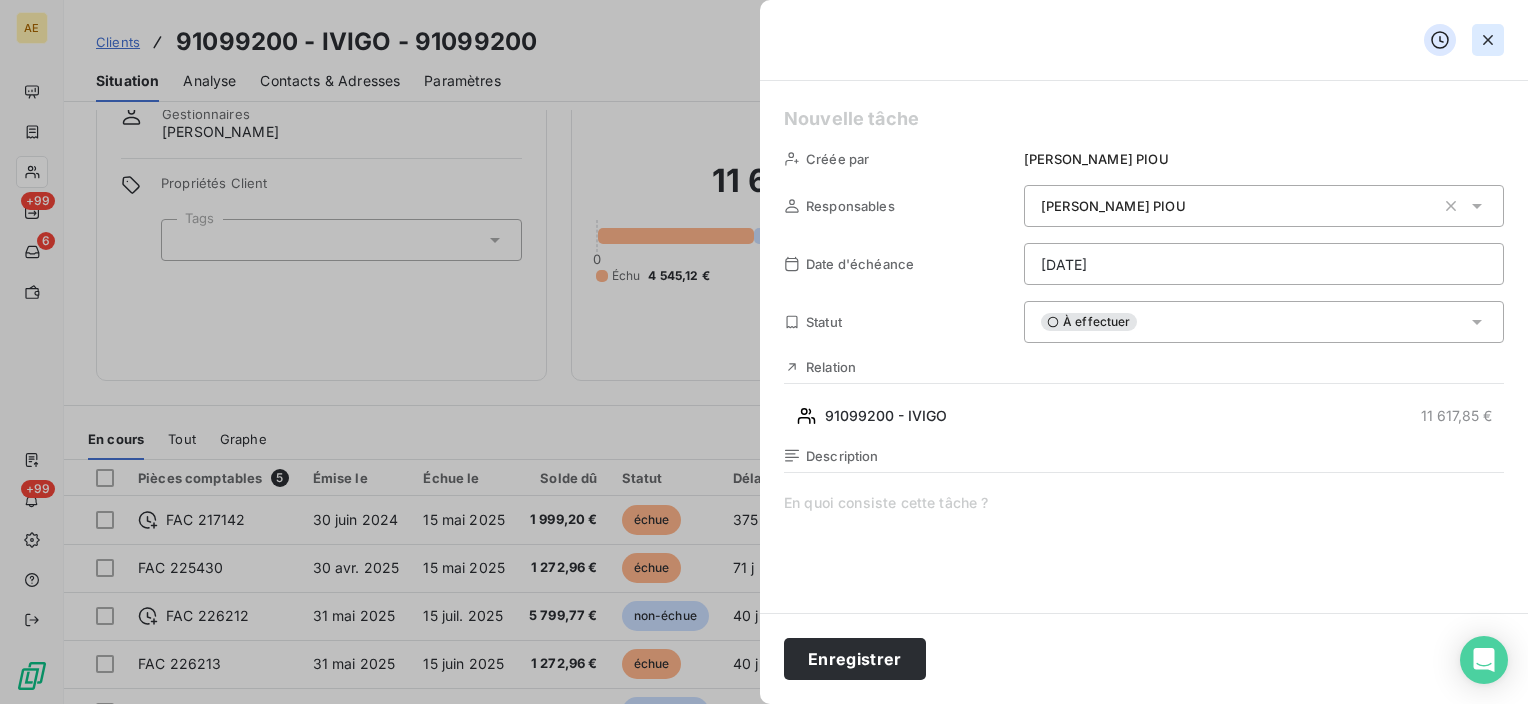 click 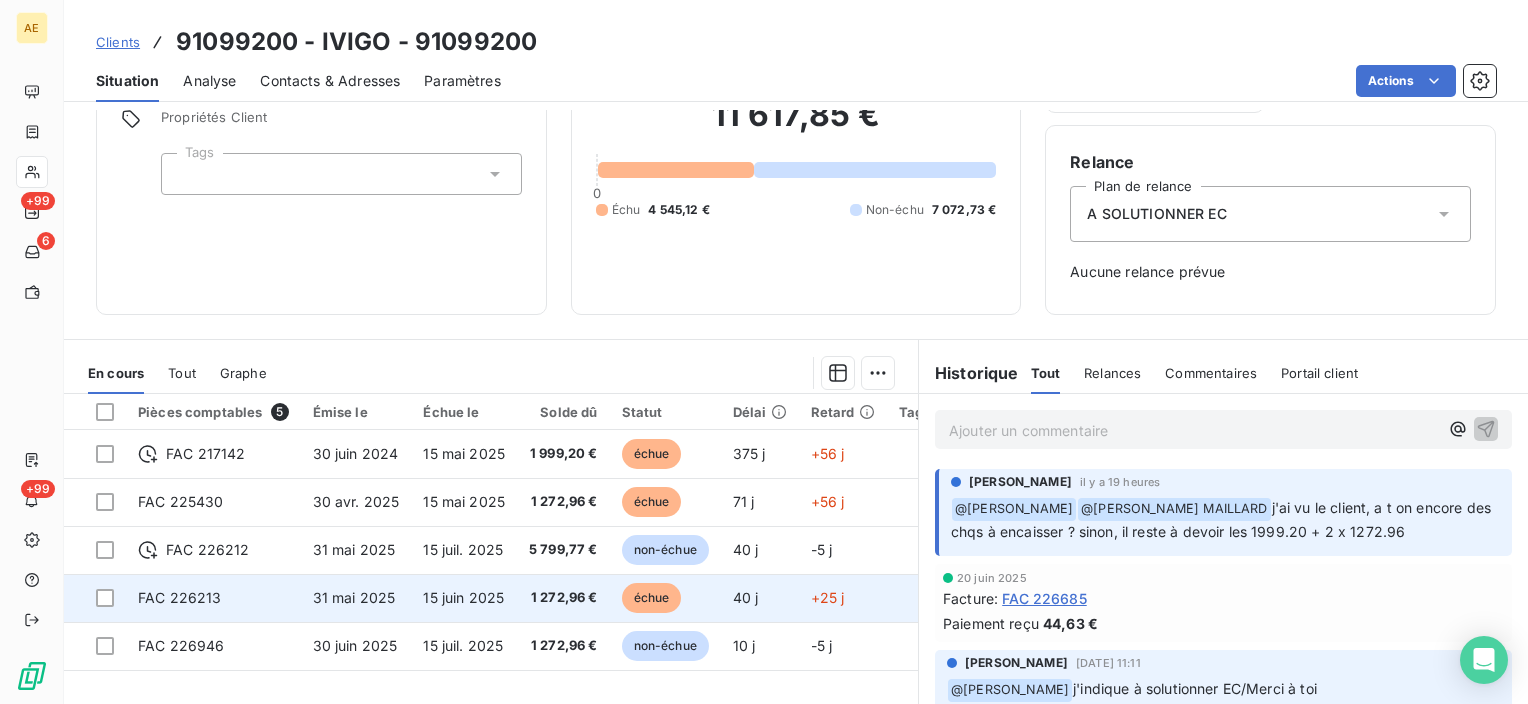 scroll, scrollTop: 181, scrollLeft: 0, axis: vertical 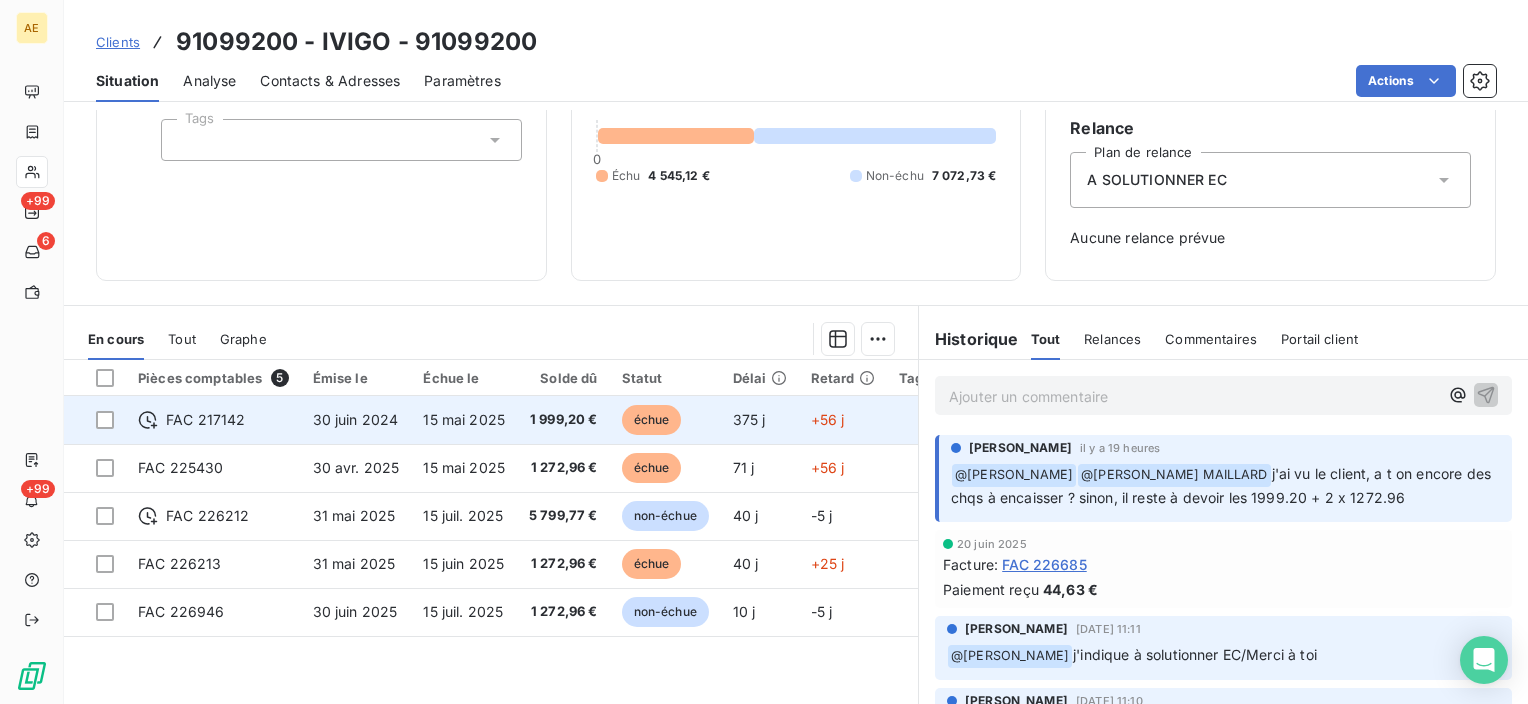 click on "FAC 217142" at bounding box center (206, 420) 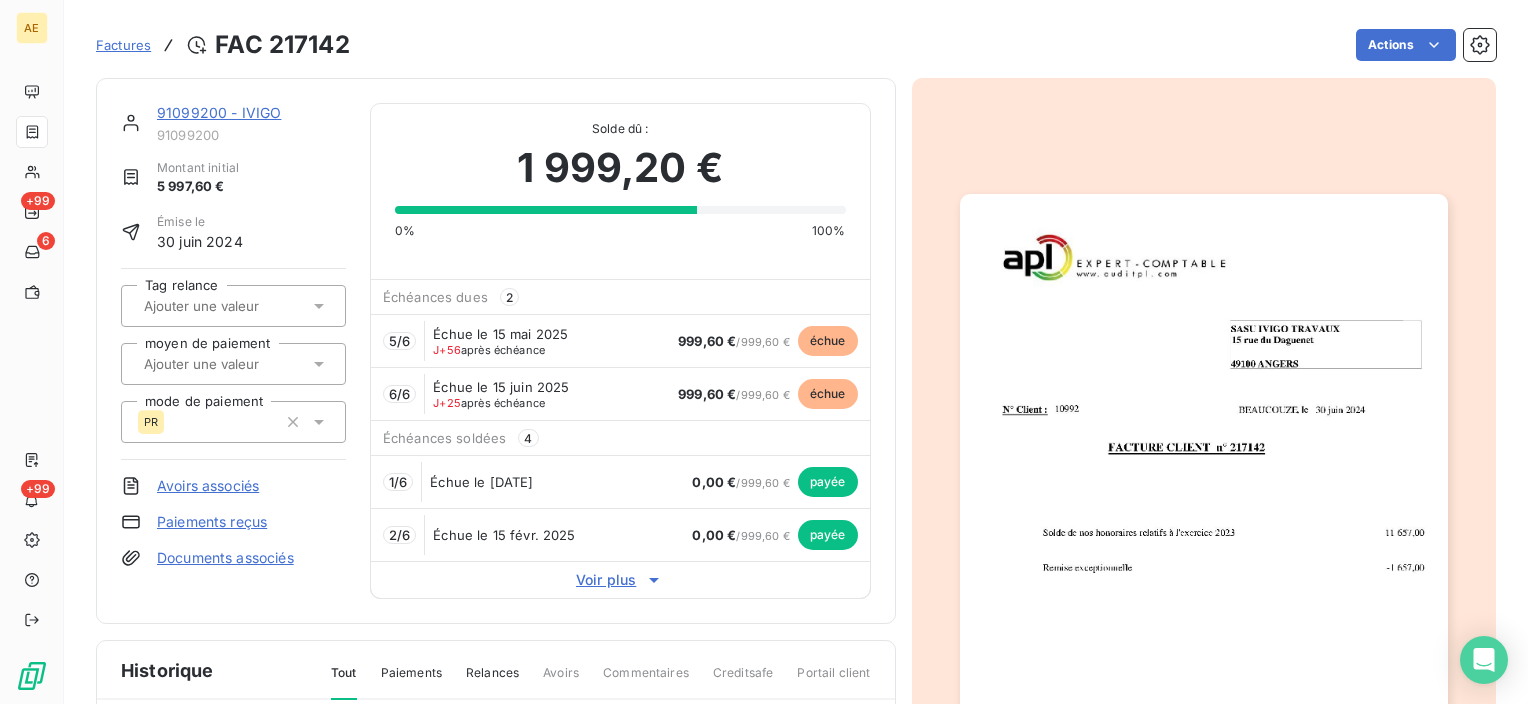 click on "Voir plus" at bounding box center [620, 580] 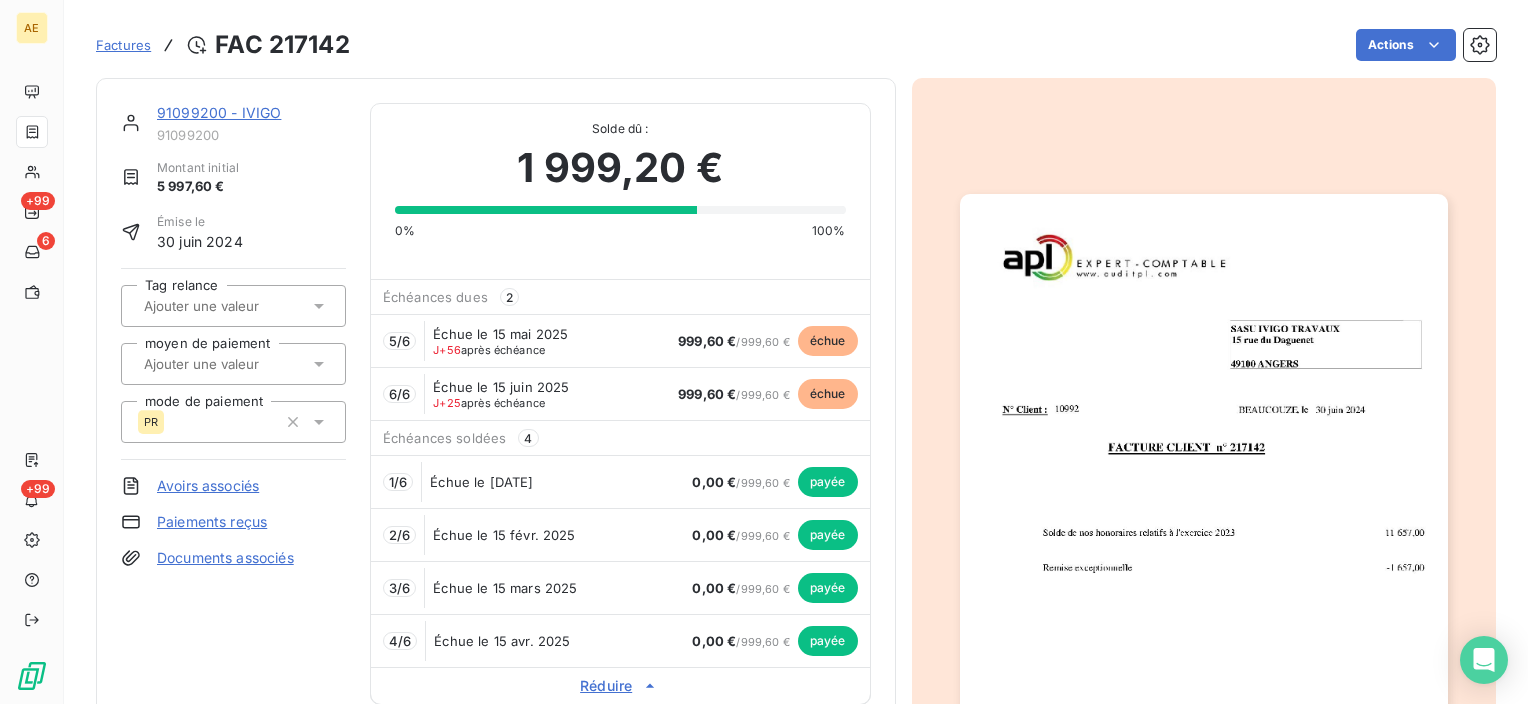 scroll, scrollTop: 200, scrollLeft: 0, axis: vertical 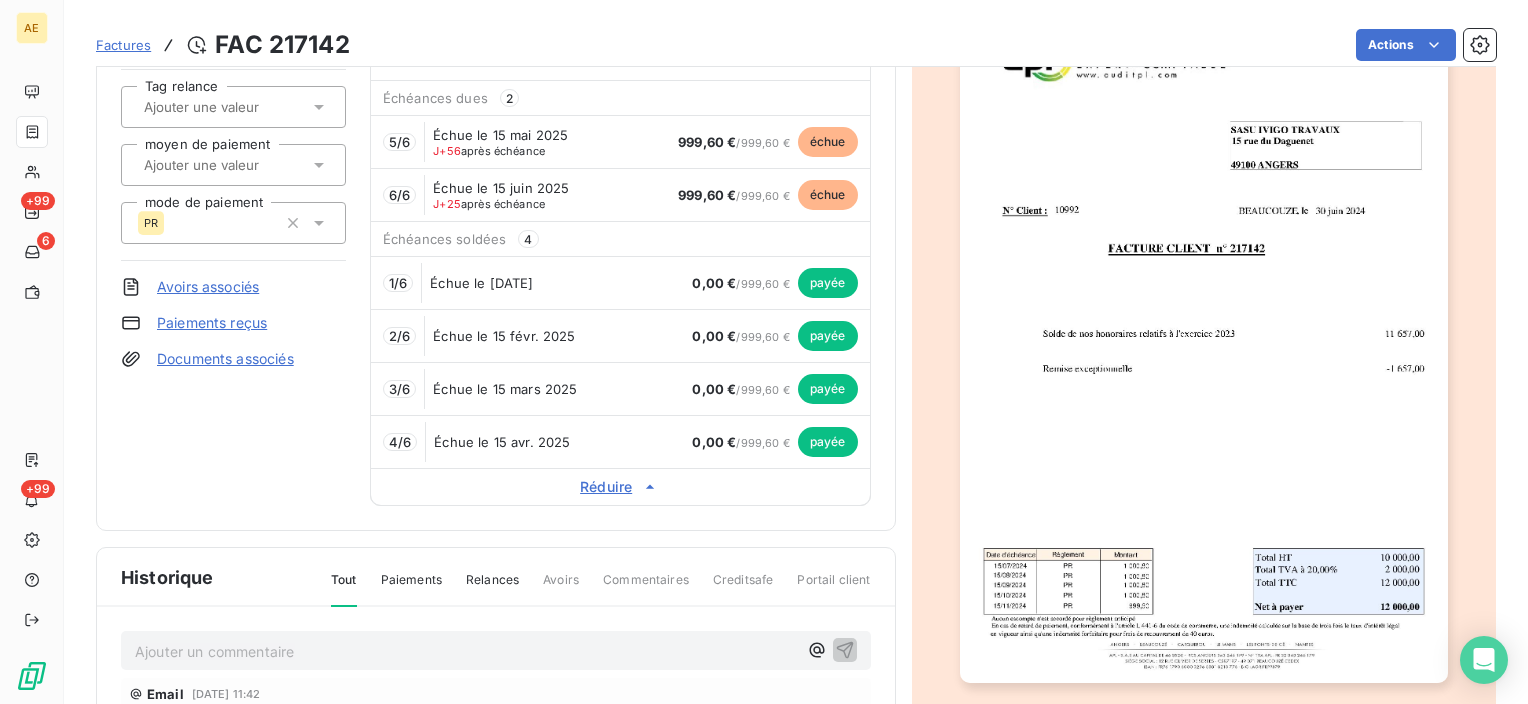 click on "Réduire" at bounding box center [620, 487] 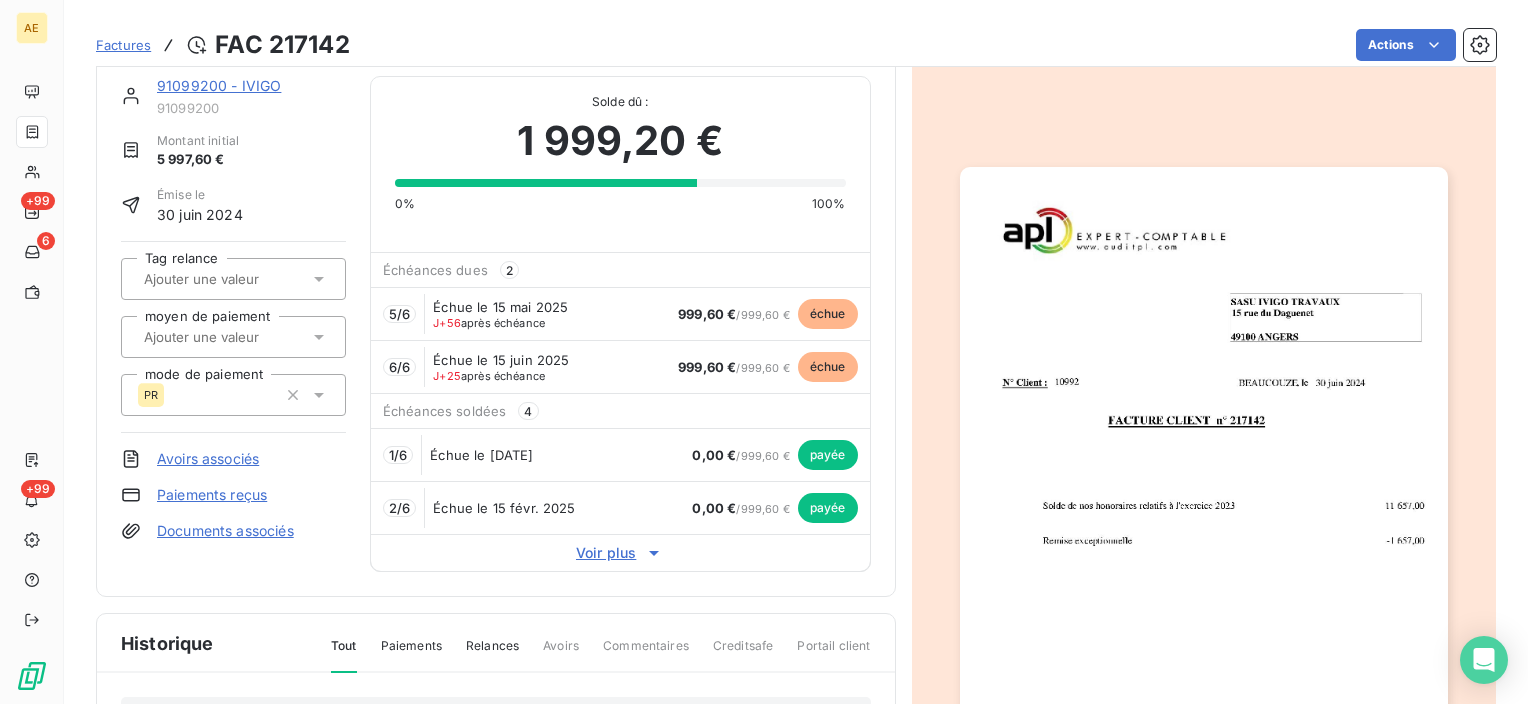 scroll, scrollTop: 0, scrollLeft: 0, axis: both 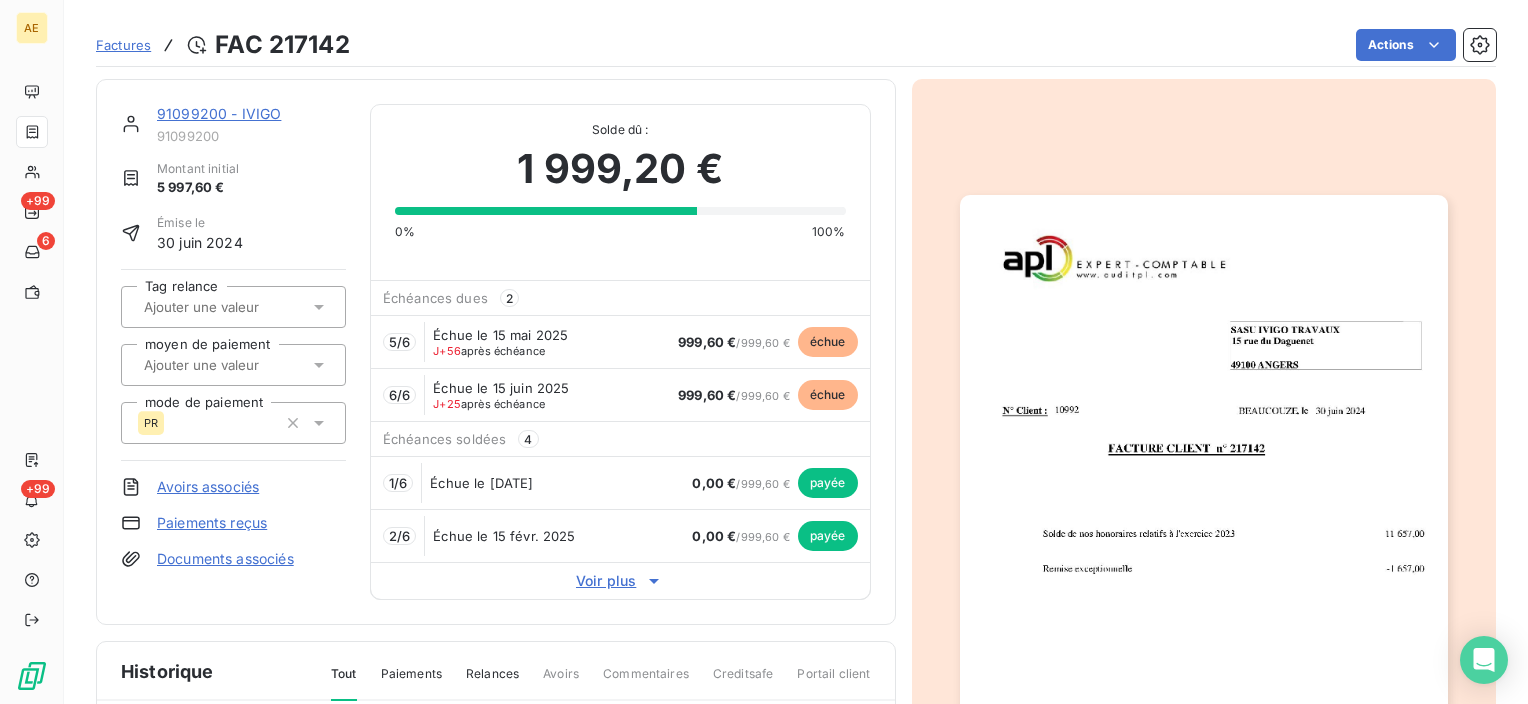 click on "Voir plus" at bounding box center (620, 581) 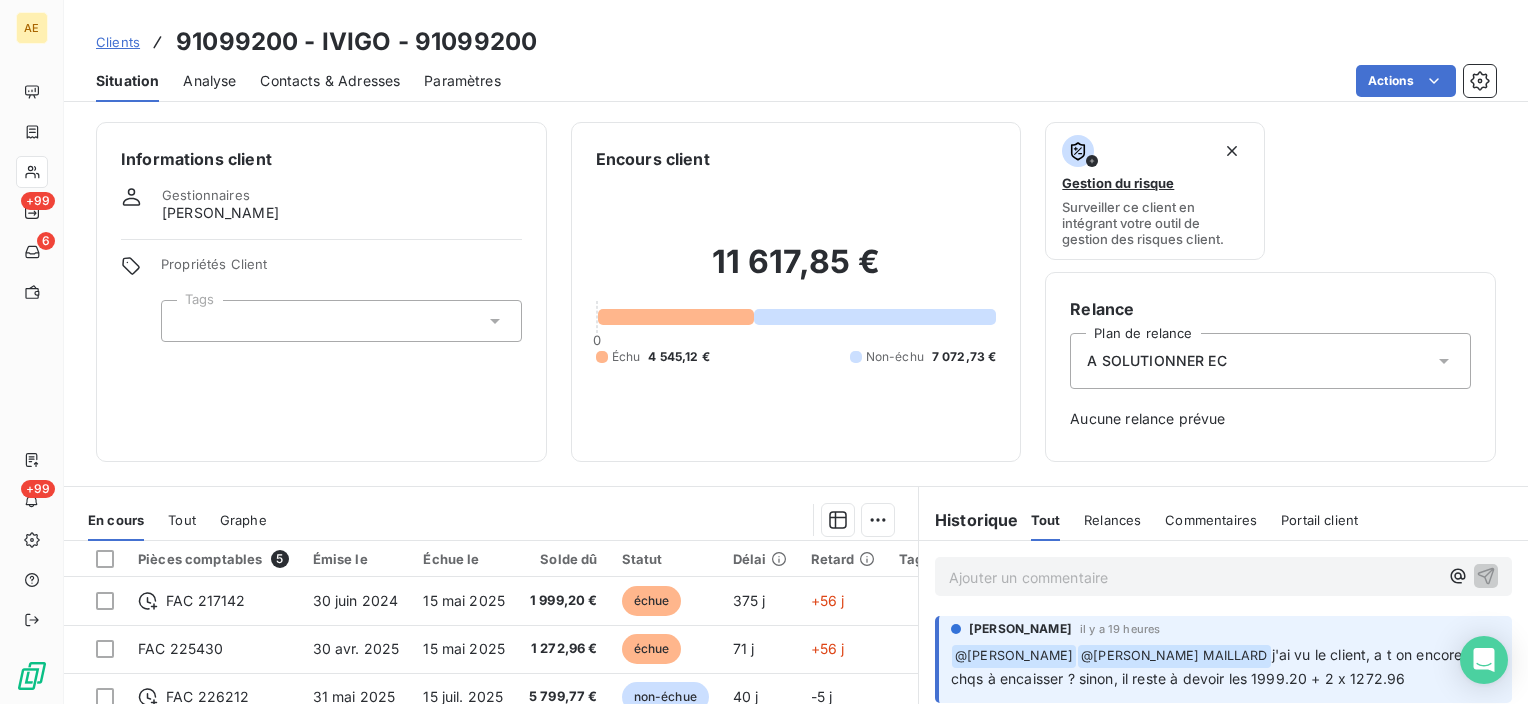 scroll, scrollTop: 100, scrollLeft: 0, axis: vertical 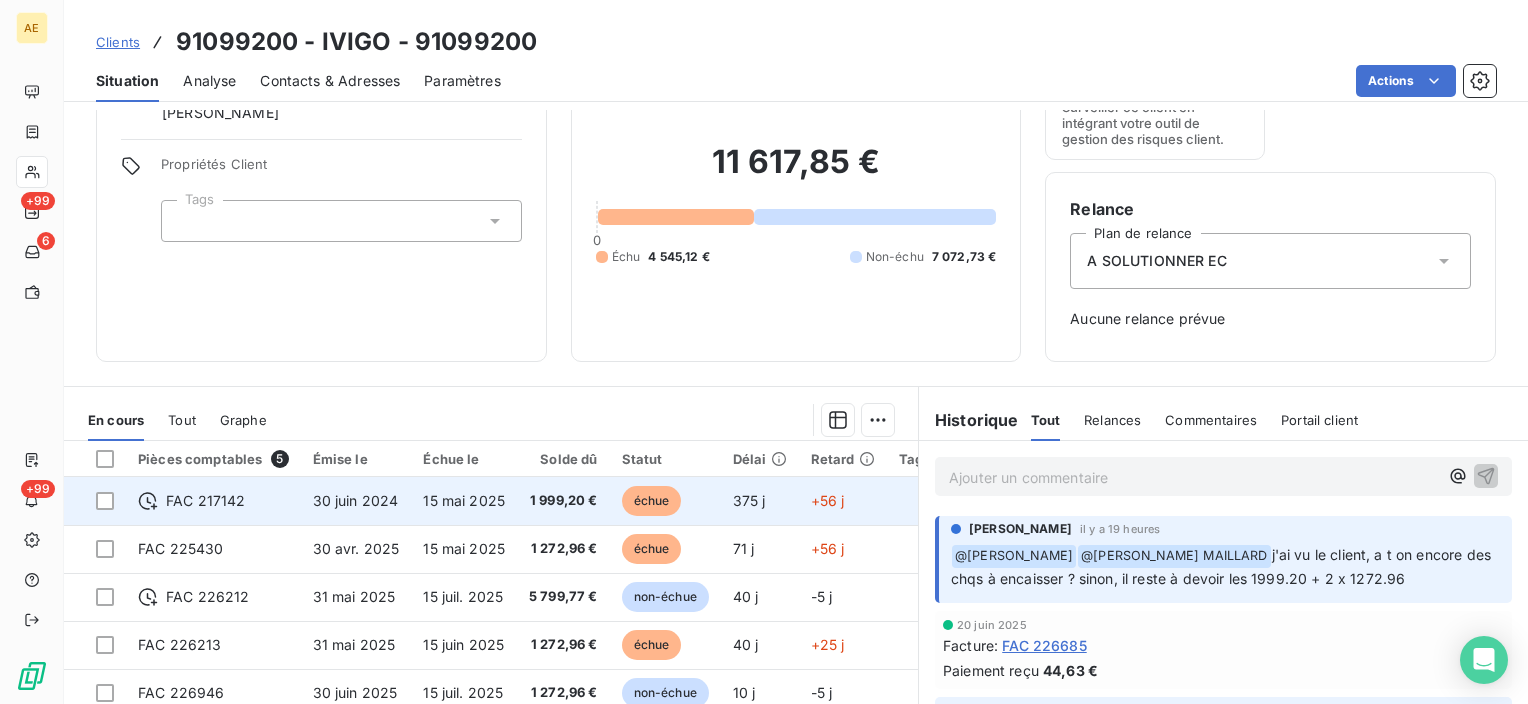 click on "30 juin 2024" at bounding box center [356, 500] 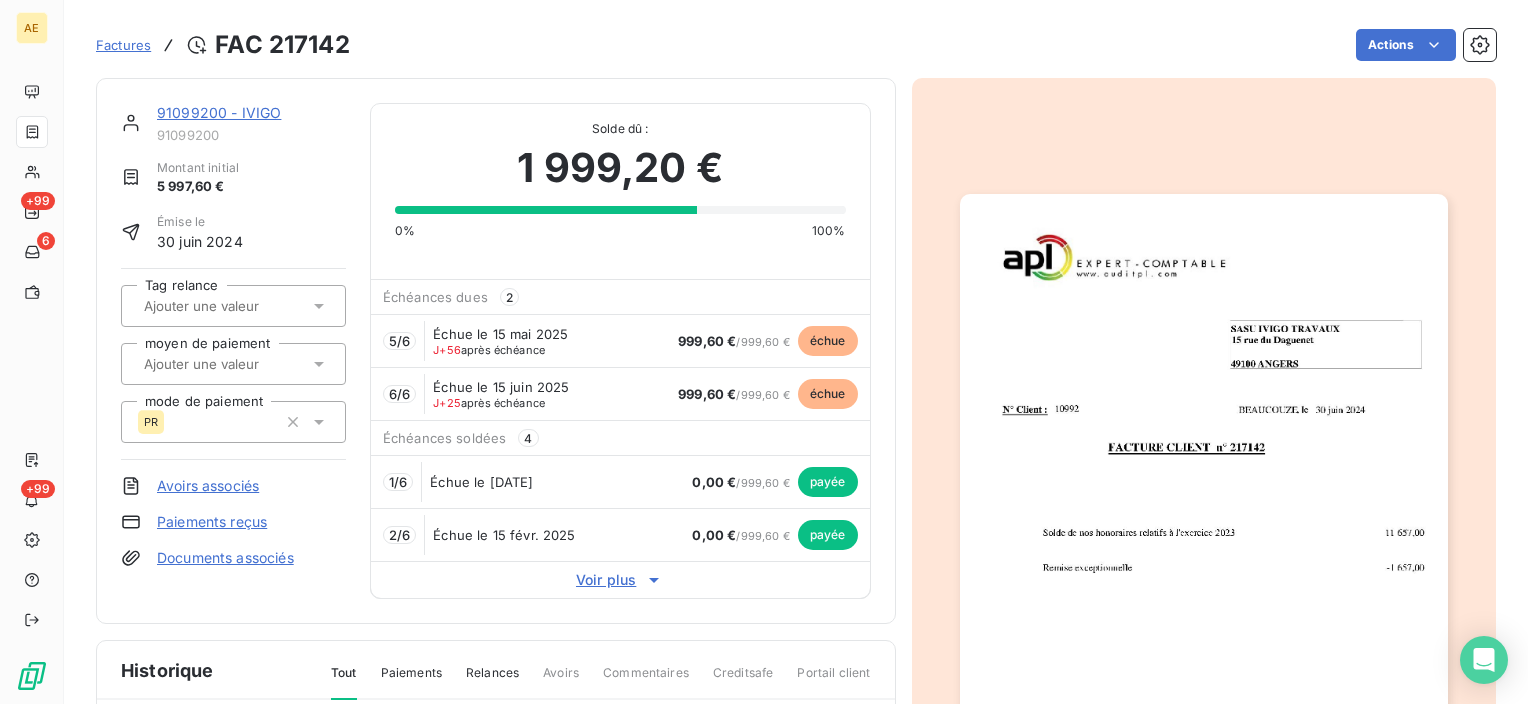 click on "Voir plus" at bounding box center [620, 580] 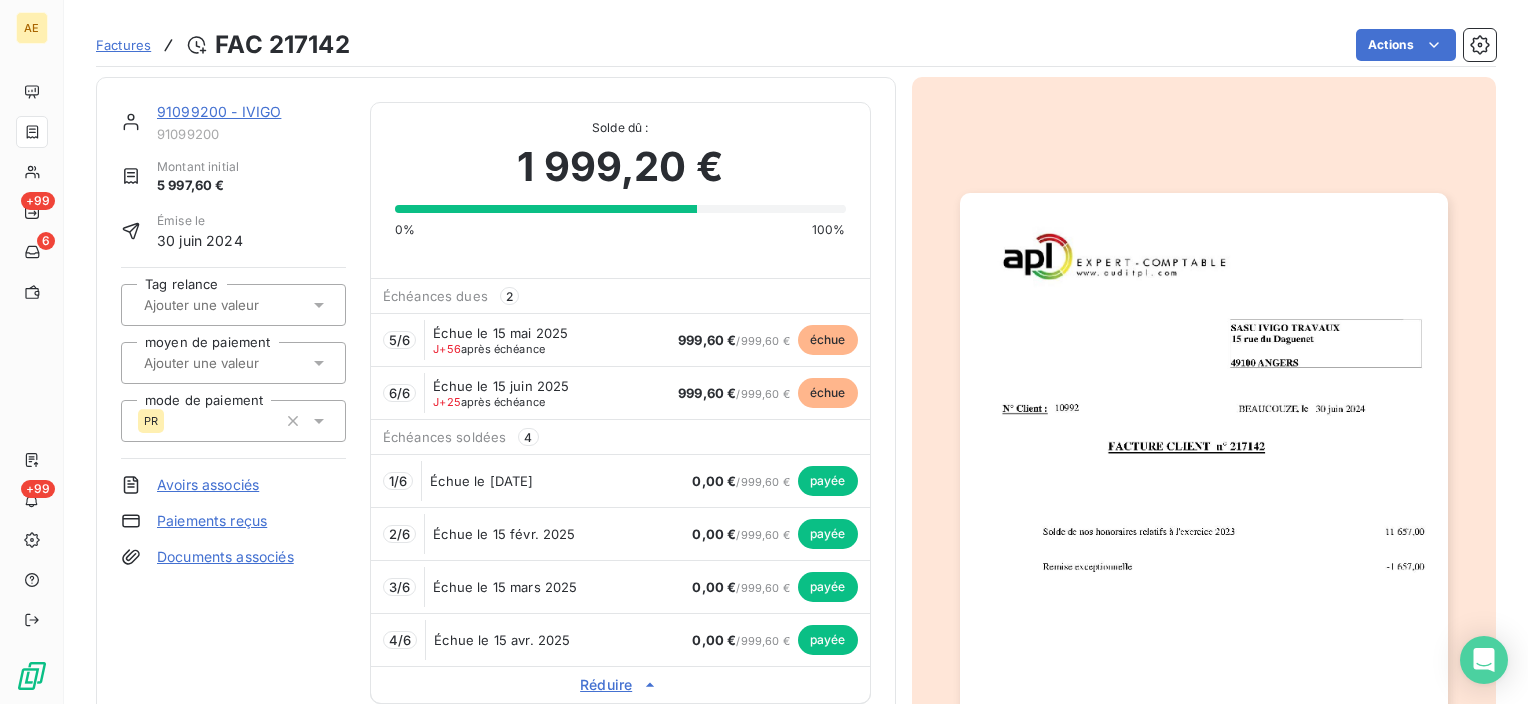 scroll, scrollTop: 202, scrollLeft: 0, axis: vertical 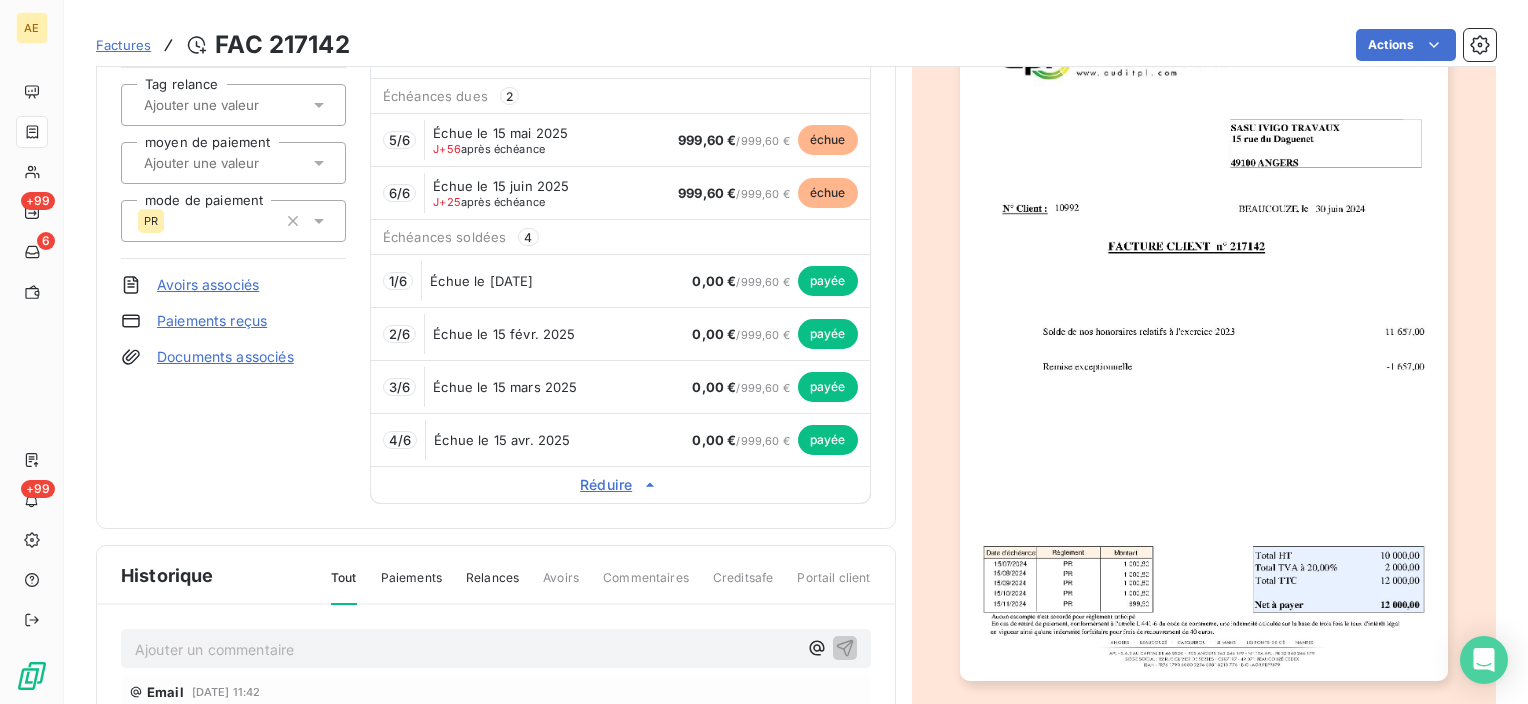 click at bounding box center [1204, 337] 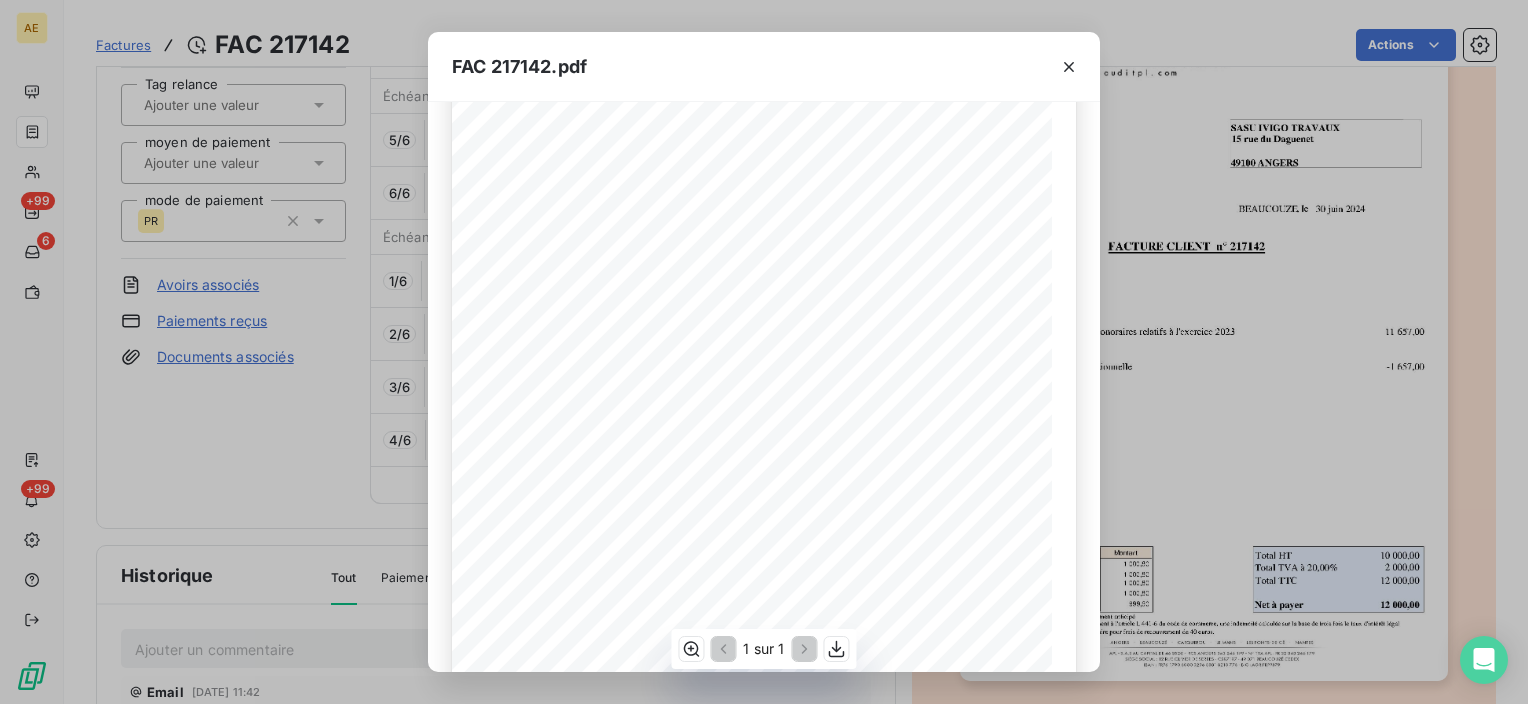 scroll, scrollTop: 346, scrollLeft: 0, axis: vertical 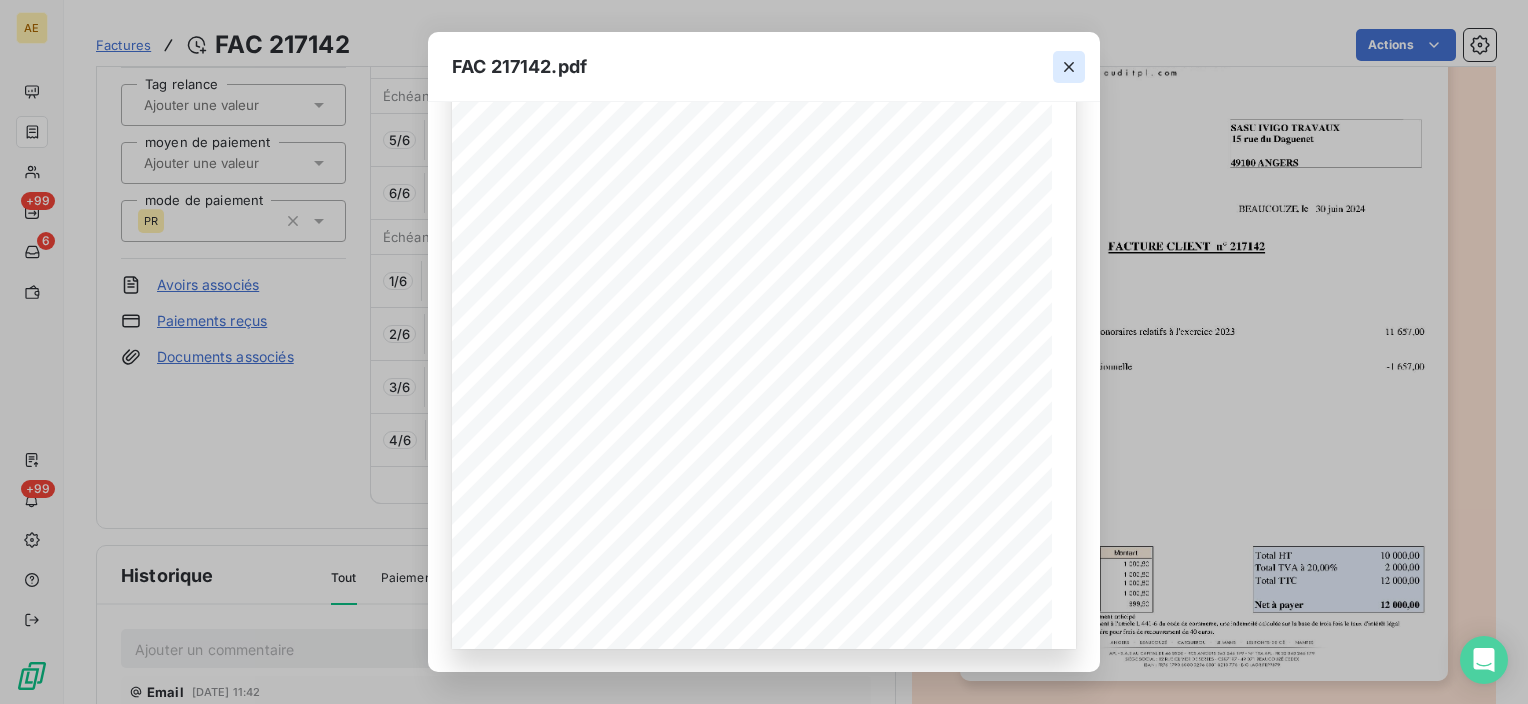 click 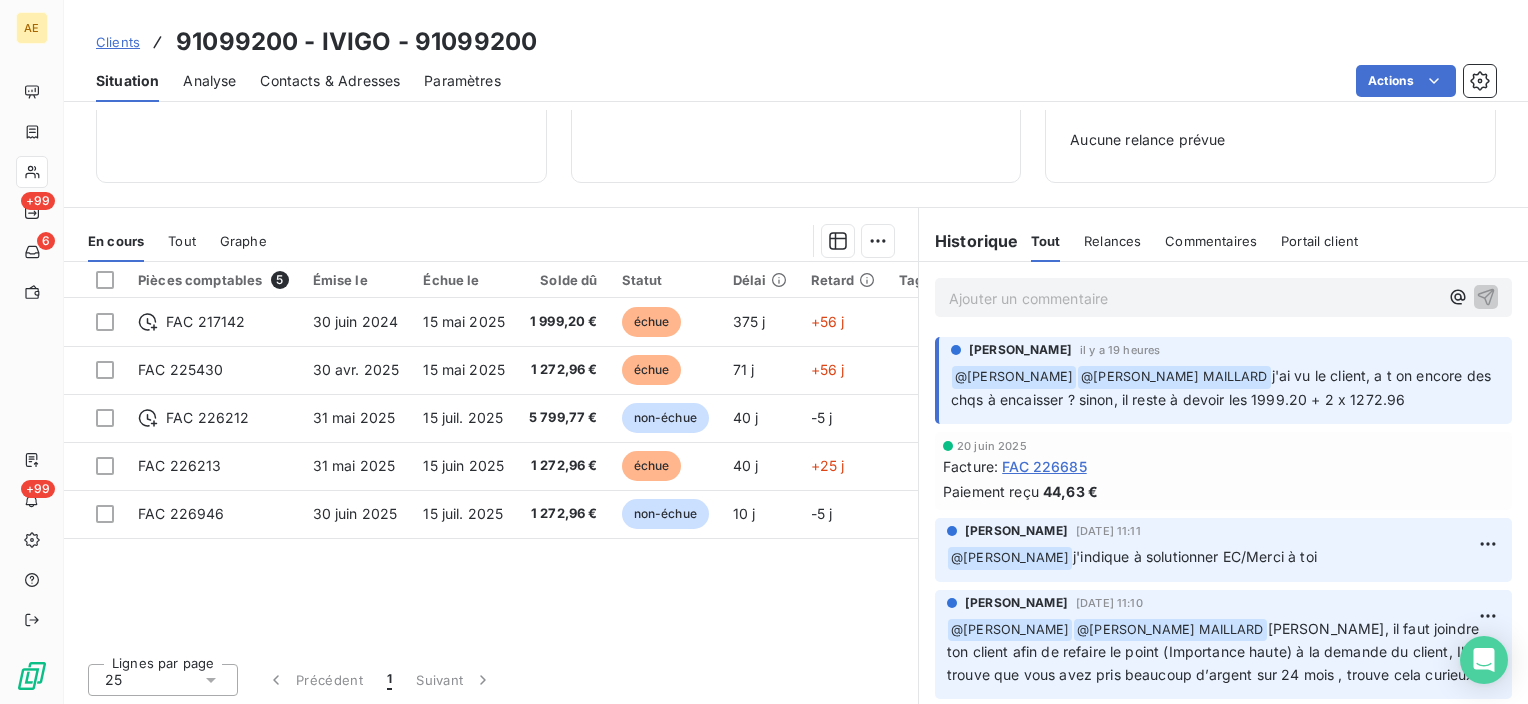 scroll, scrollTop: 280, scrollLeft: 0, axis: vertical 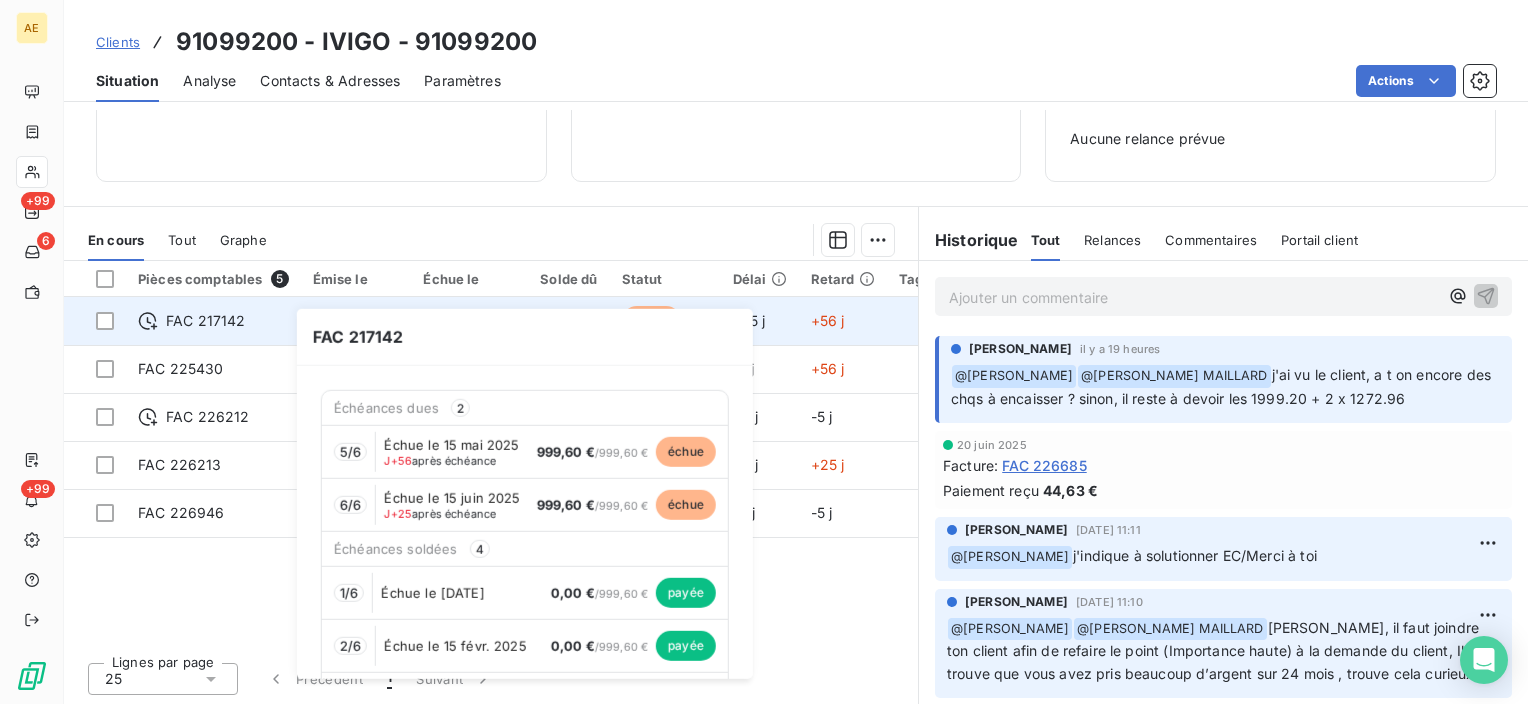click on "FAC 217142" at bounding box center [206, 321] 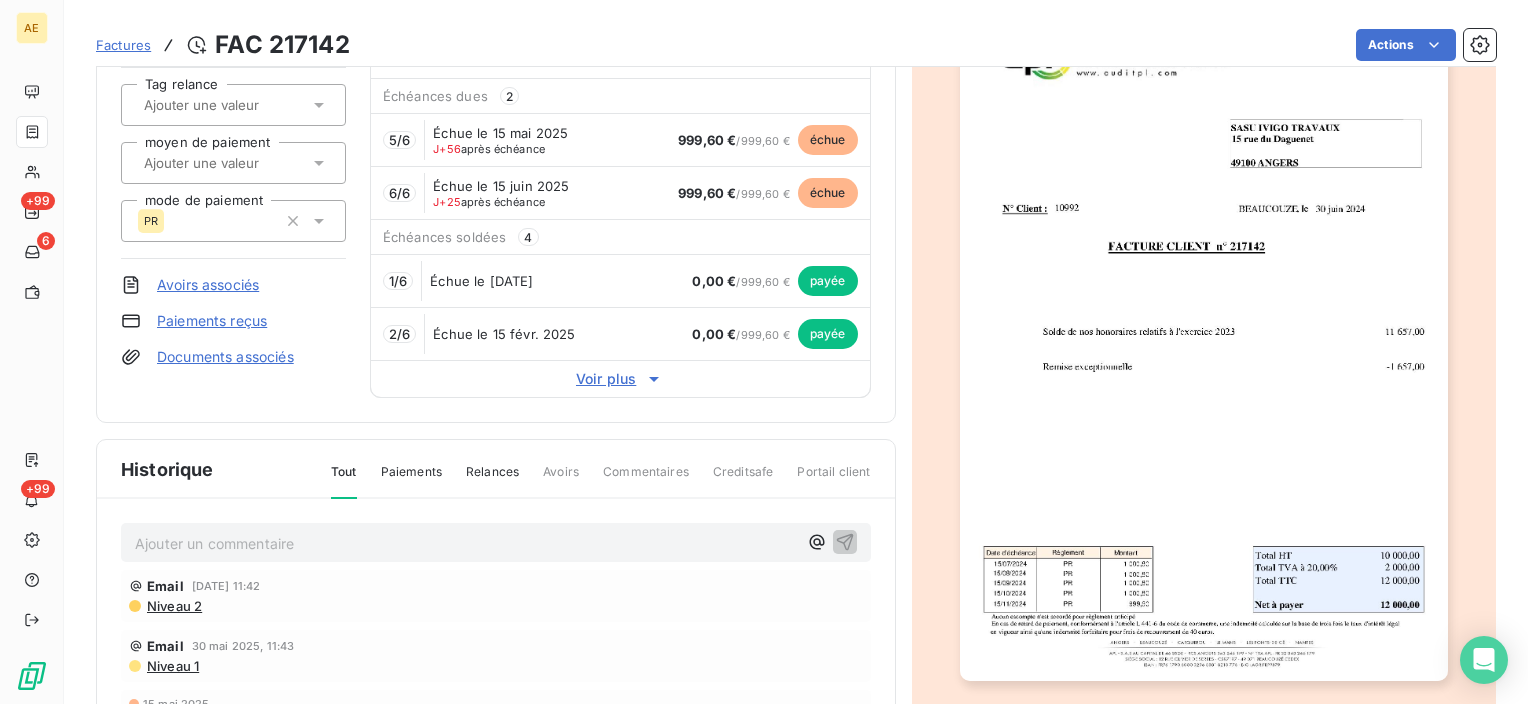 scroll, scrollTop: 2, scrollLeft: 0, axis: vertical 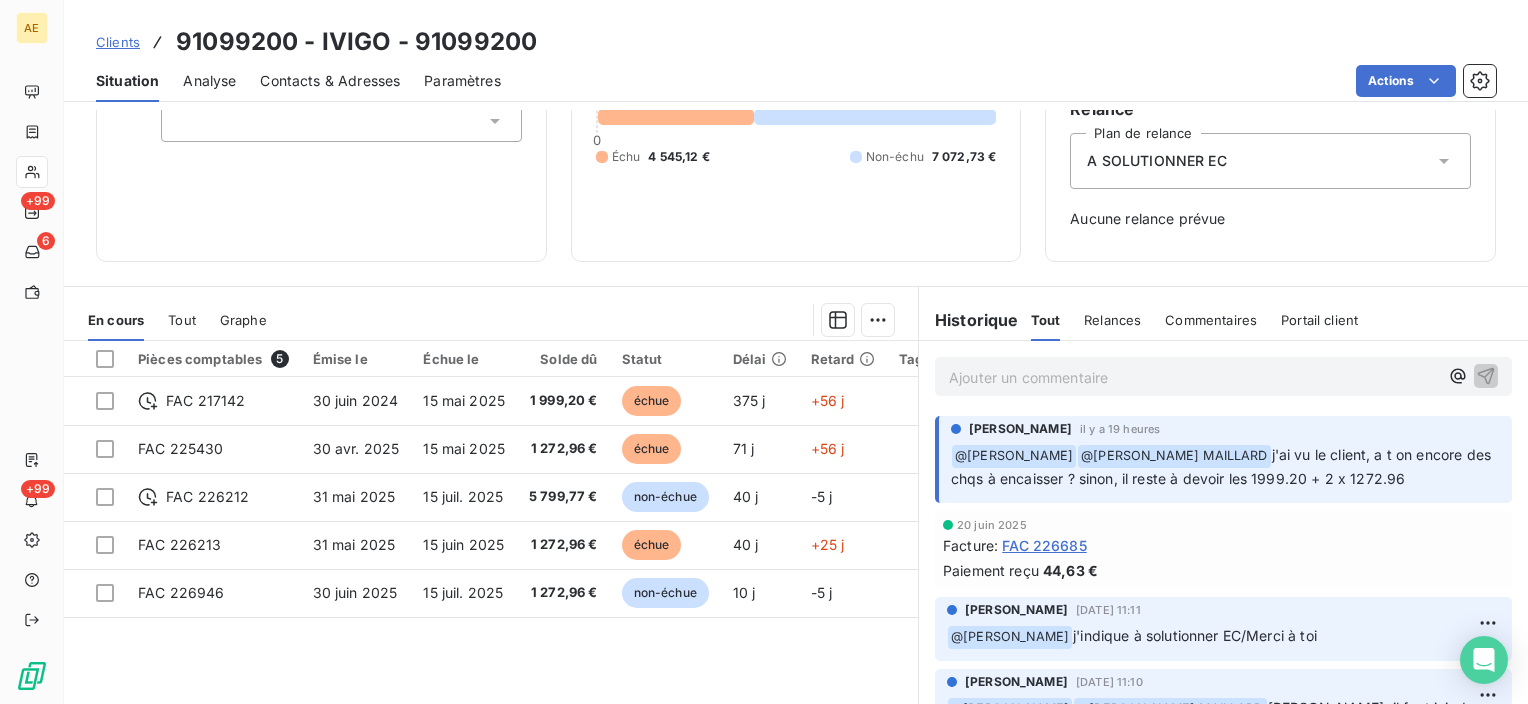 click on "Contacts & Adresses" at bounding box center [330, 81] 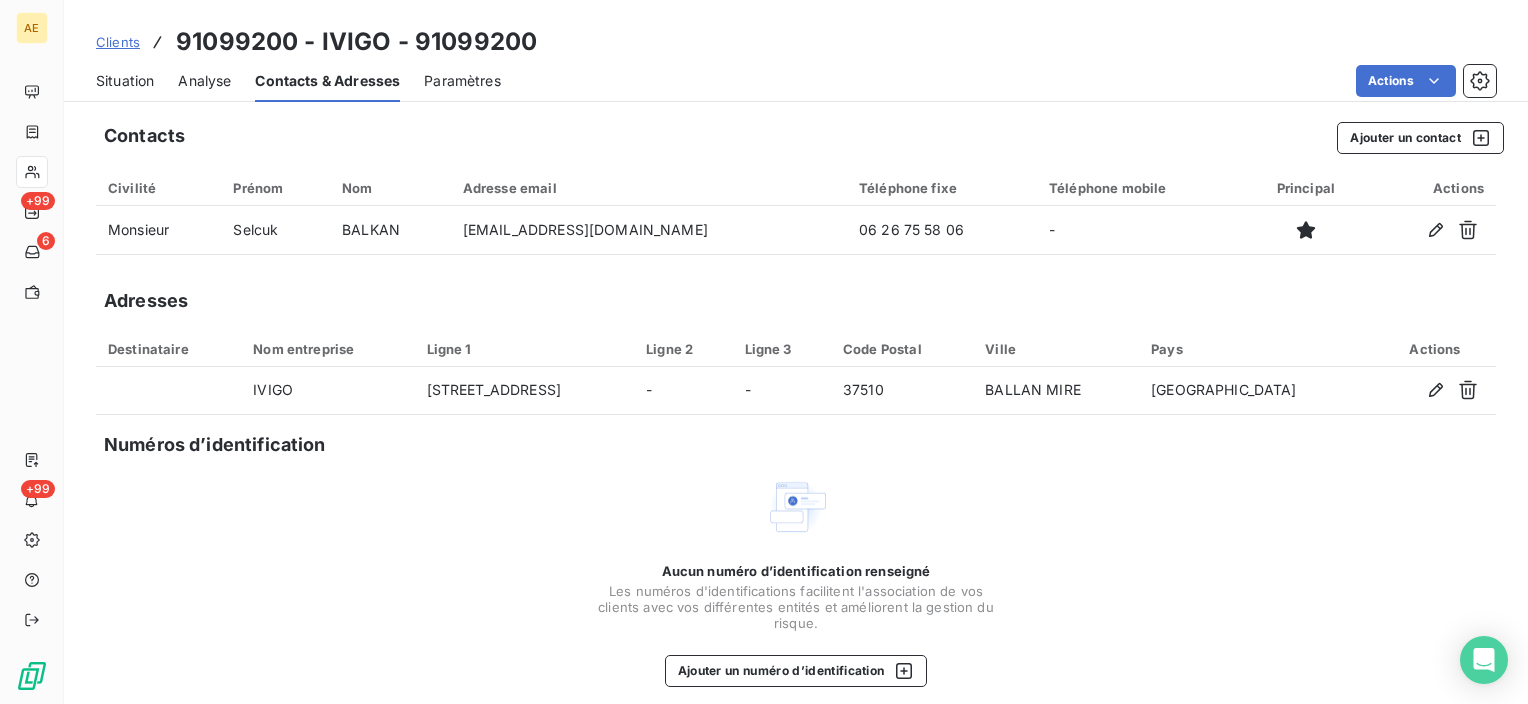 click on "Situation" at bounding box center (125, 81) 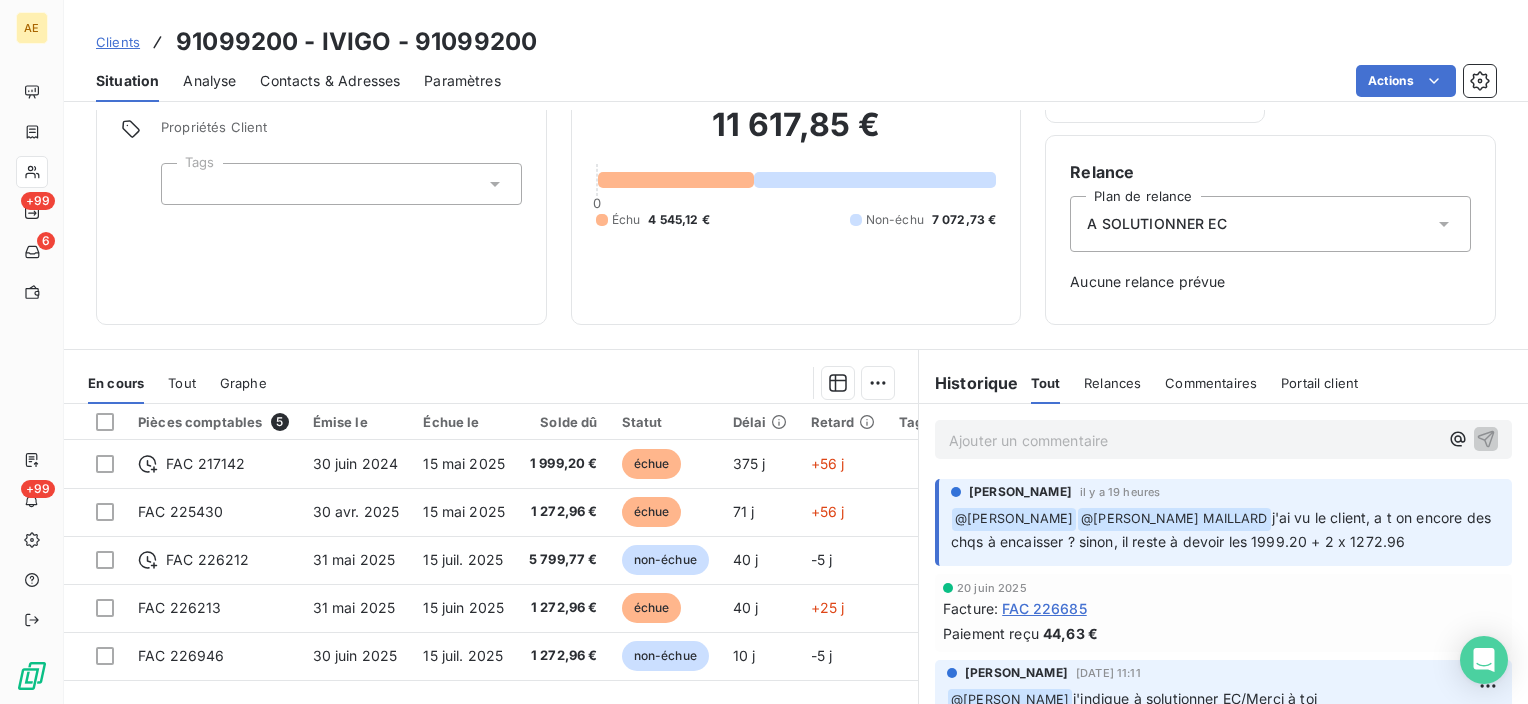 scroll, scrollTop: 280, scrollLeft: 0, axis: vertical 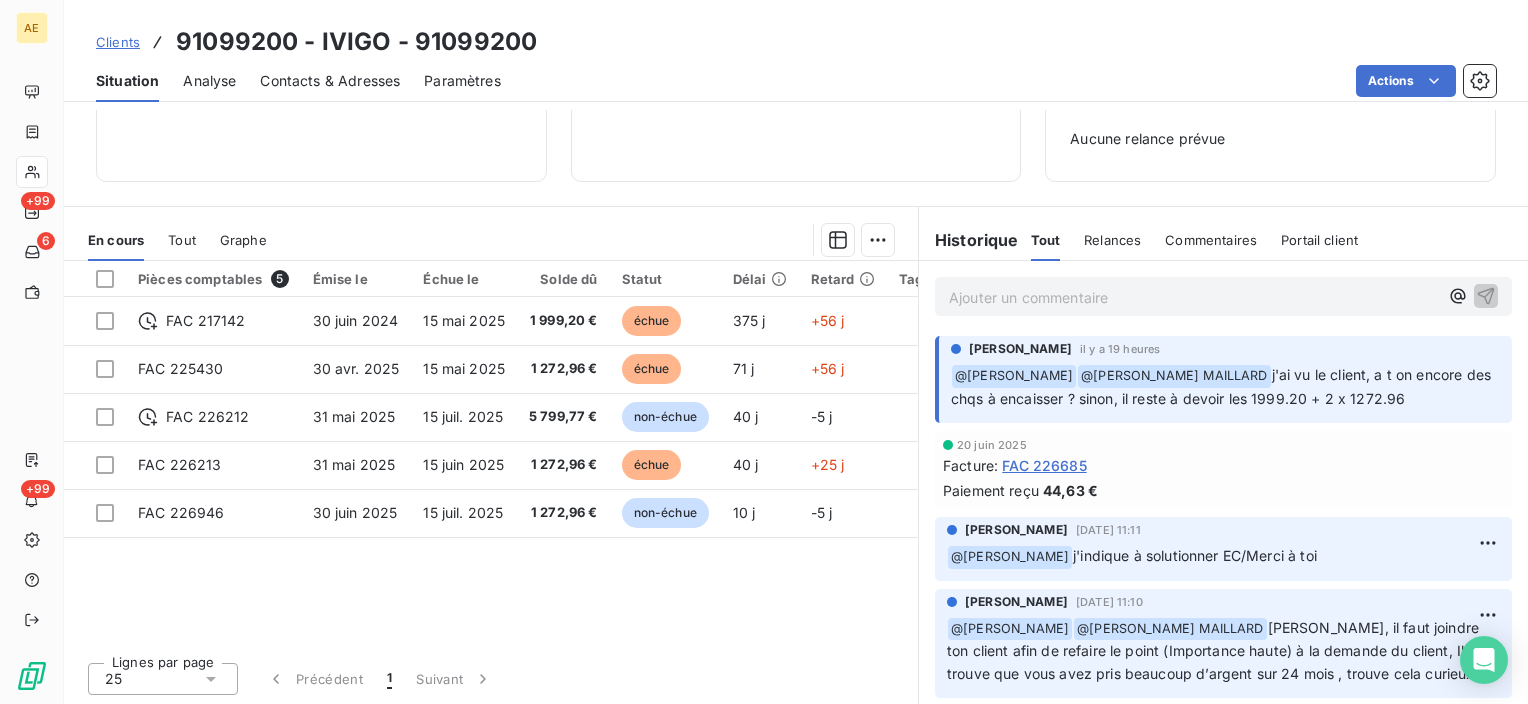 click on "Contacts & Adresses" at bounding box center [330, 81] 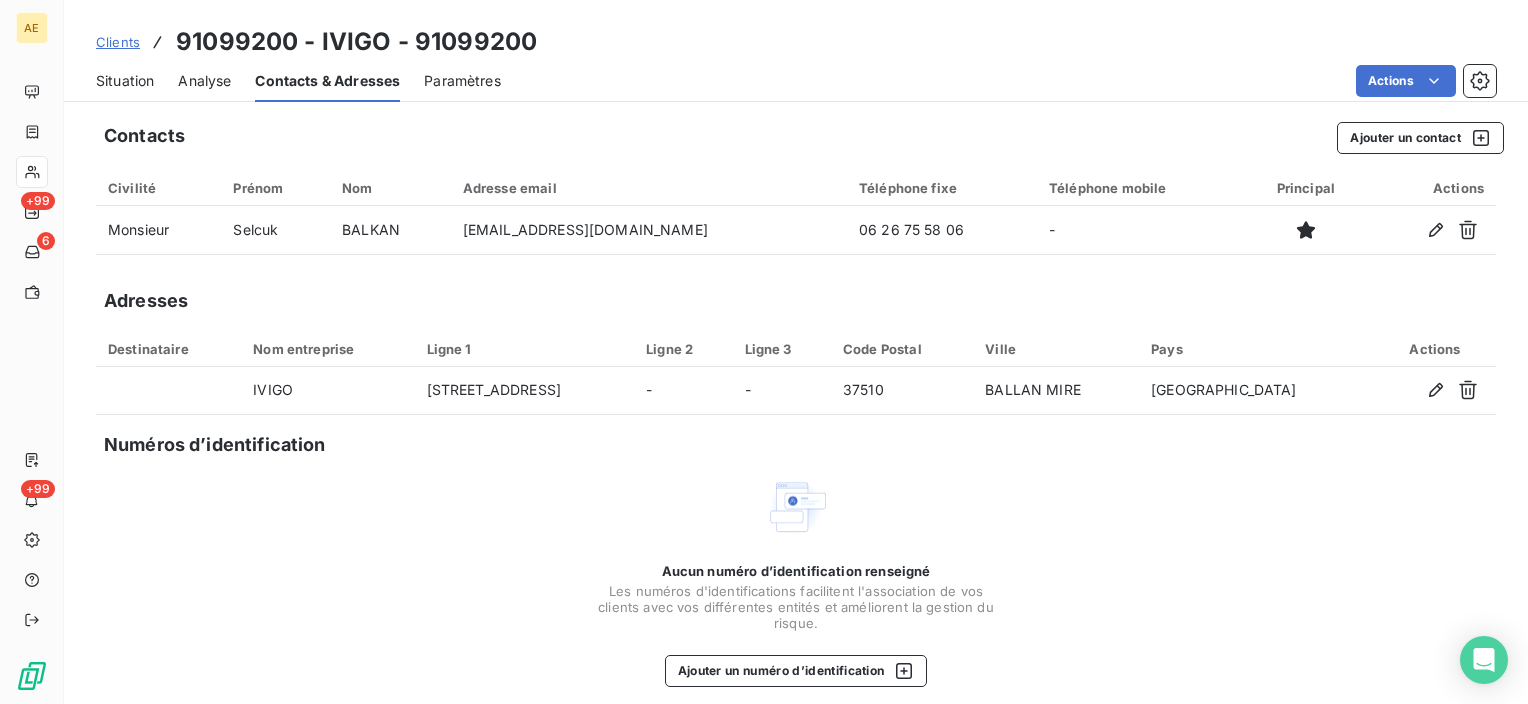 click on "Situation" at bounding box center [125, 81] 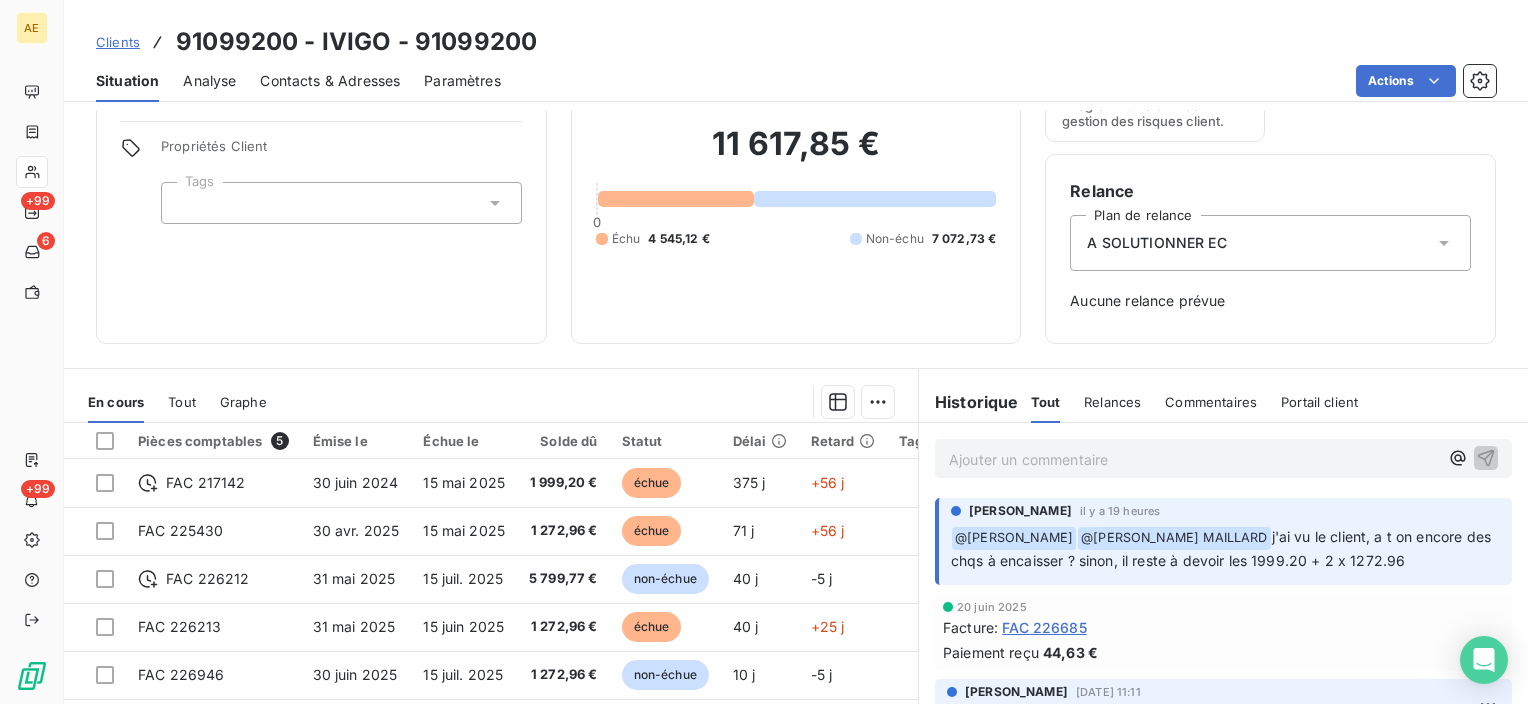 scroll, scrollTop: 280, scrollLeft: 0, axis: vertical 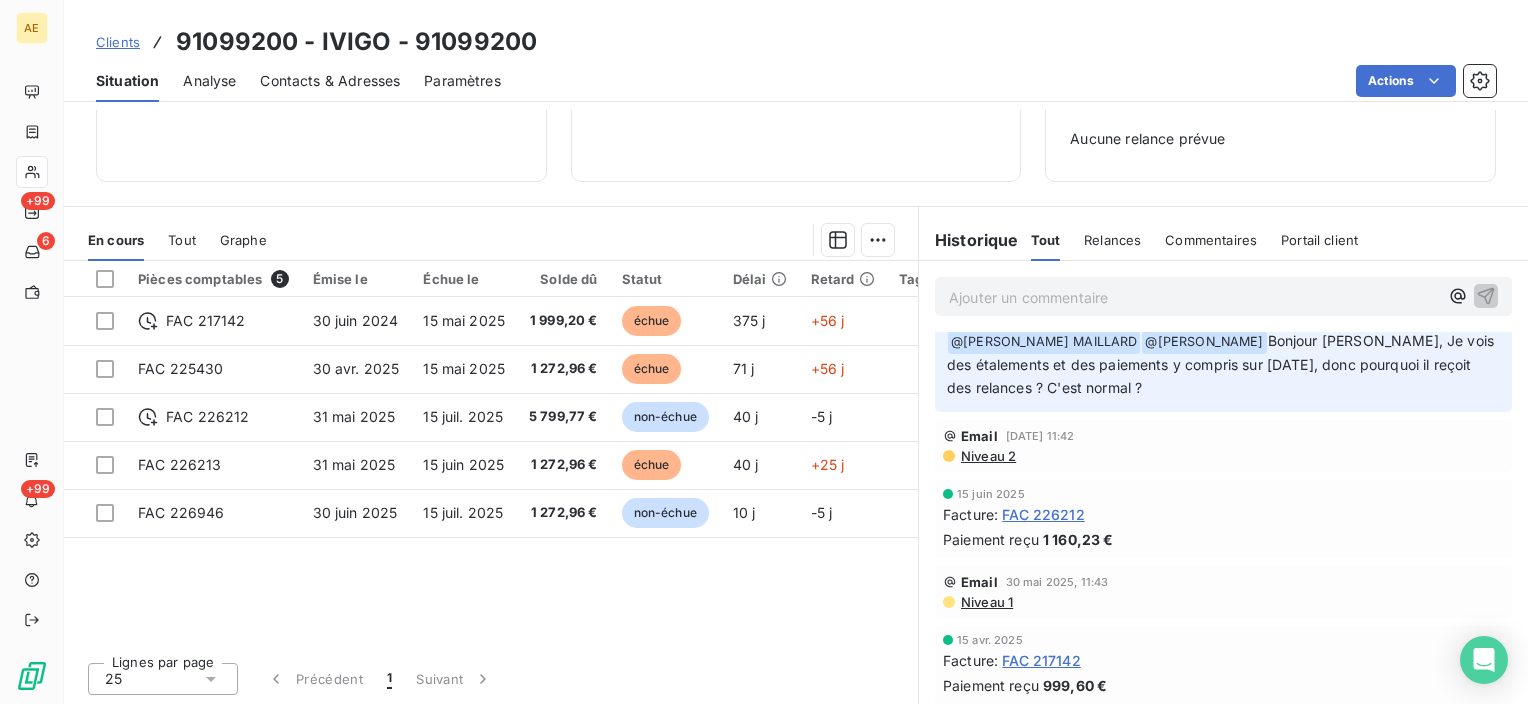 click on "Niveau 2" at bounding box center [987, 456] 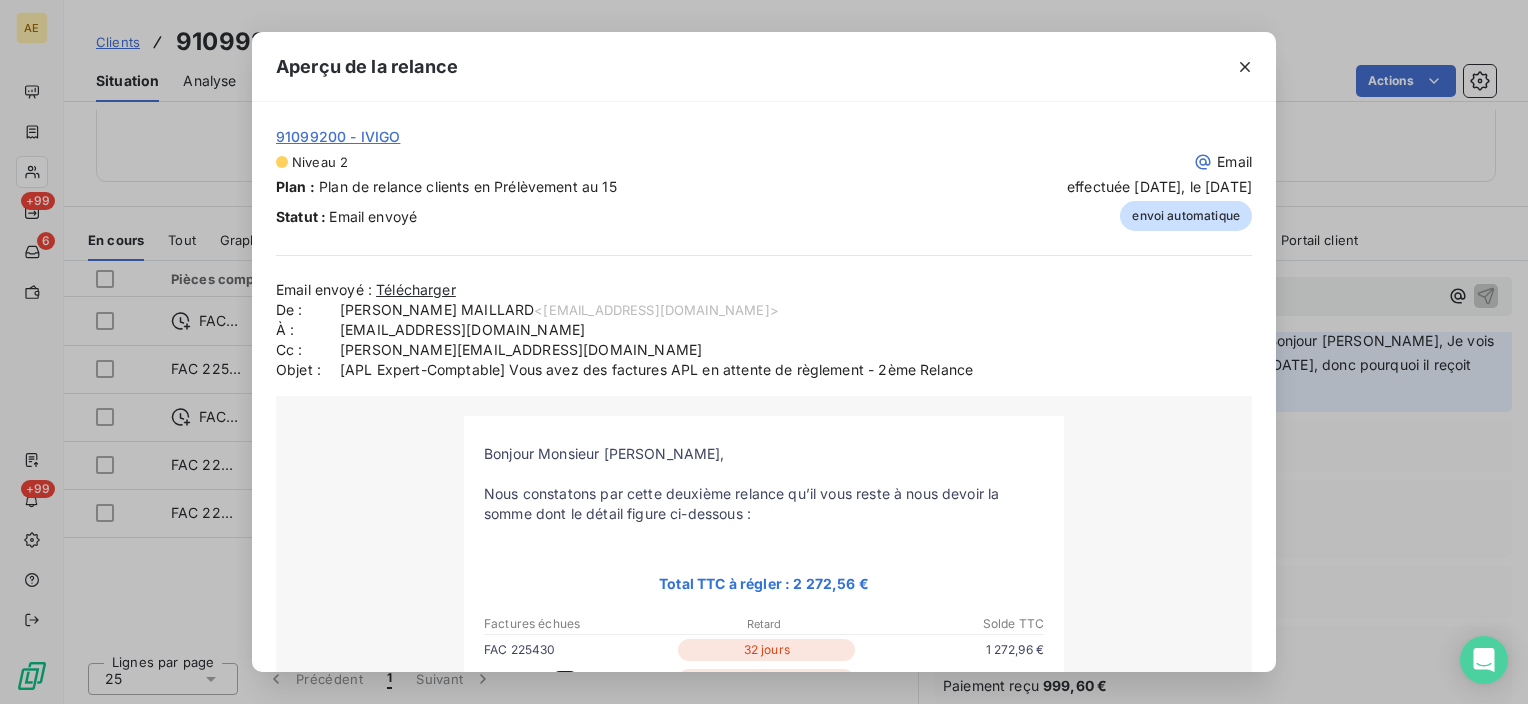 click on "Email envoyé : Télécharger De : Charlène LEVRON MAILLARD <rappels@leanpay.io> À : balkanselcuk49@gmail.com Cc : b.hamon@auditpl.fr Objet : [APL Expert-Comptable] Vous avez des factures APL en attente de règlement - 2ème Relance
Bonjour Monsieur BALKAN,
Nous constatons par cette deuxième relance qu’il vous reste à nous devoir la somme dont le détail figure ci-dessous :
Total TTC à régler : 2 272,56 €
Factures échues" at bounding box center (764, 762) 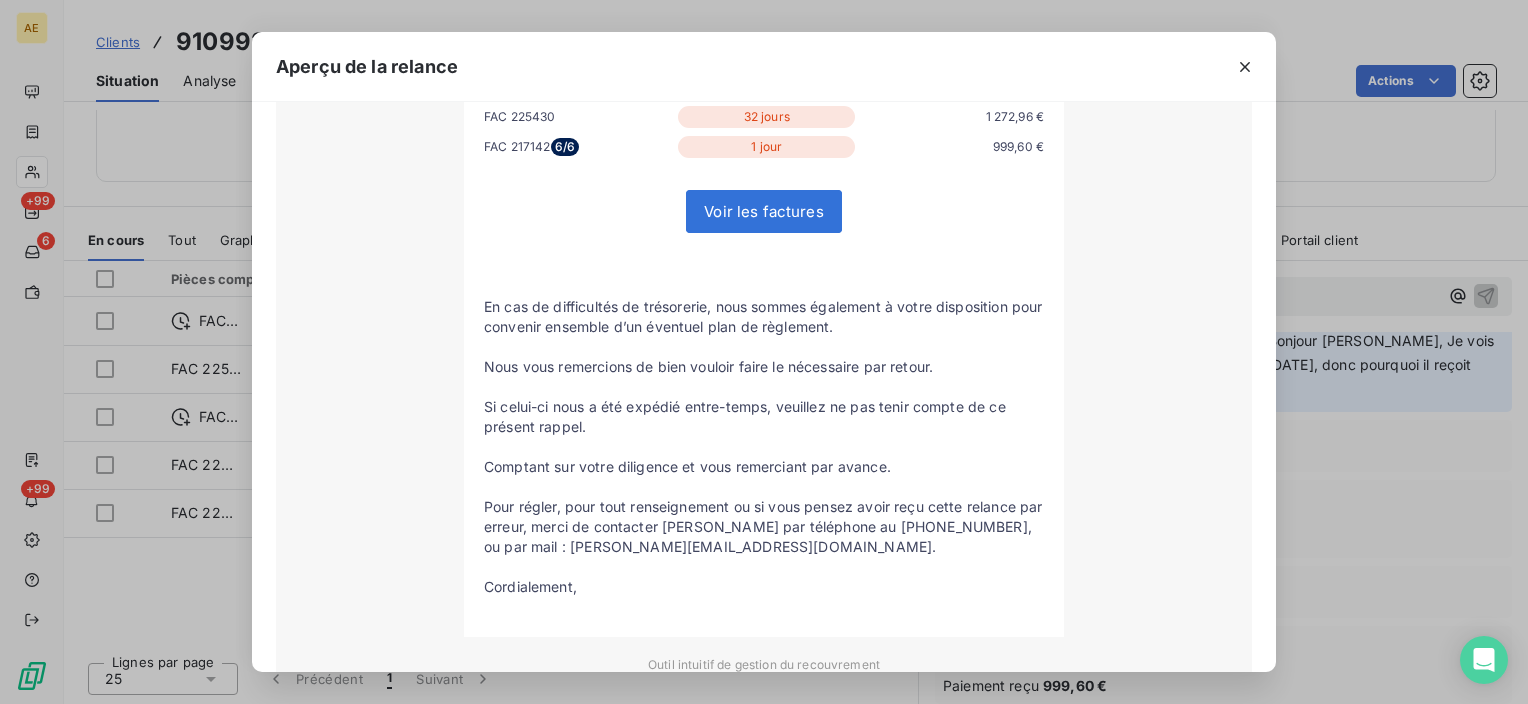 scroll, scrollTop: 594, scrollLeft: 0, axis: vertical 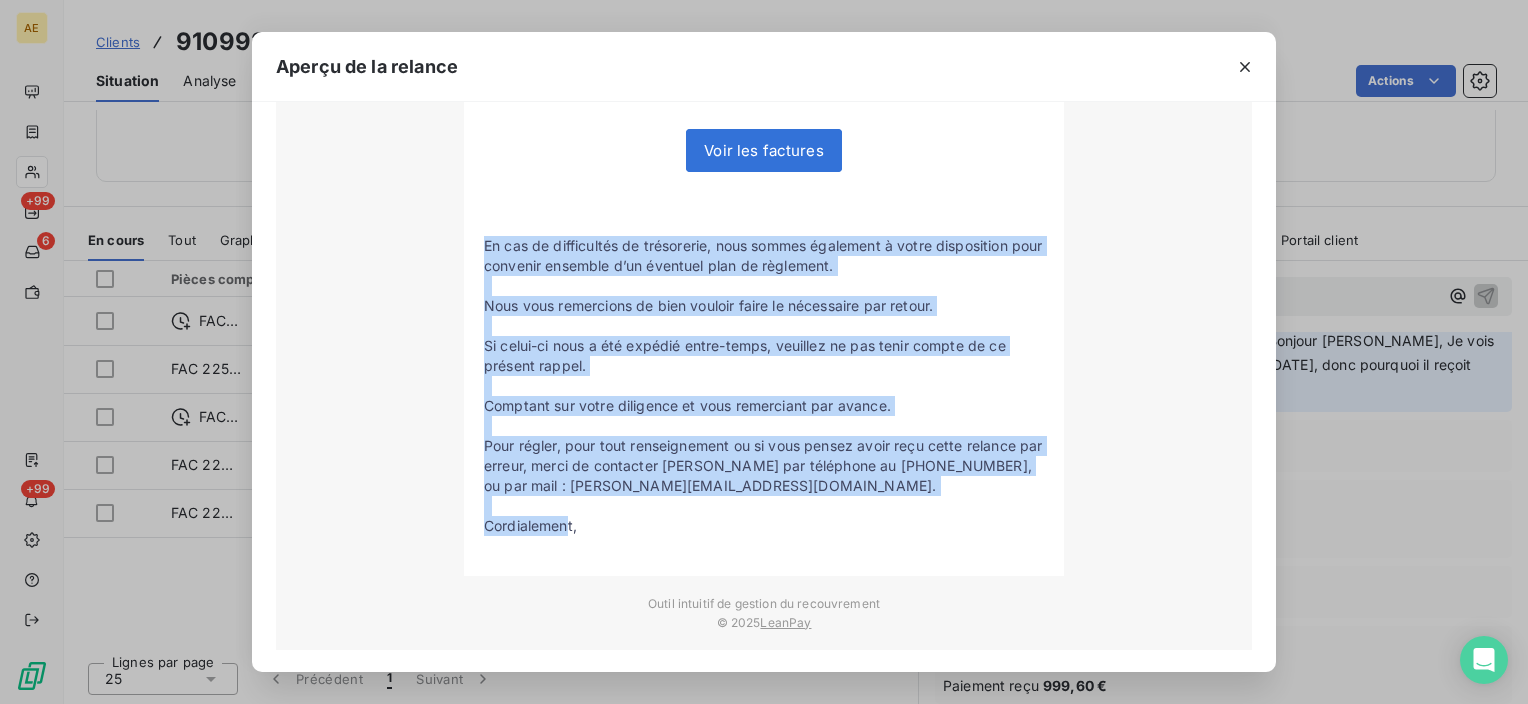 drag, startPoint x: 563, startPoint y: 523, endPoint x: 475, endPoint y: 249, distance: 287.78464 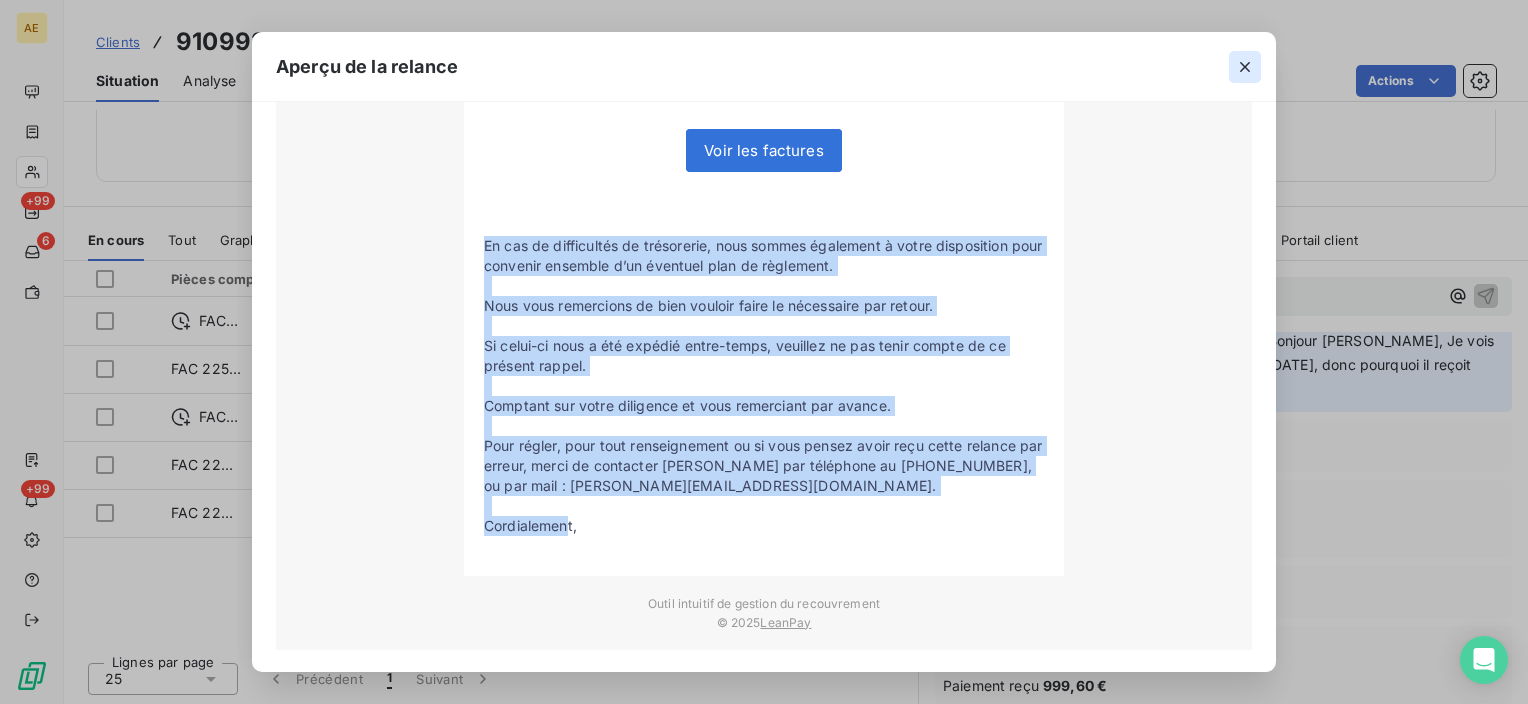 click 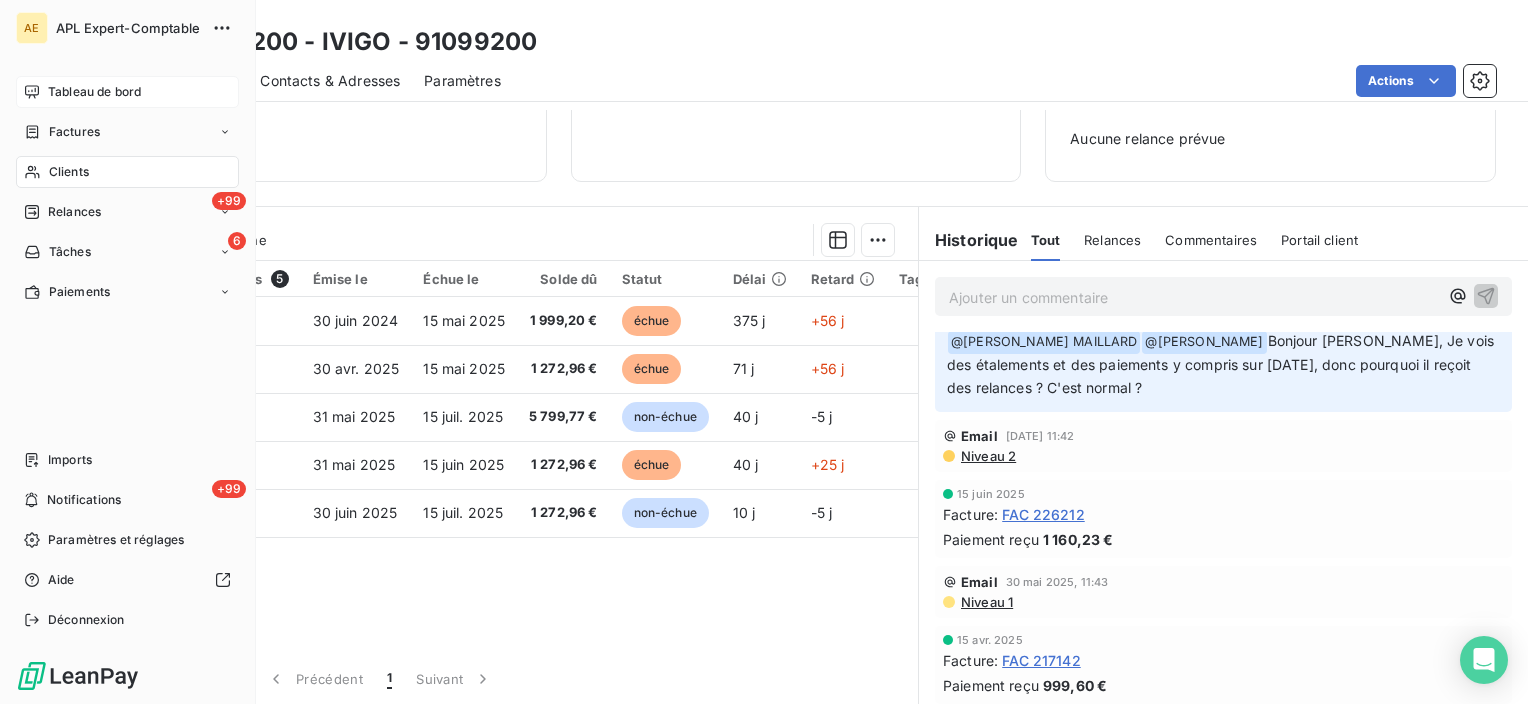 click 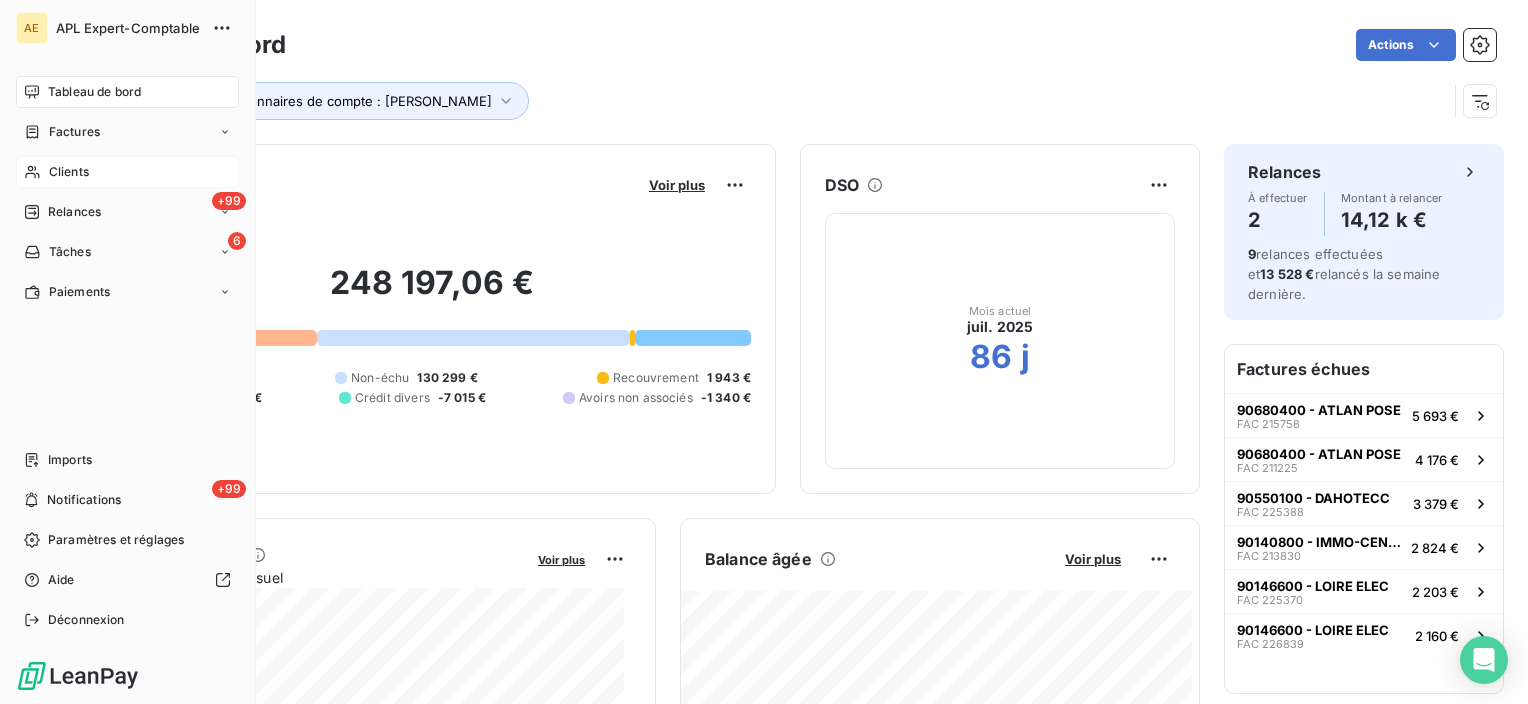click on "Clients" at bounding box center (127, 172) 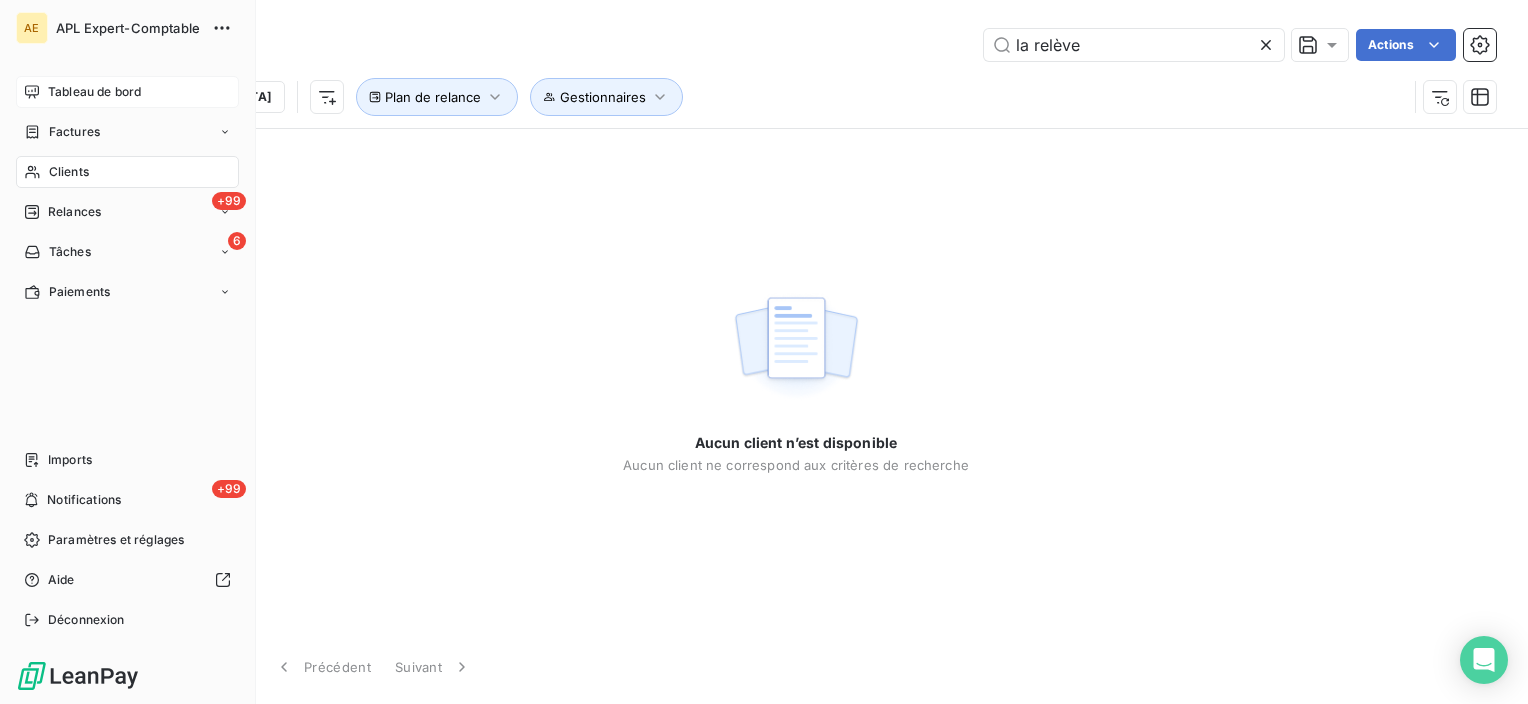 type on "la relève" 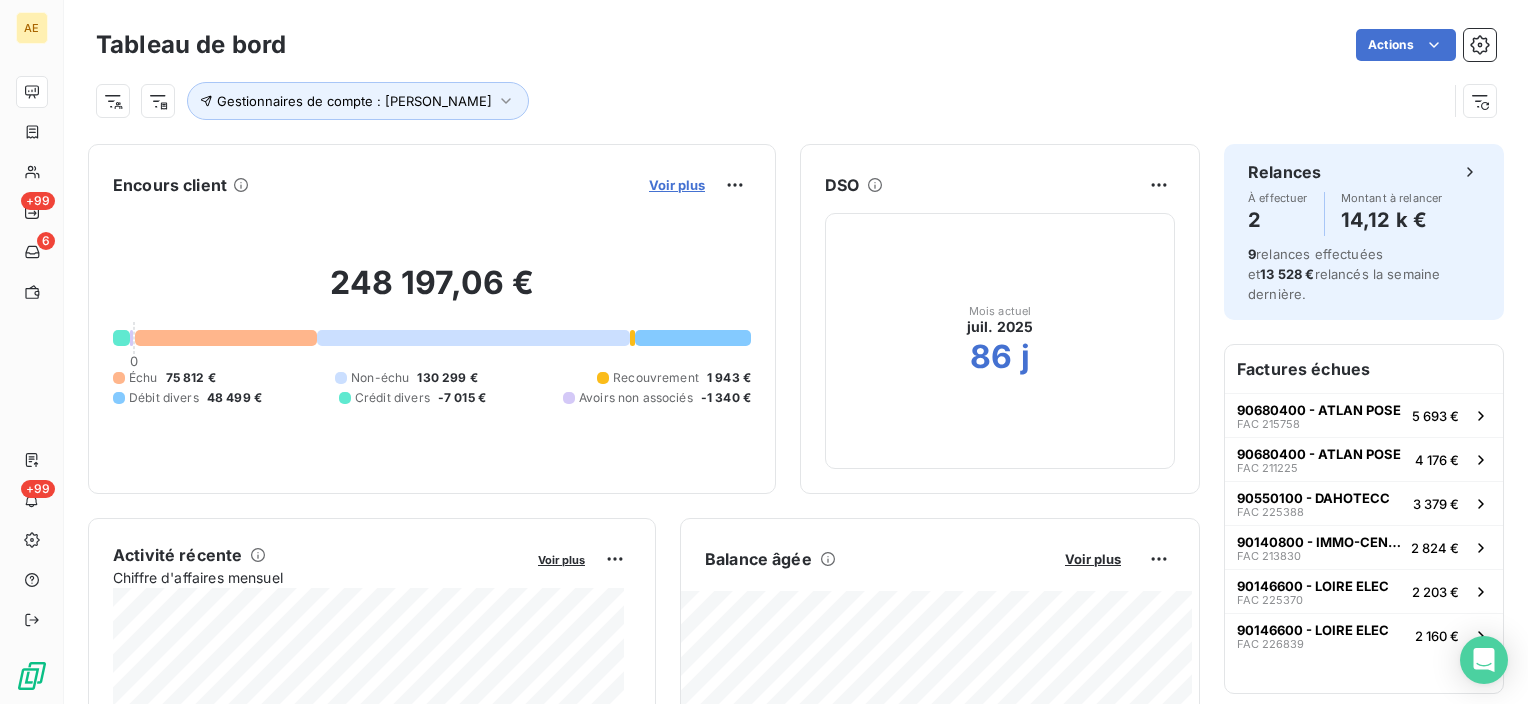 click on "Voir plus" at bounding box center [677, 185] 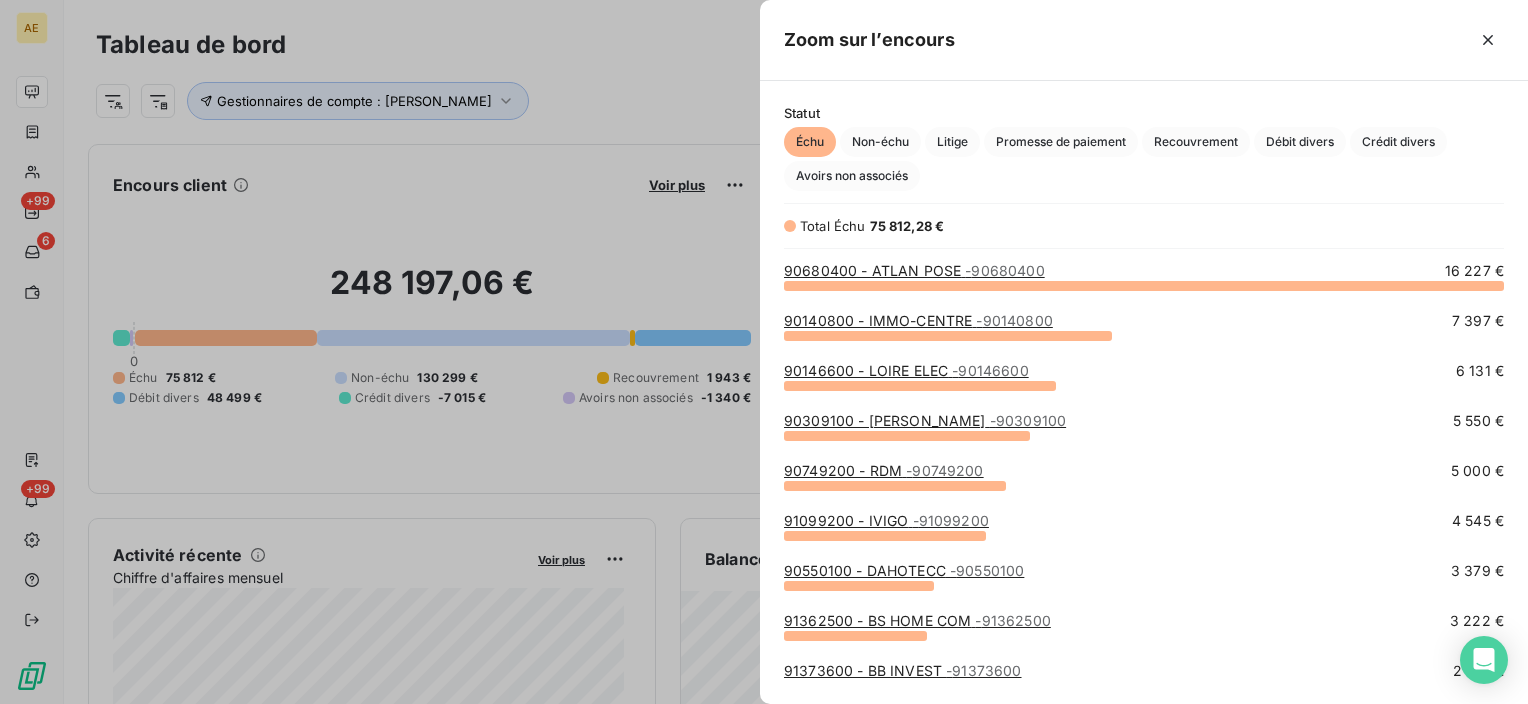 scroll, scrollTop: 16, scrollLeft: 16, axis: both 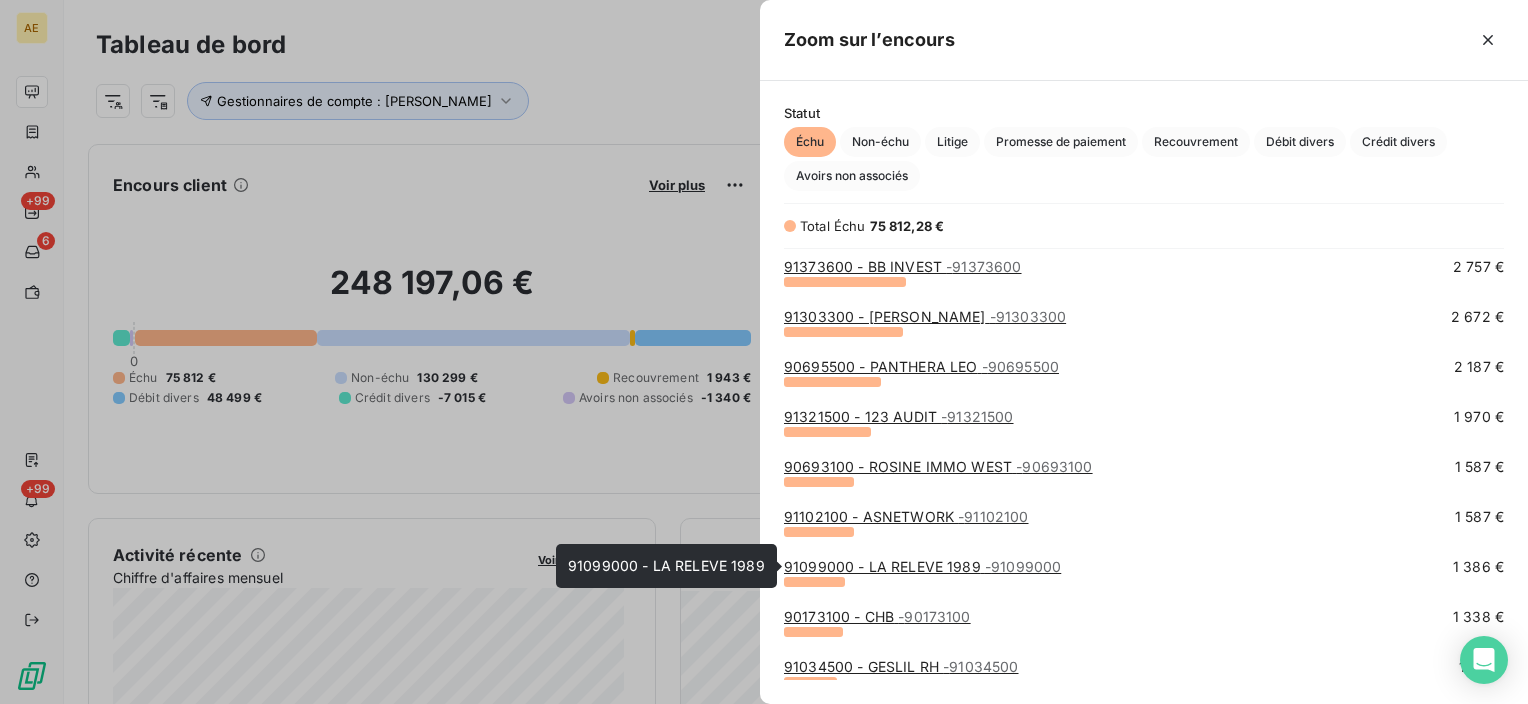 click on "91099000 - LA RELEVE 1989   -  91099000" at bounding box center (922, 566) 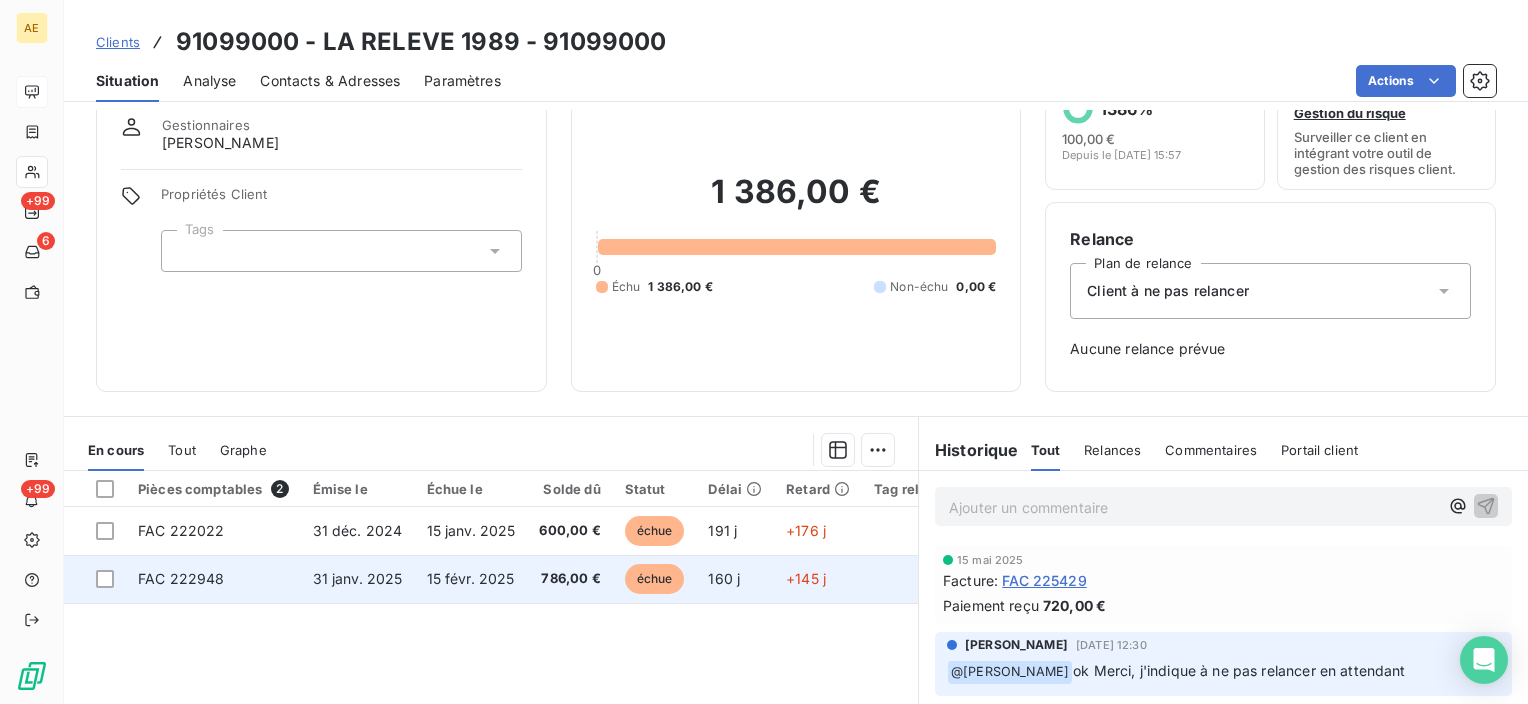 scroll, scrollTop: 100, scrollLeft: 0, axis: vertical 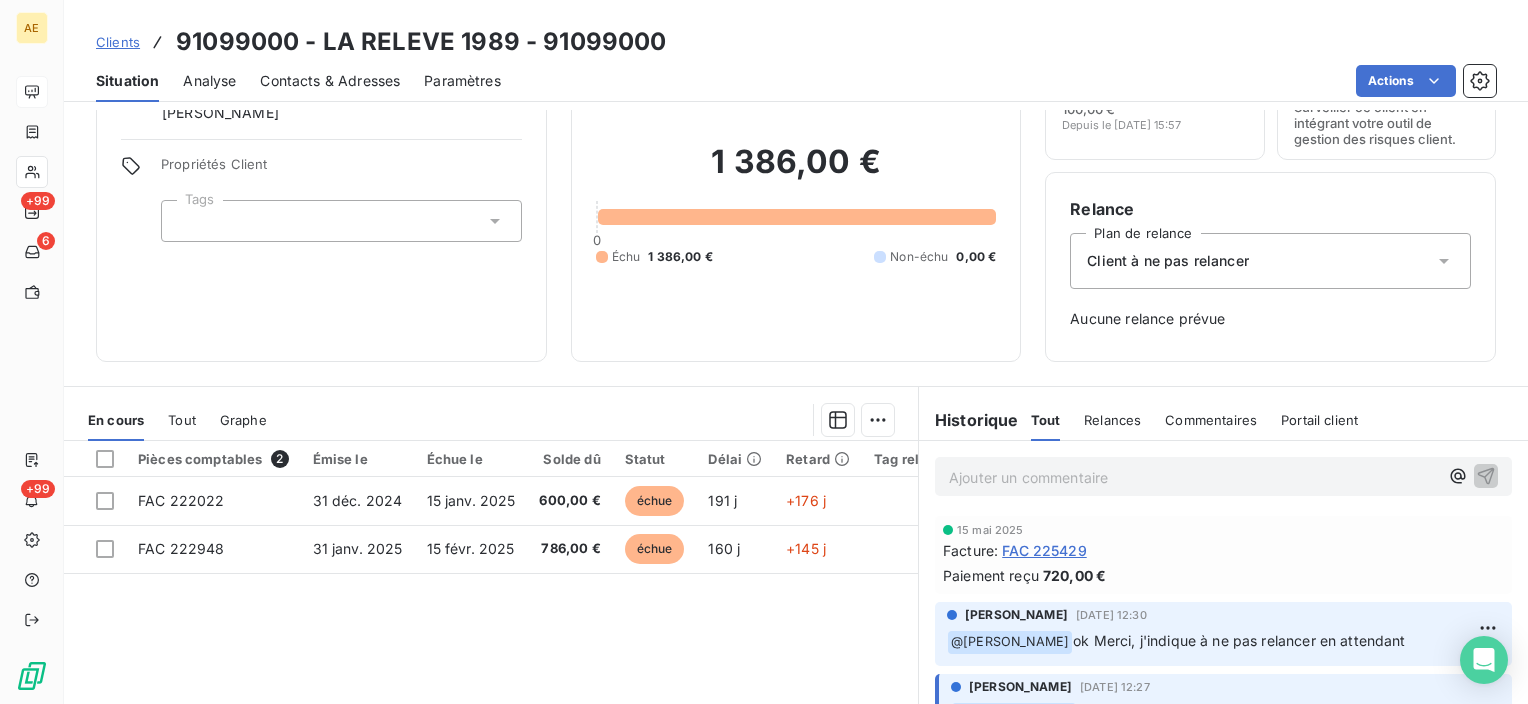 click on "FAC 225429" at bounding box center [1044, 550] 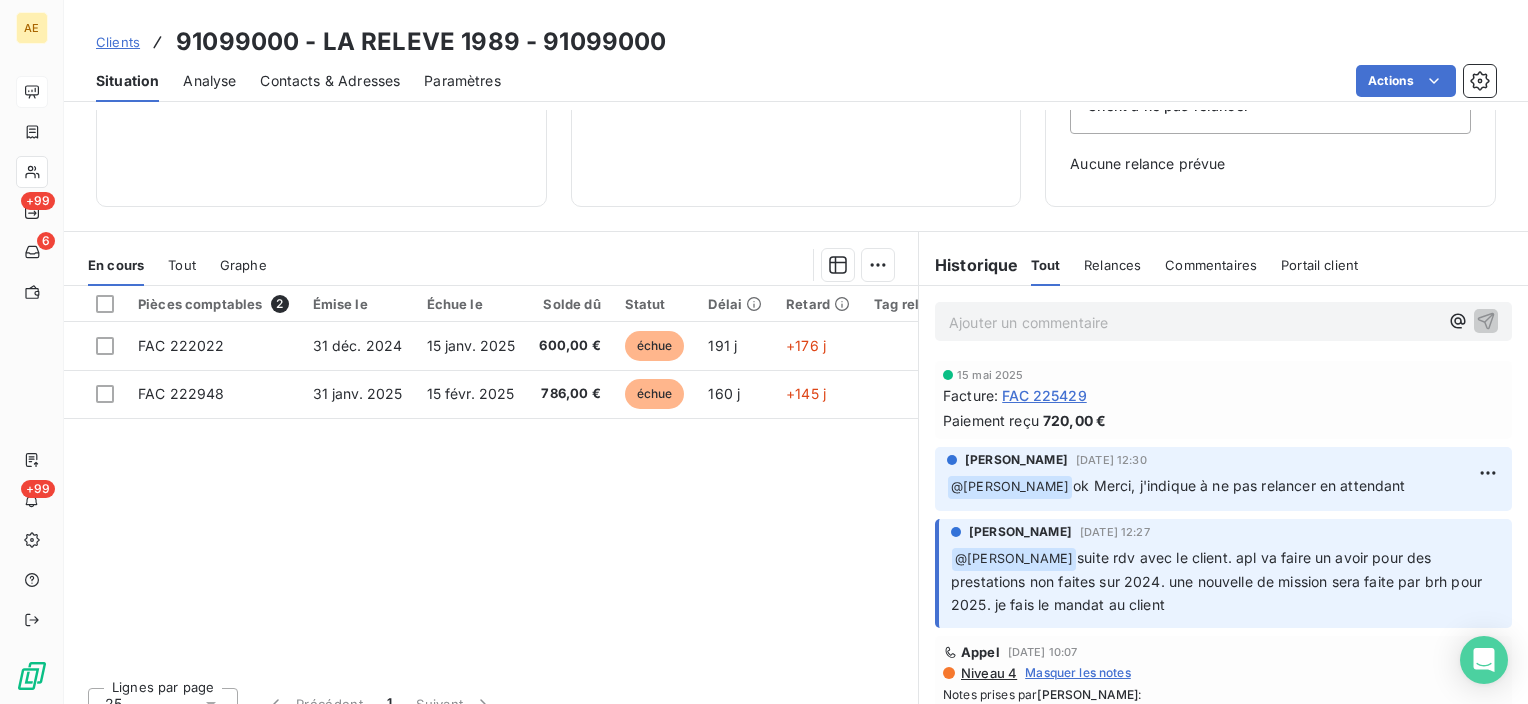 scroll, scrollTop: 280, scrollLeft: 0, axis: vertical 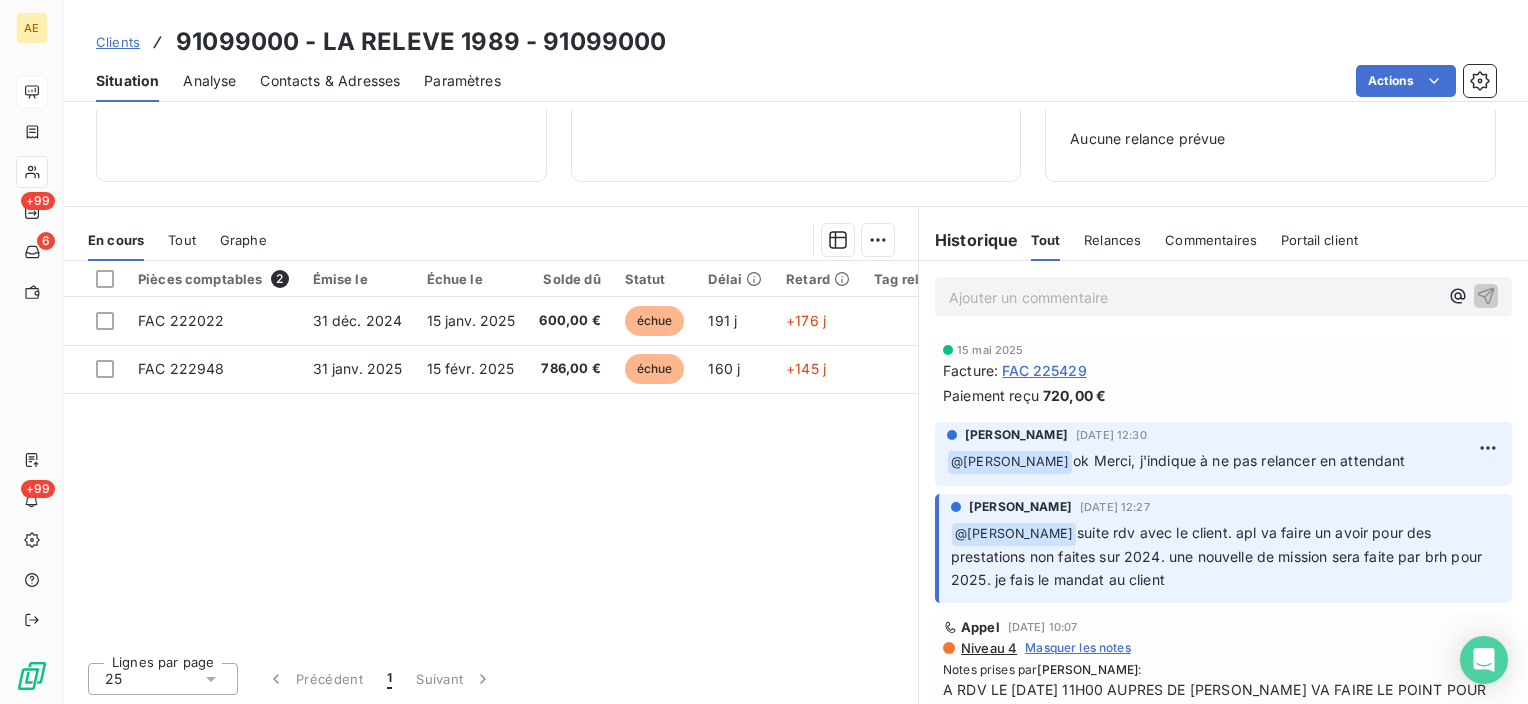 click on "FAC 225429" at bounding box center (1044, 370) 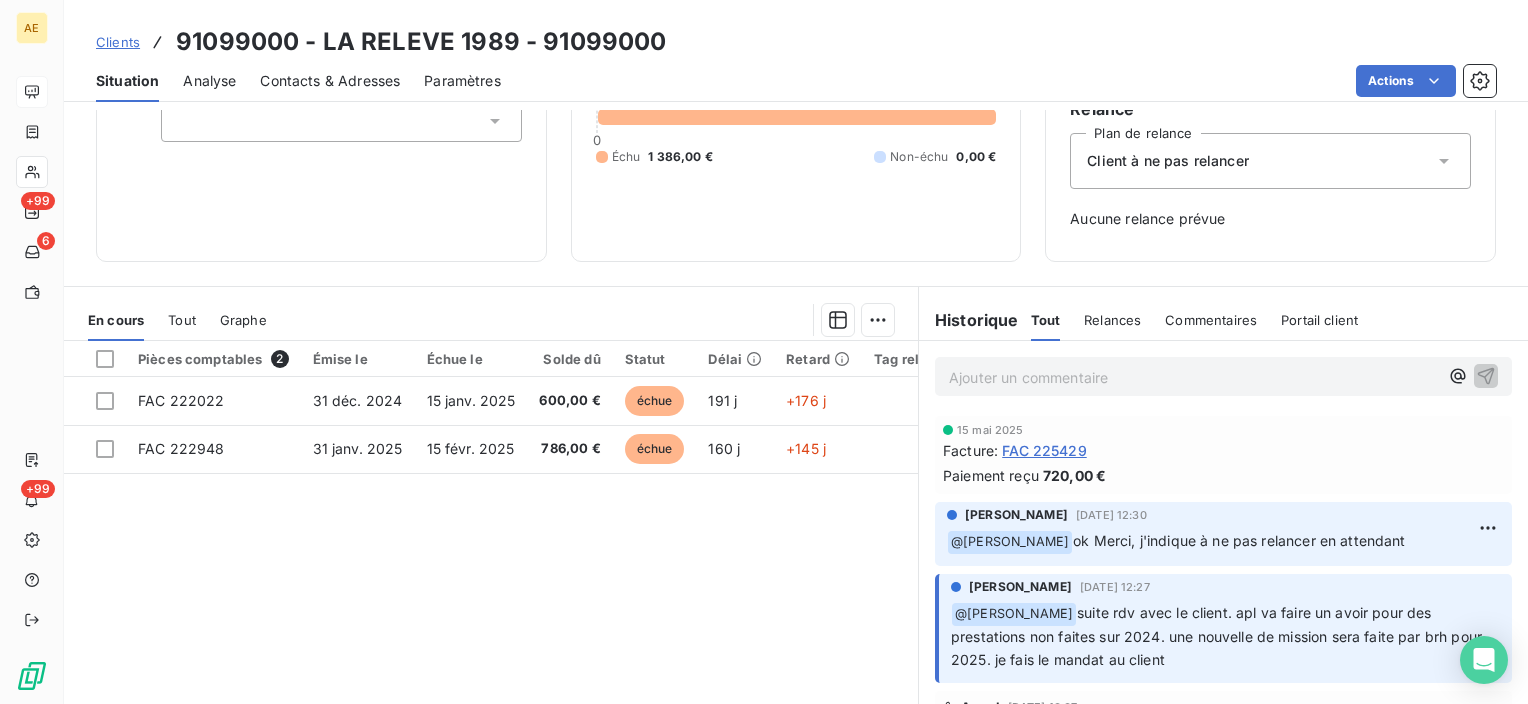 scroll, scrollTop: 280, scrollLeft: 0, axis: vertical 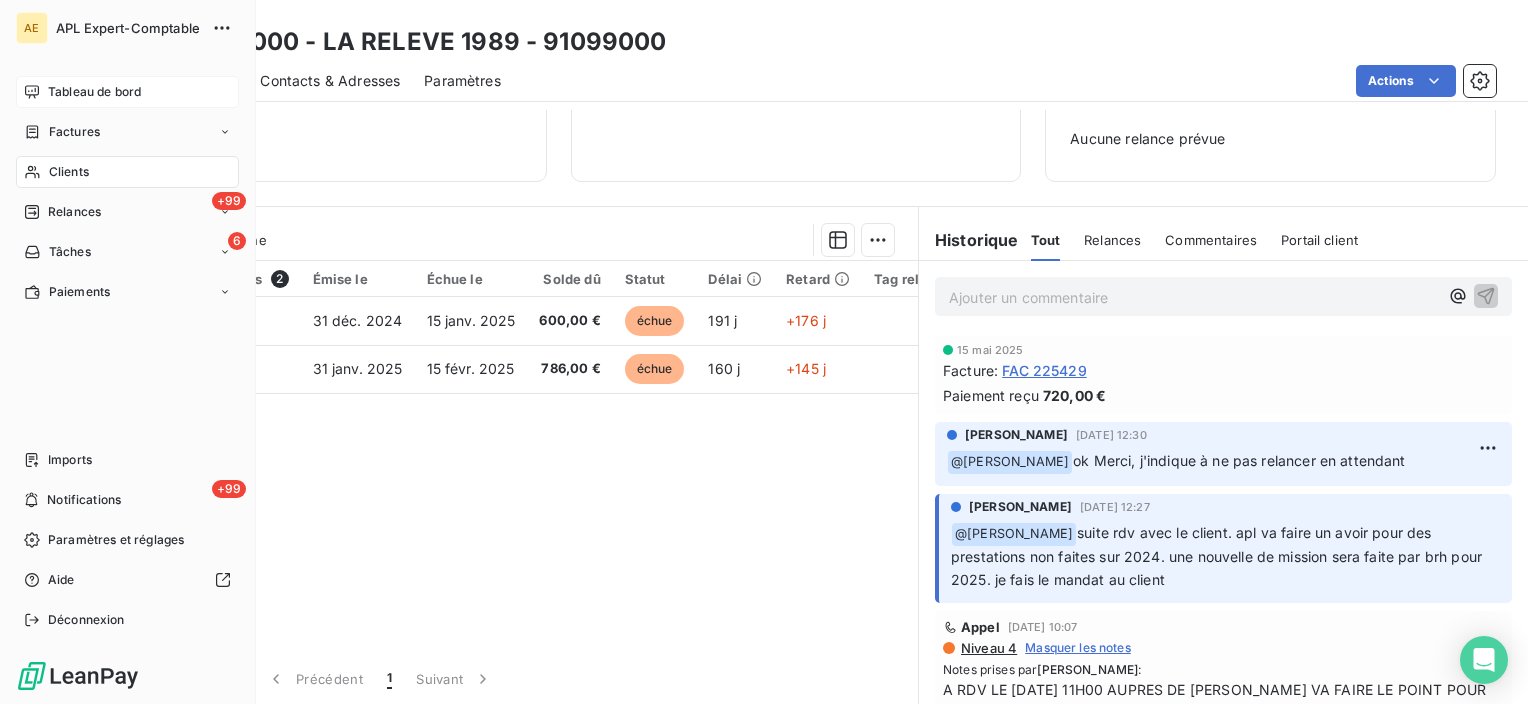 drag, startPoint x: 38, startPoint y: 93, endPoint x: 71, endPoint y: 85, distance: 33.955853 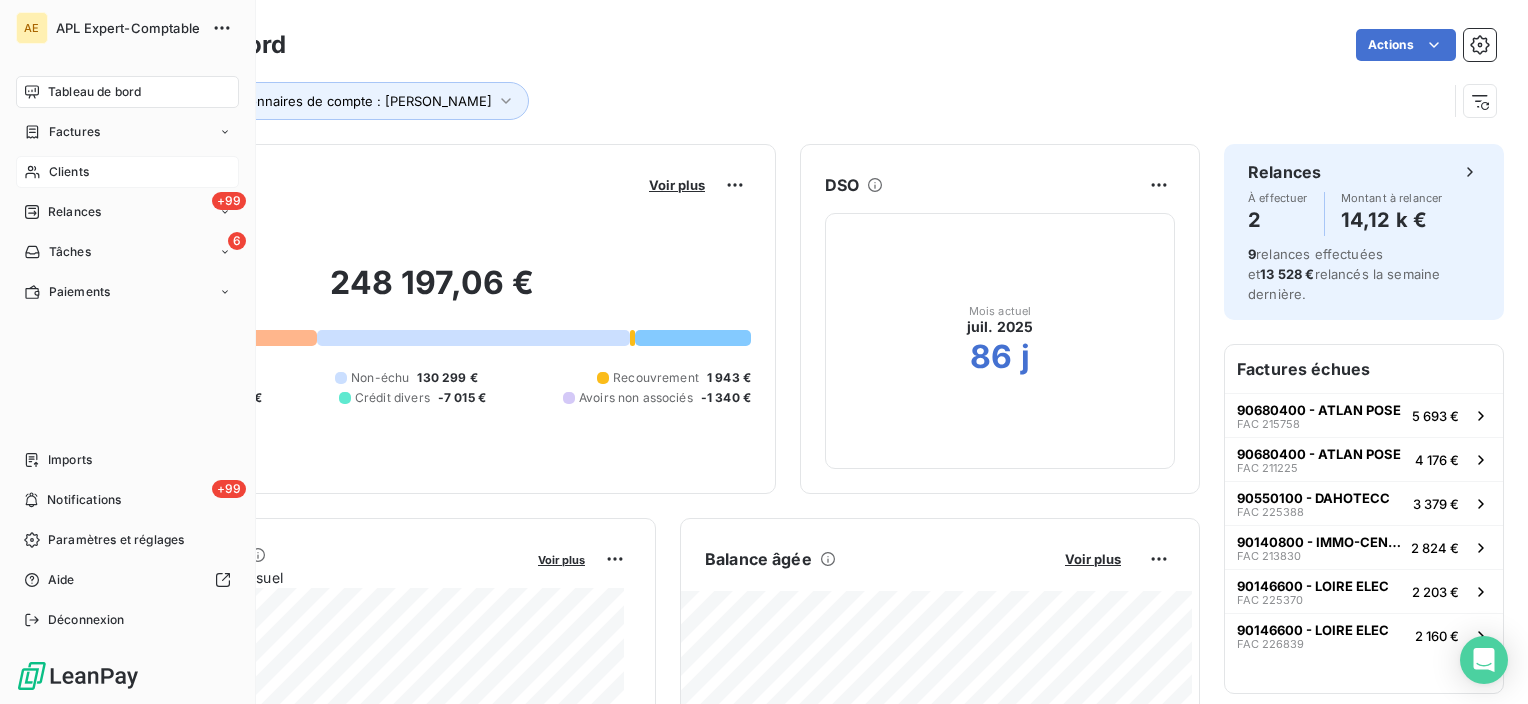 click on "Clients" at bounding box center (127, 172) 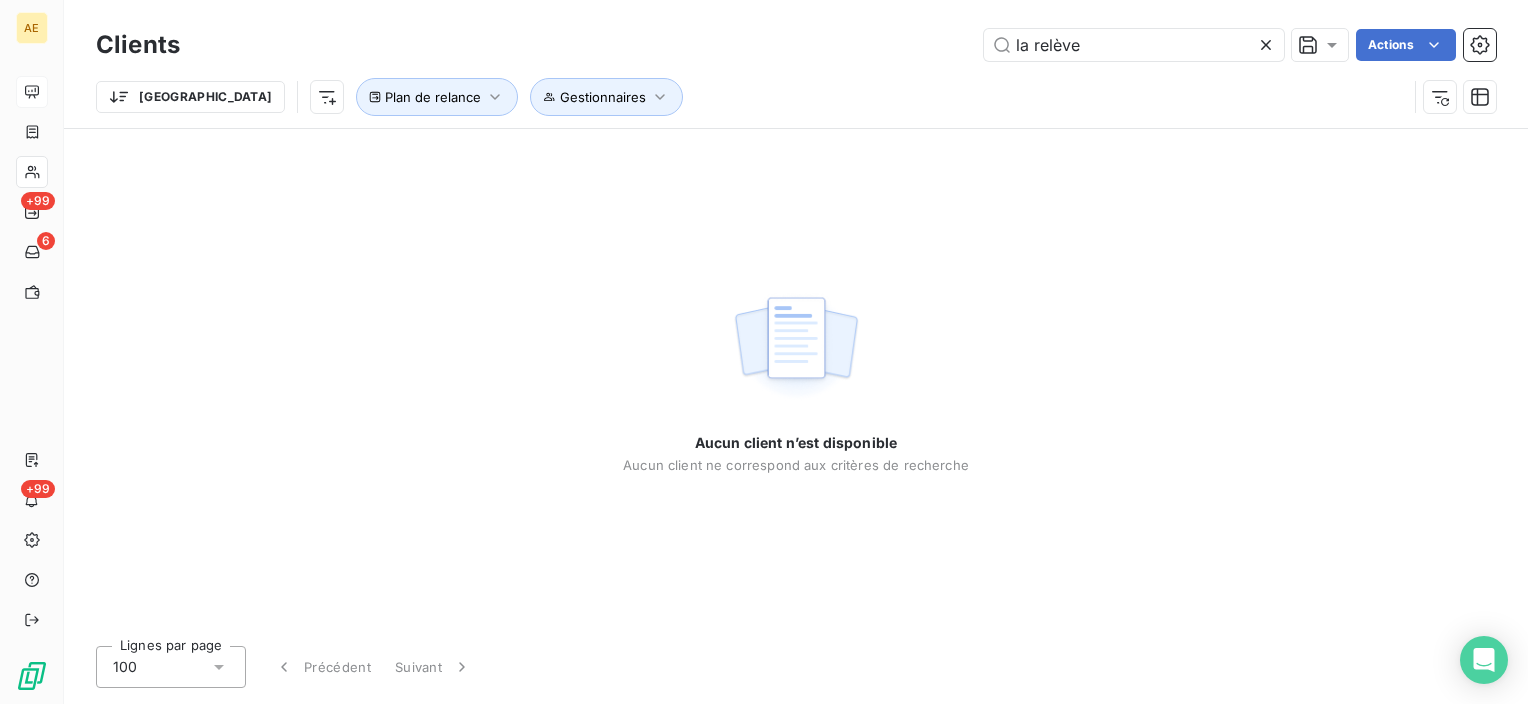 drag, startPoint x: 1112, startPoint y: 41, endPoint x: 963, endPoint y: 52, distance: 149.40549 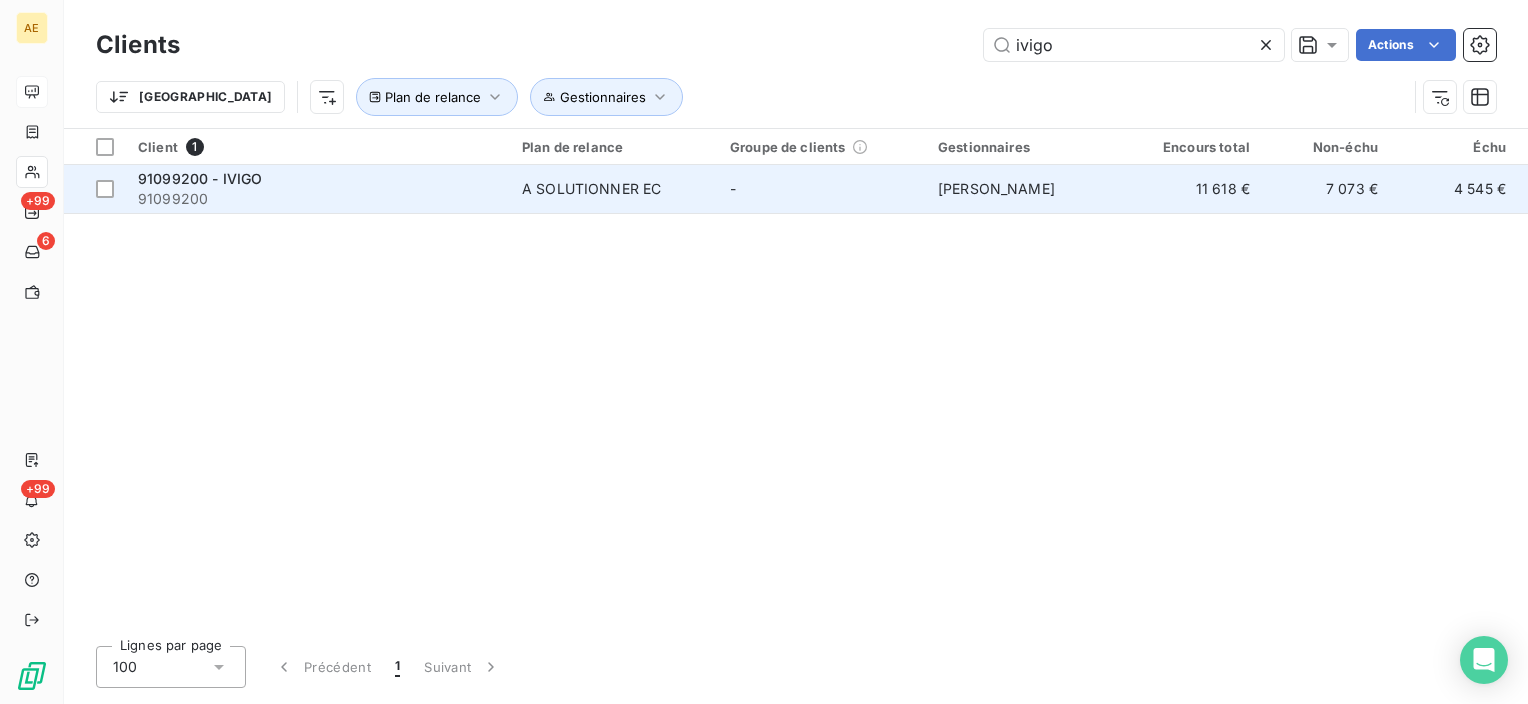 type on "ivigo" 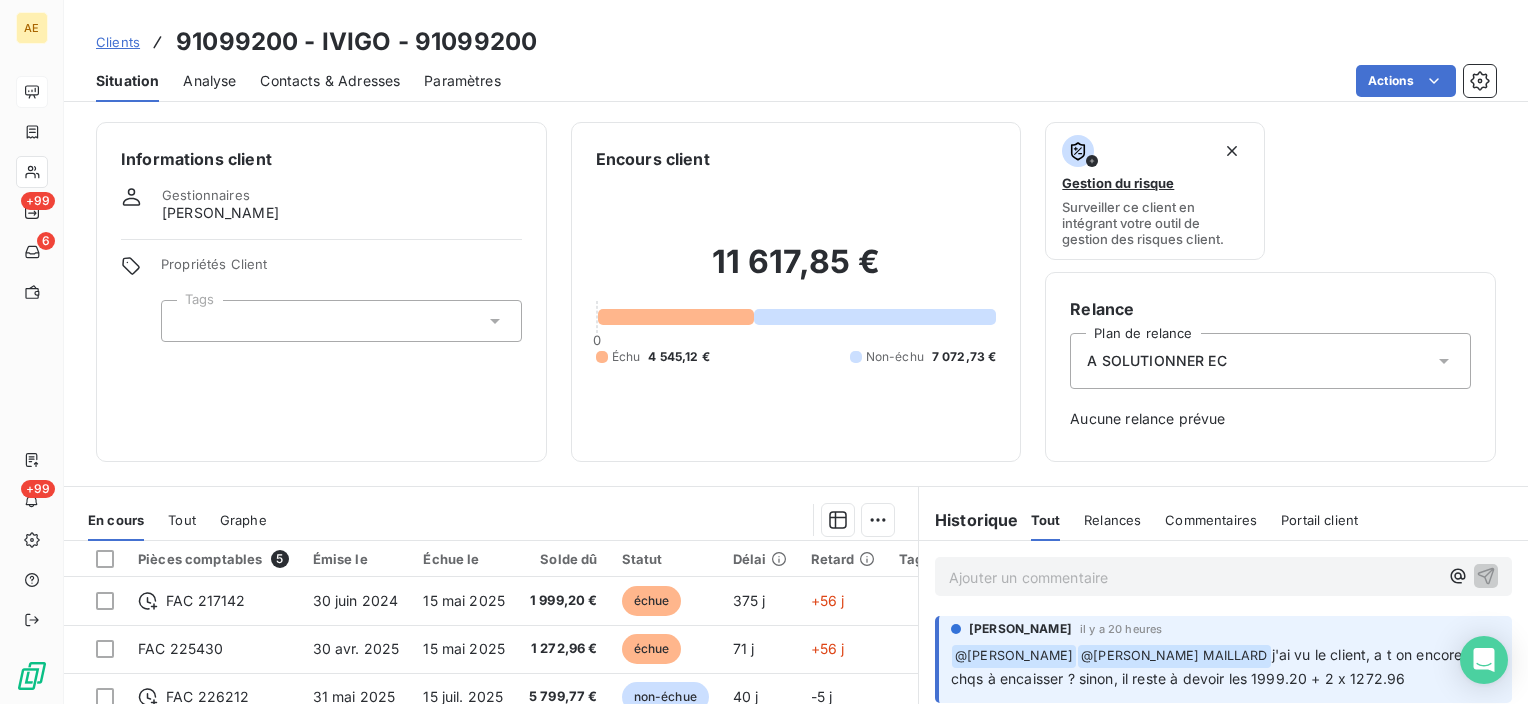 click on "Contacts & Adresses" at bounding box center [330, 81] 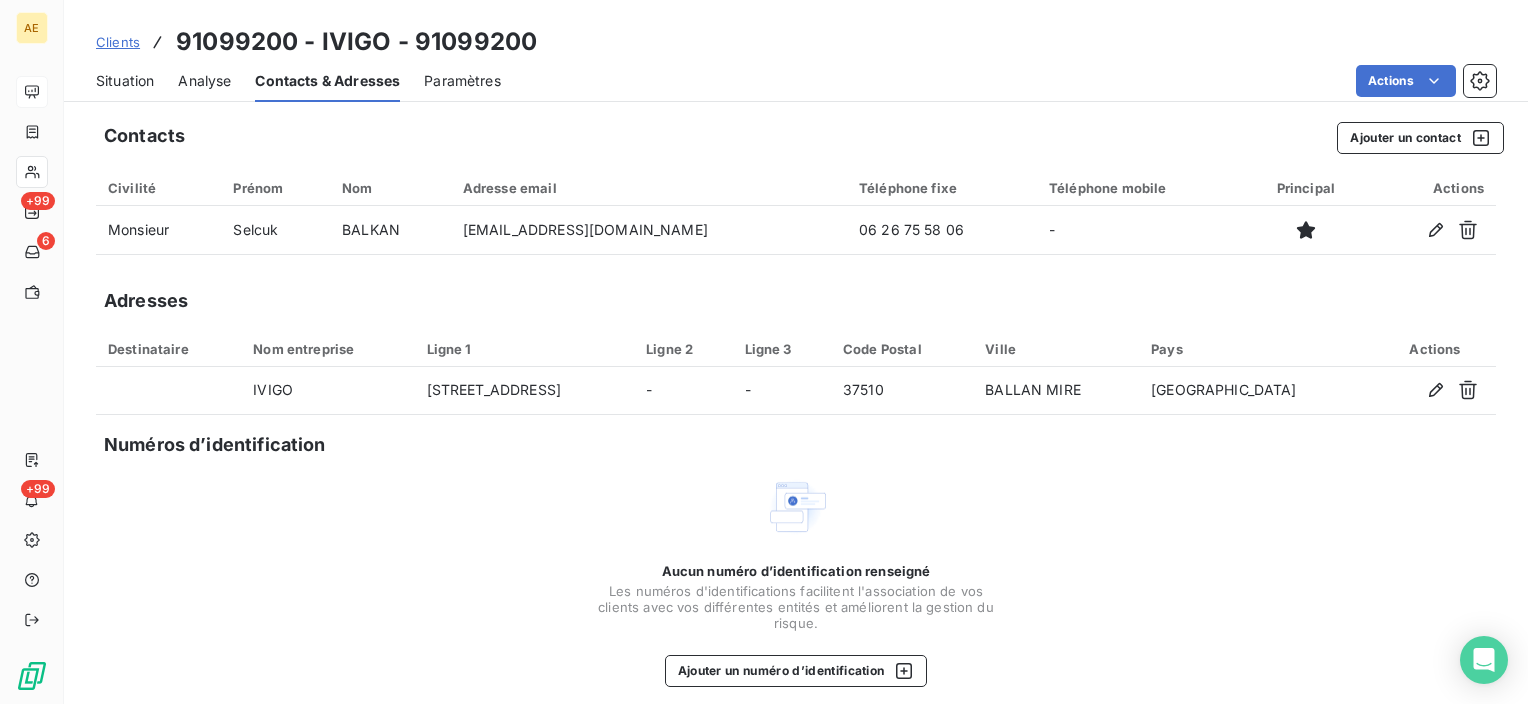 click on "Situation" at bounding box center [125, 81] 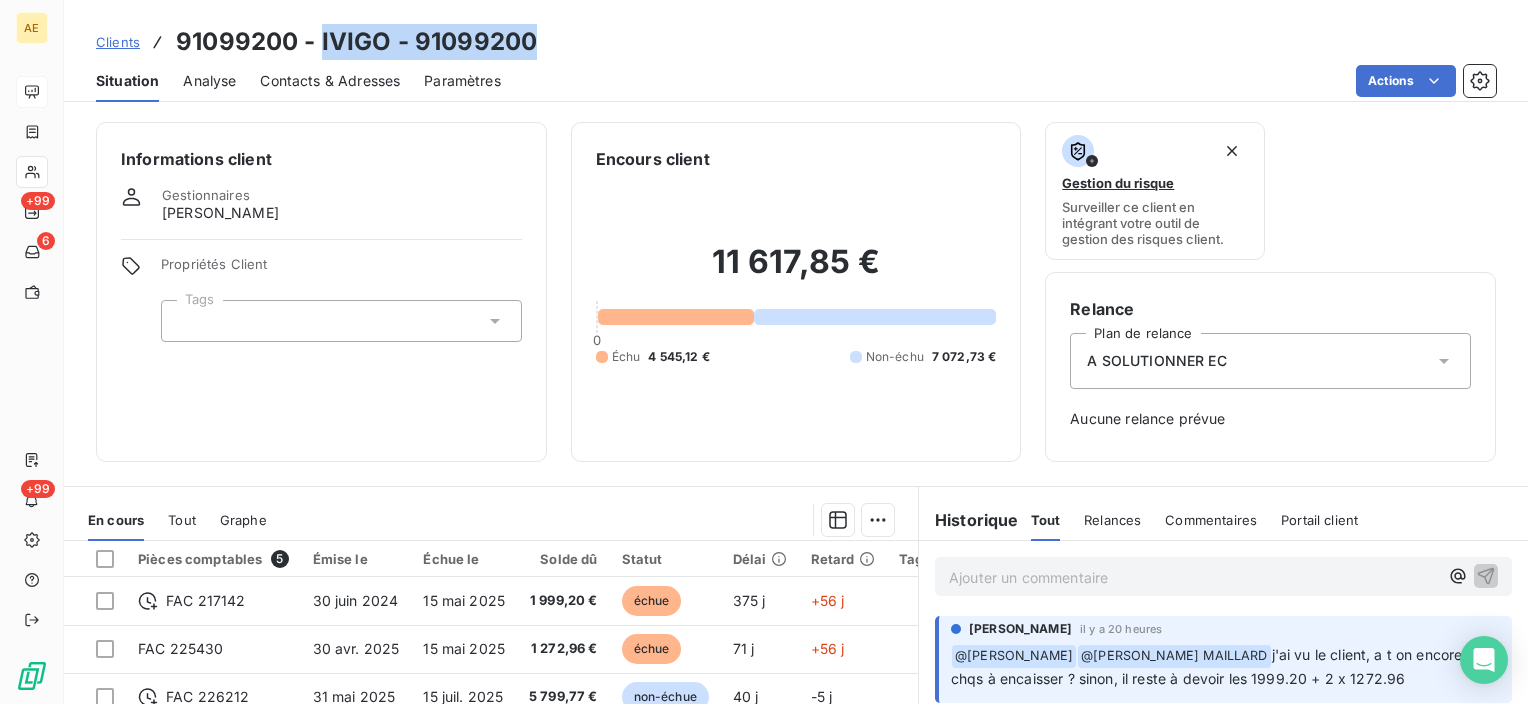 drag, startPoint x: 583, startPoint y: 35, endPoint x: 320, endPoint y: 41, distance: 263.06842 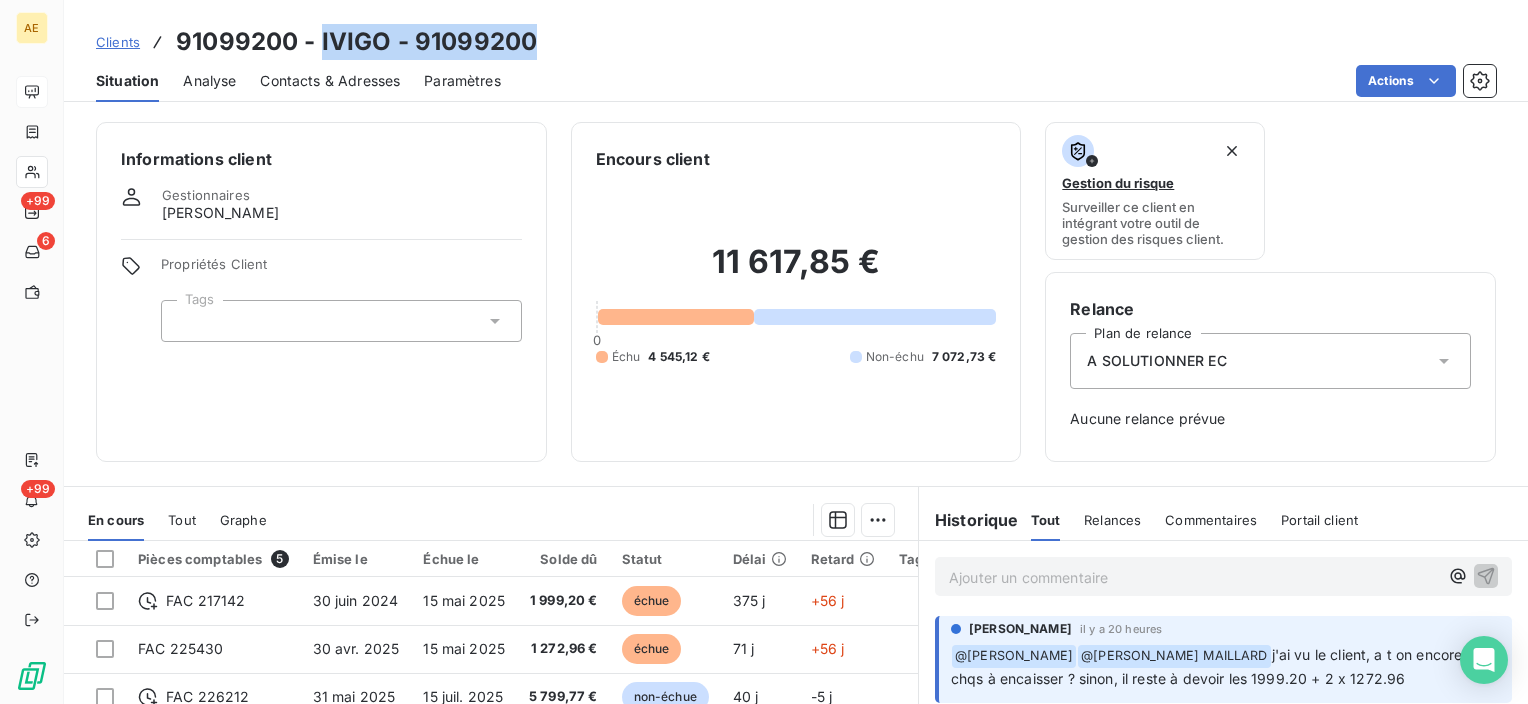 click on "Clients 91099200 - IVIGO - 91099200" at bounding box center [796, 42] 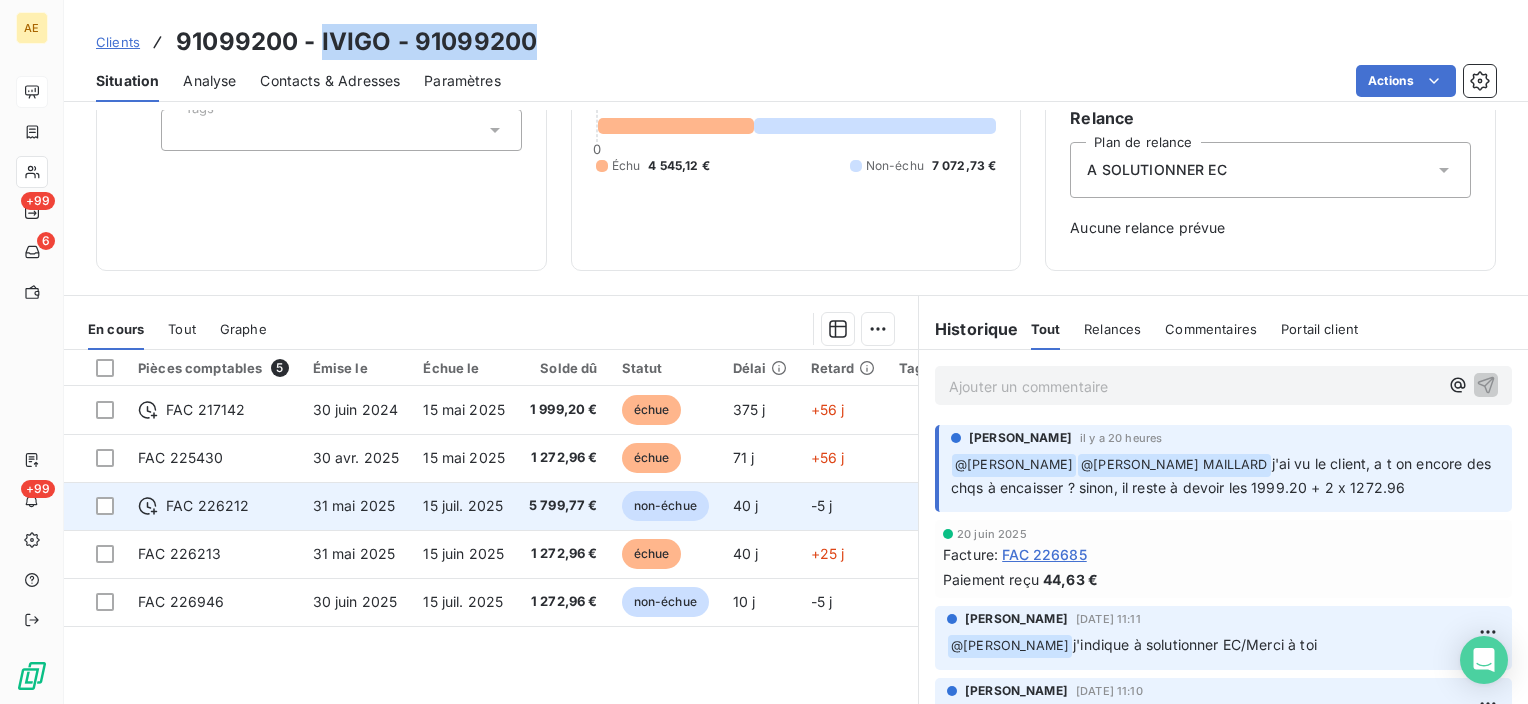scroll, scrollTop: 200, scrollLeft: 0, axis: vertical 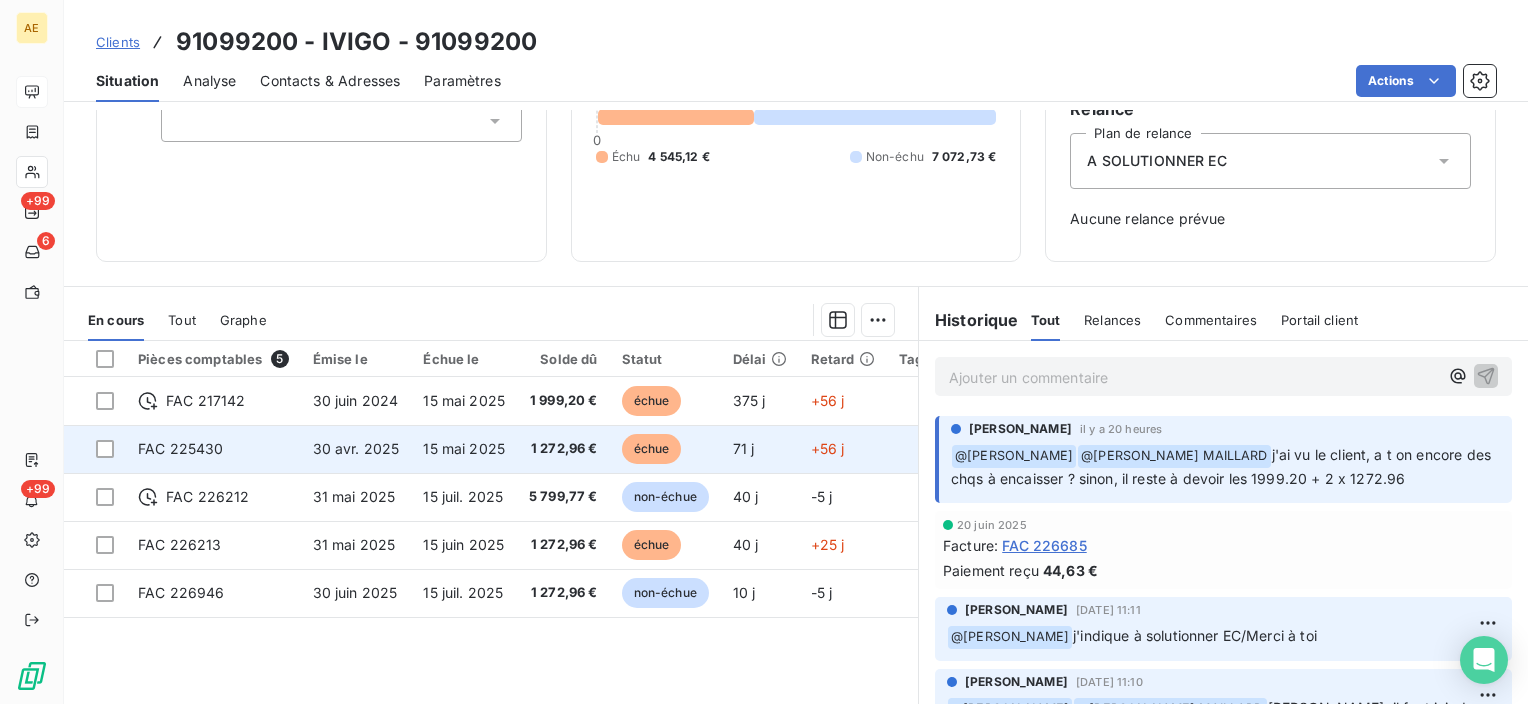 click on "échue" at bounding box center (652, 449) 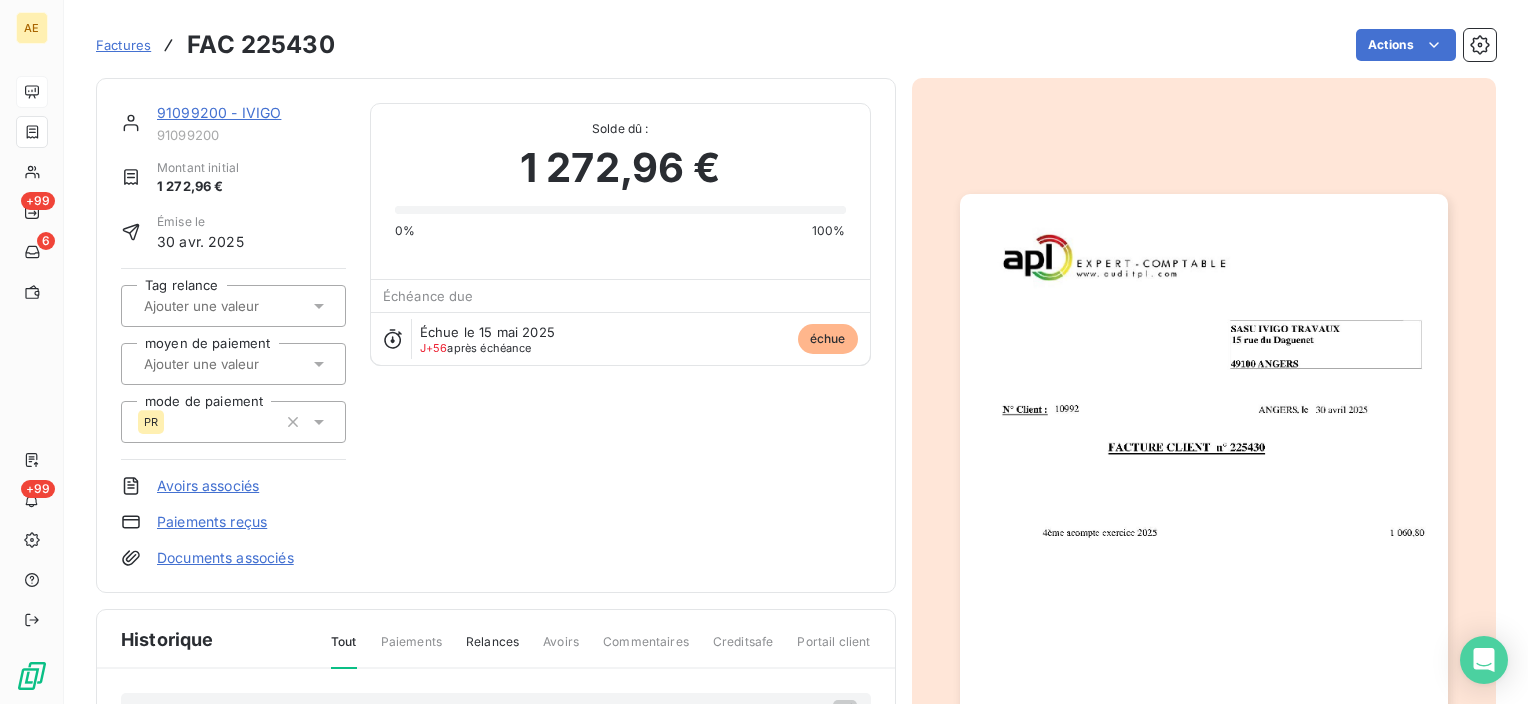 click at bounding box center (1204, 538) 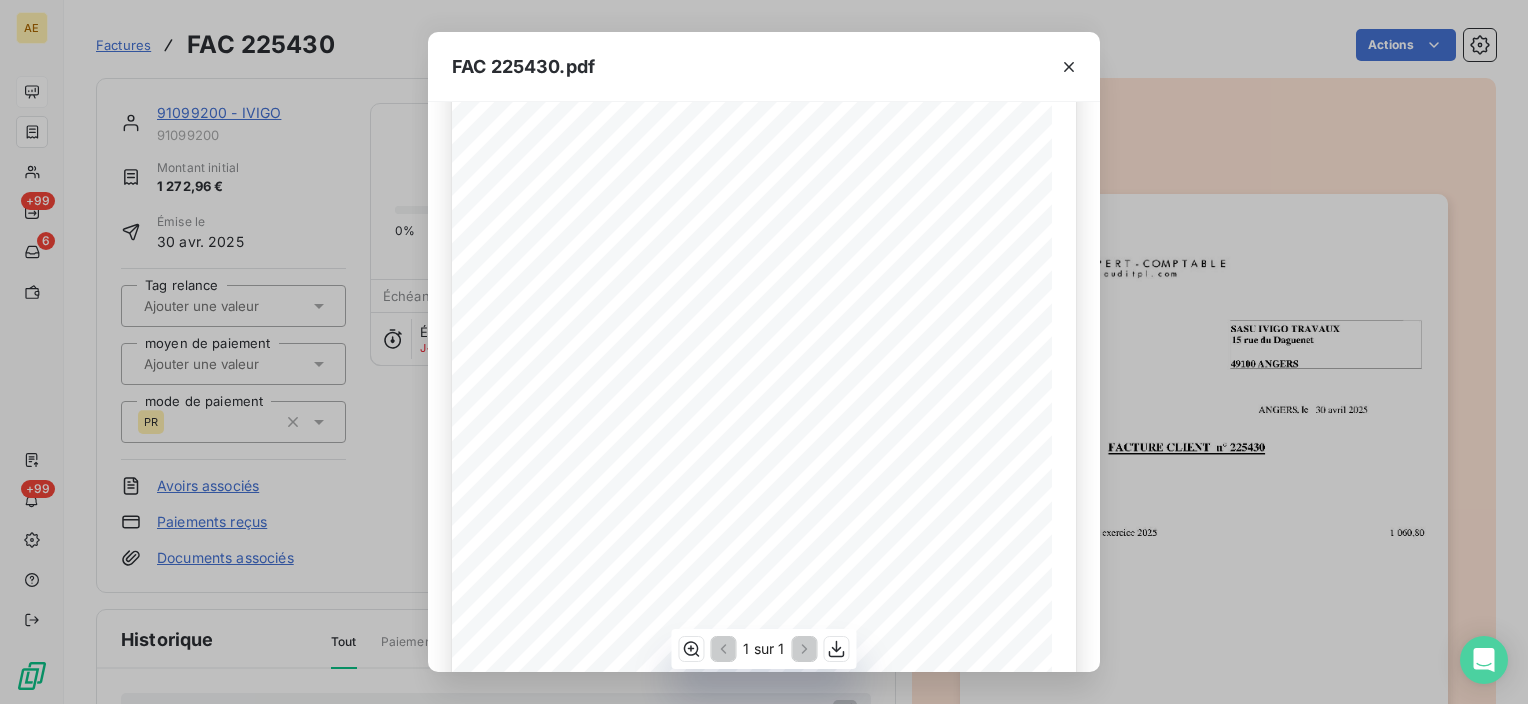scroll, scrollTop: 300, scrollLeft: 0, axis: vertical 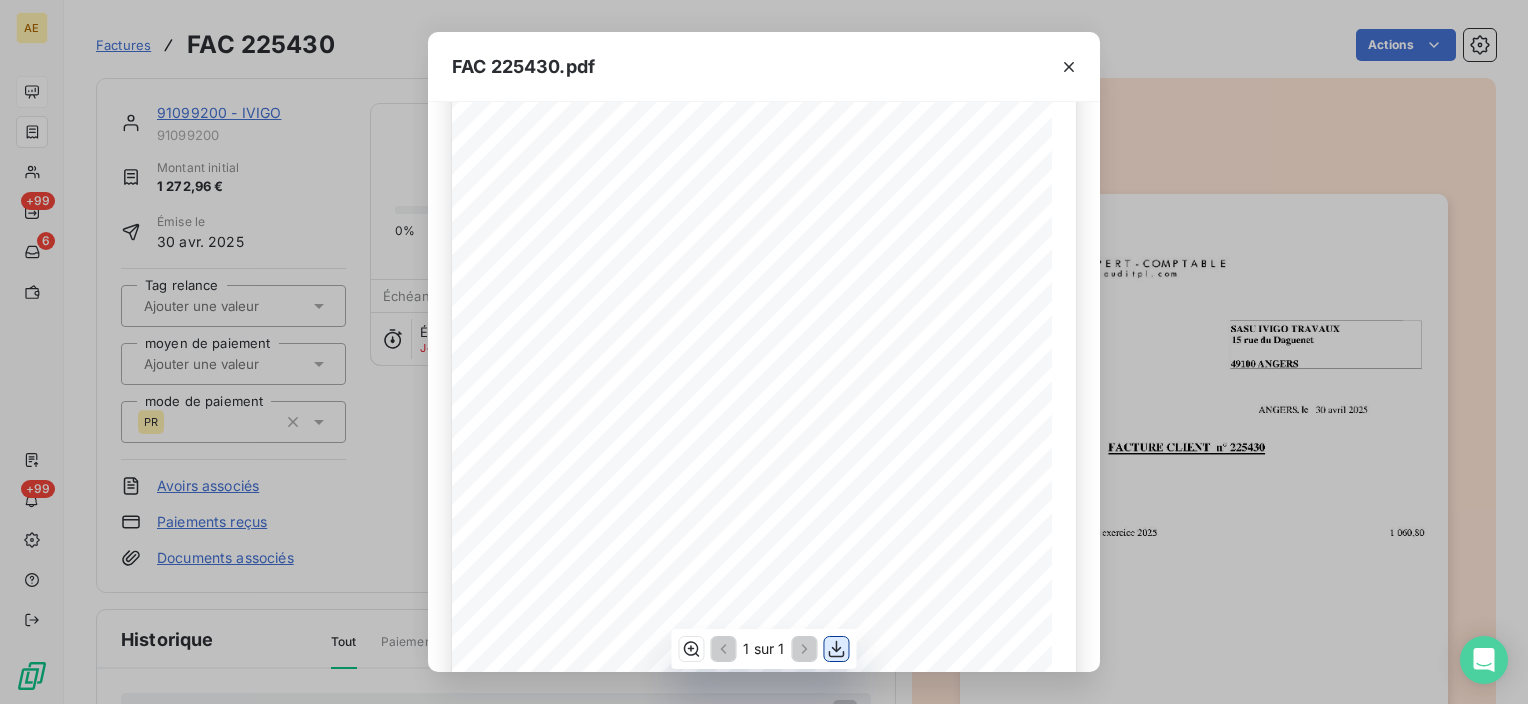 click 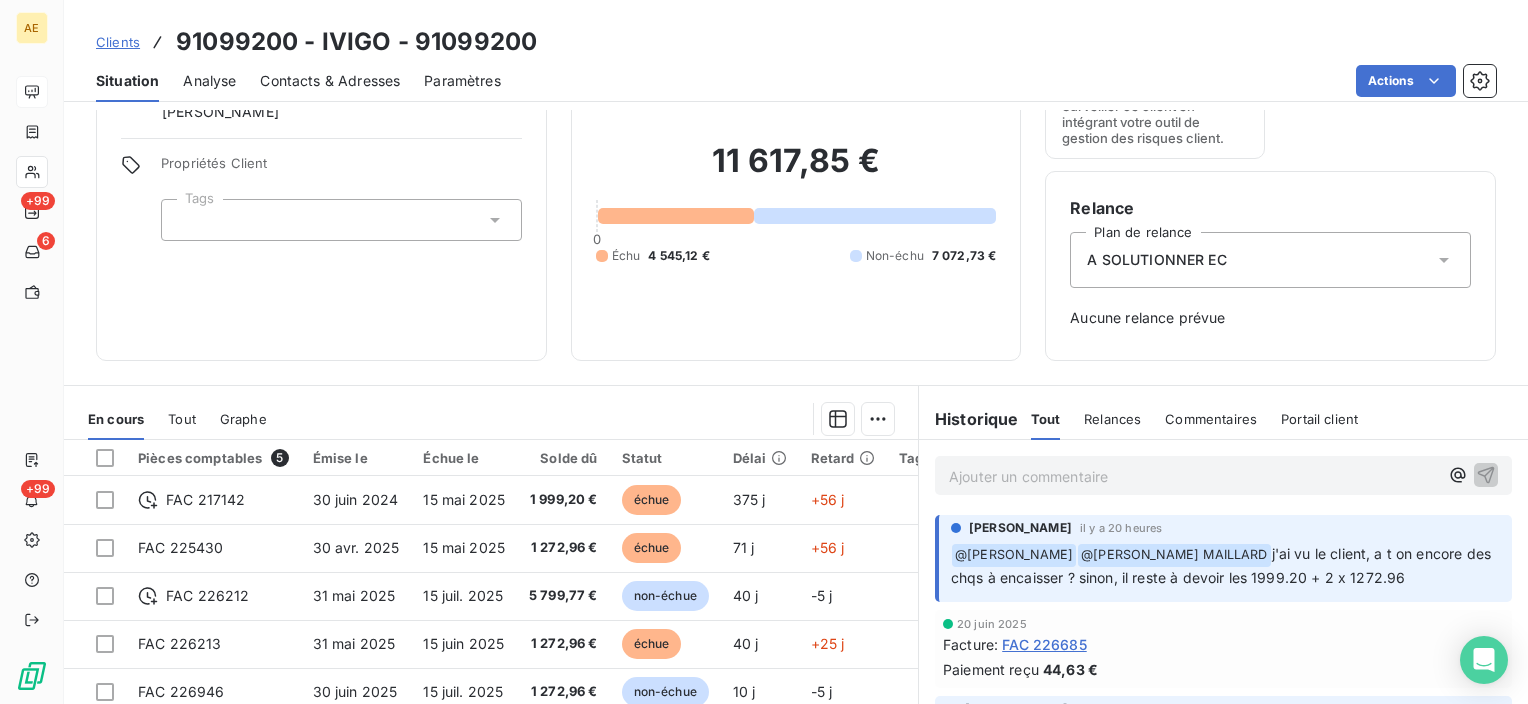 scroll, scrollTop: 200, scrollLeft: 0, axis: vertical 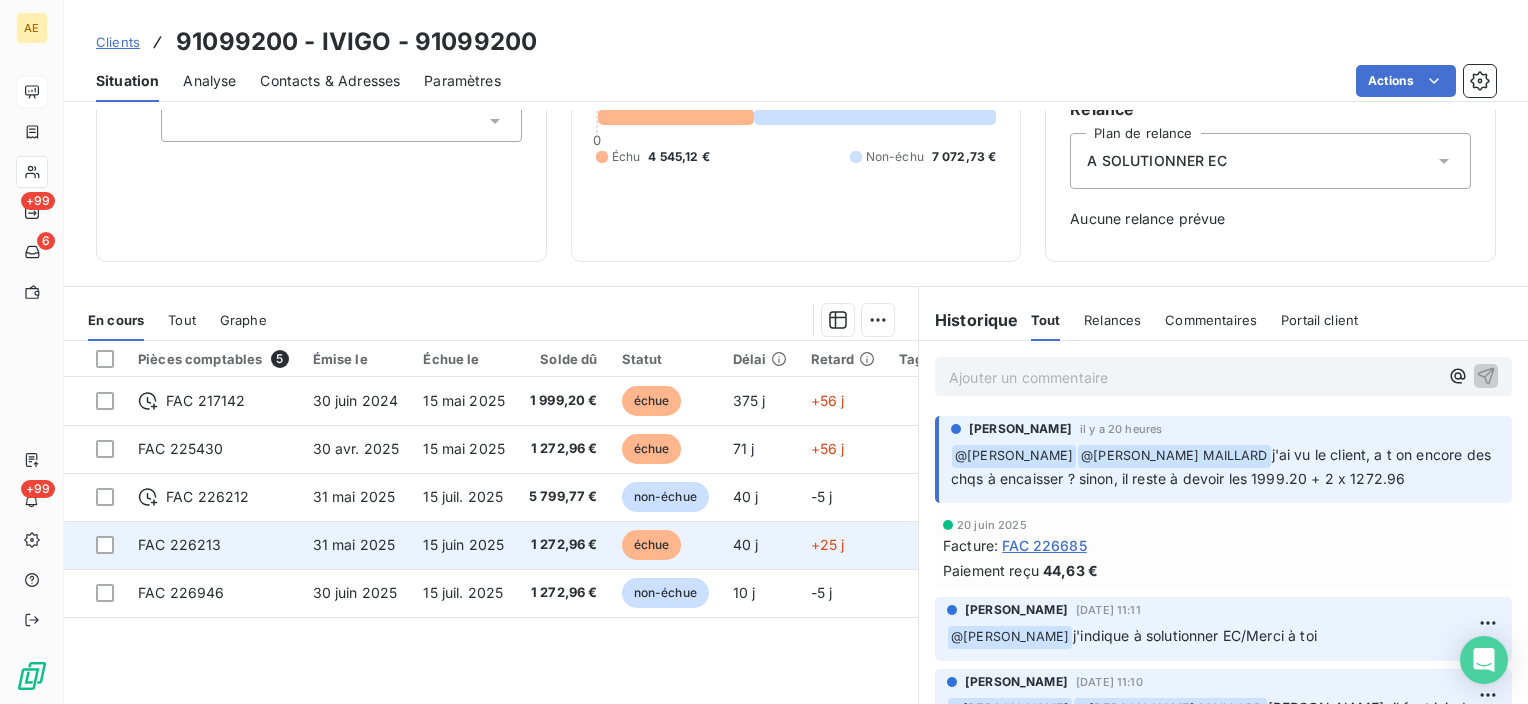 click on "échue" at bounding box center (652, 545) 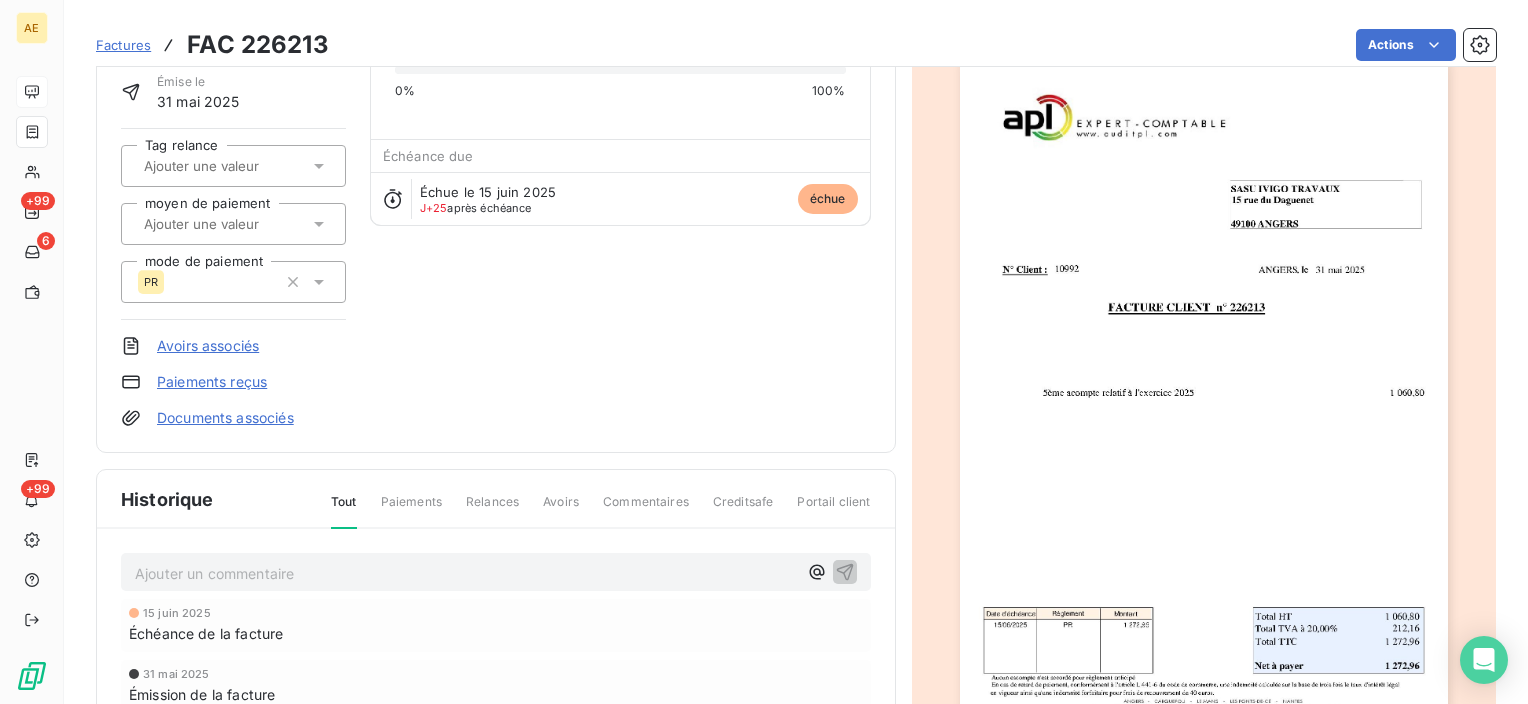 scroll, scrollTop: 300, scrollLeft: 0, axis: vertical 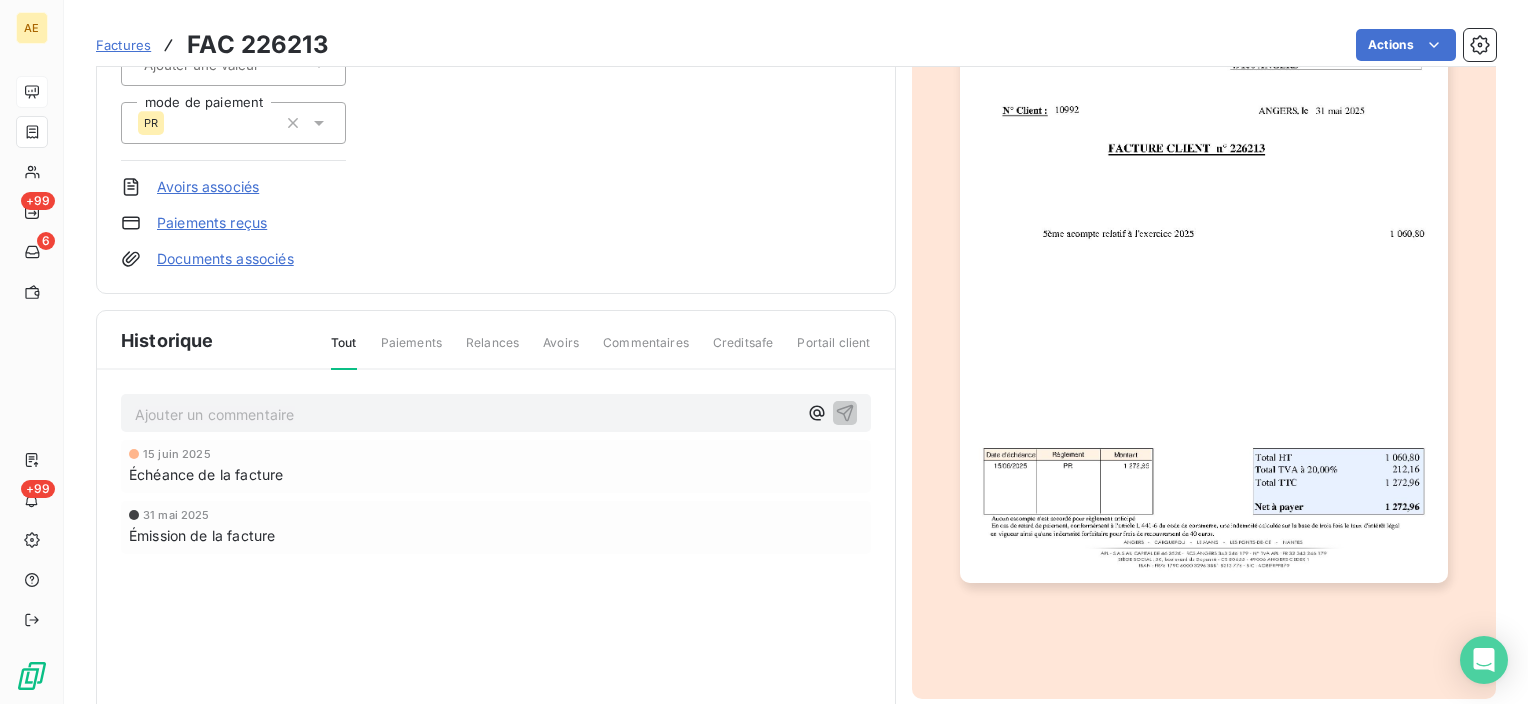 click at bounding box center [1204, 239] 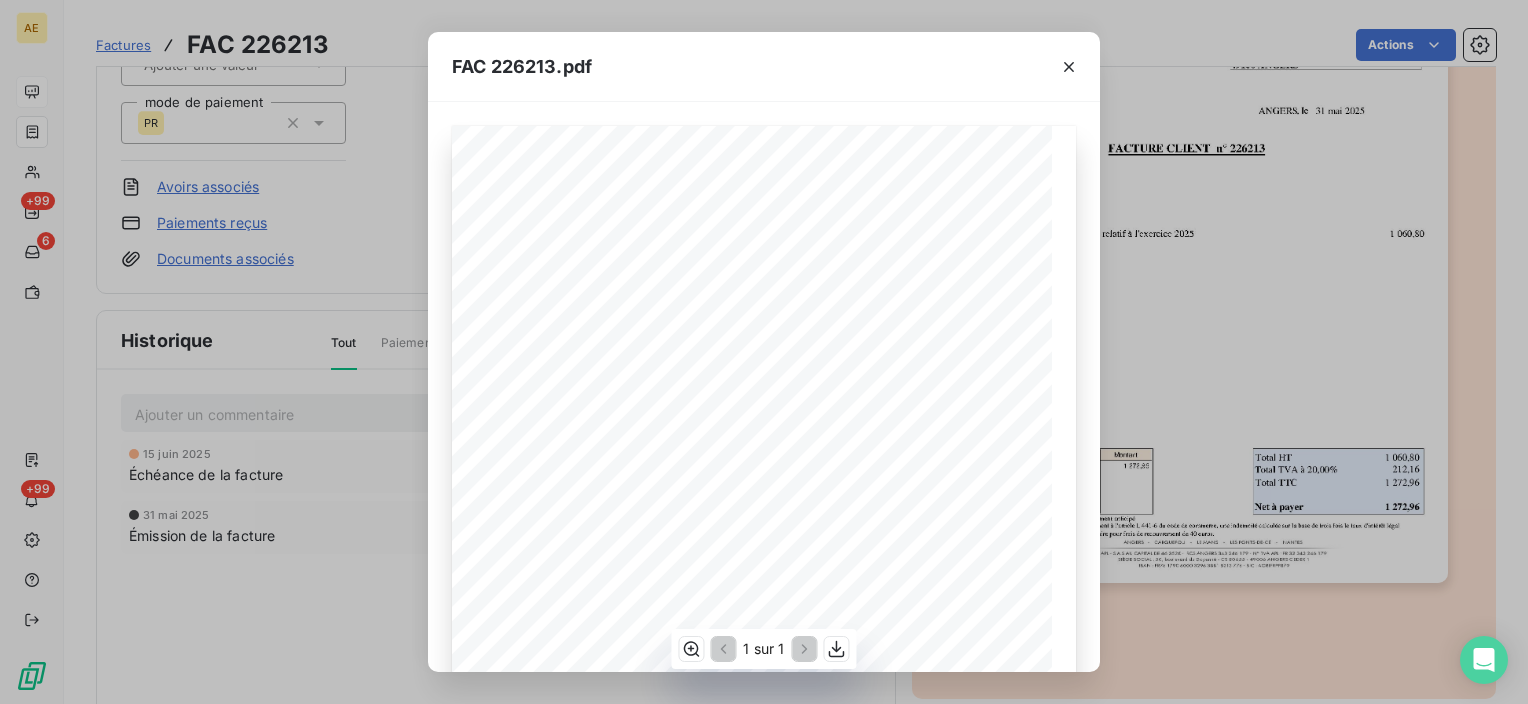 scroll, scrollTop: 346, scrollLeft: 0, axis: vertical 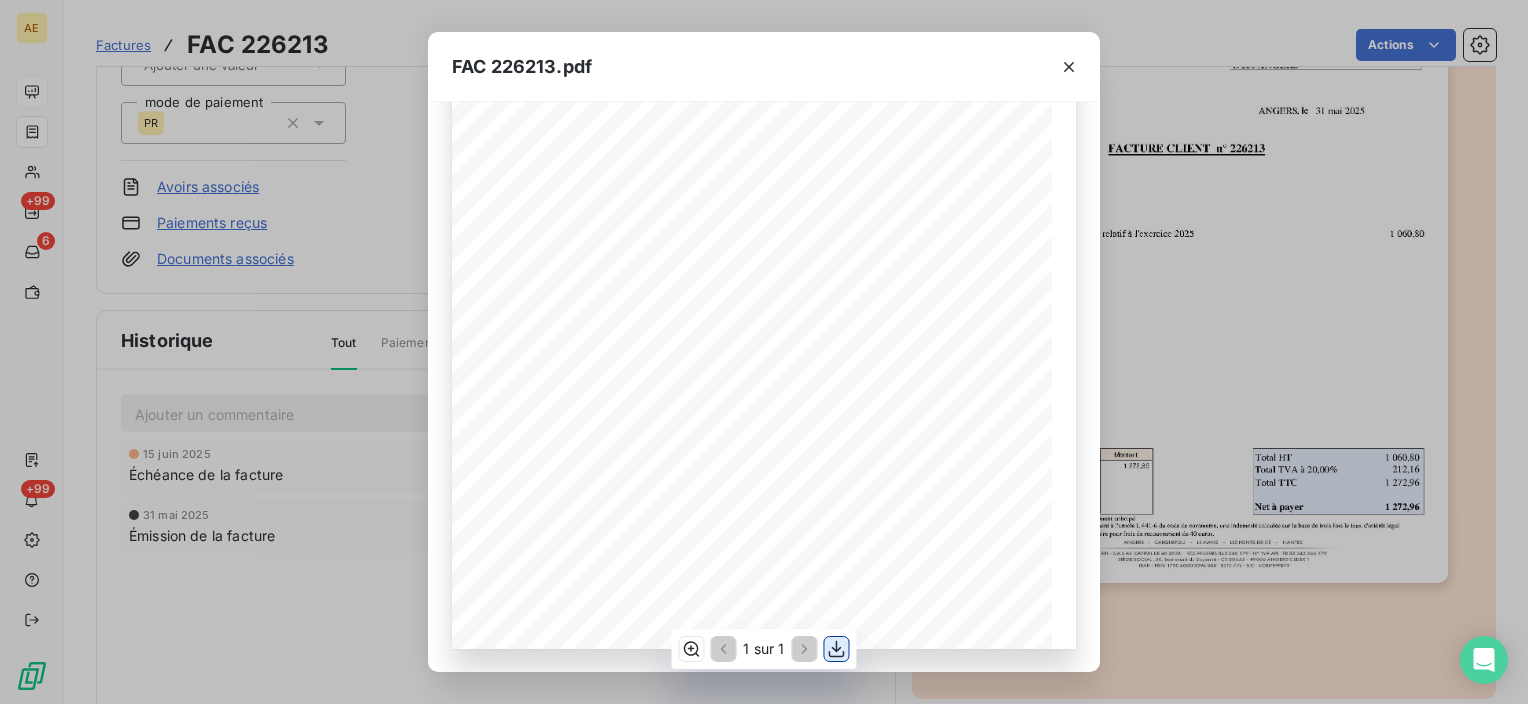click 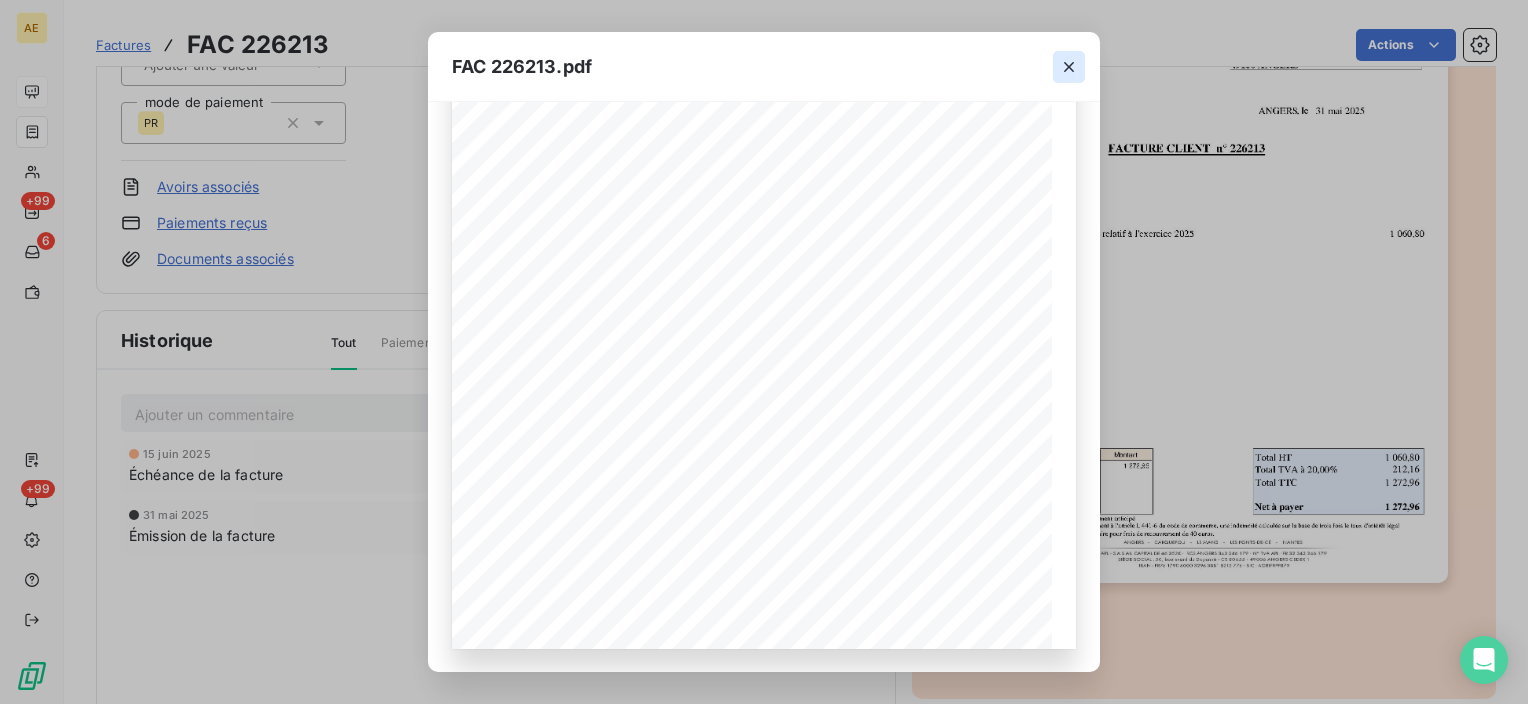 click 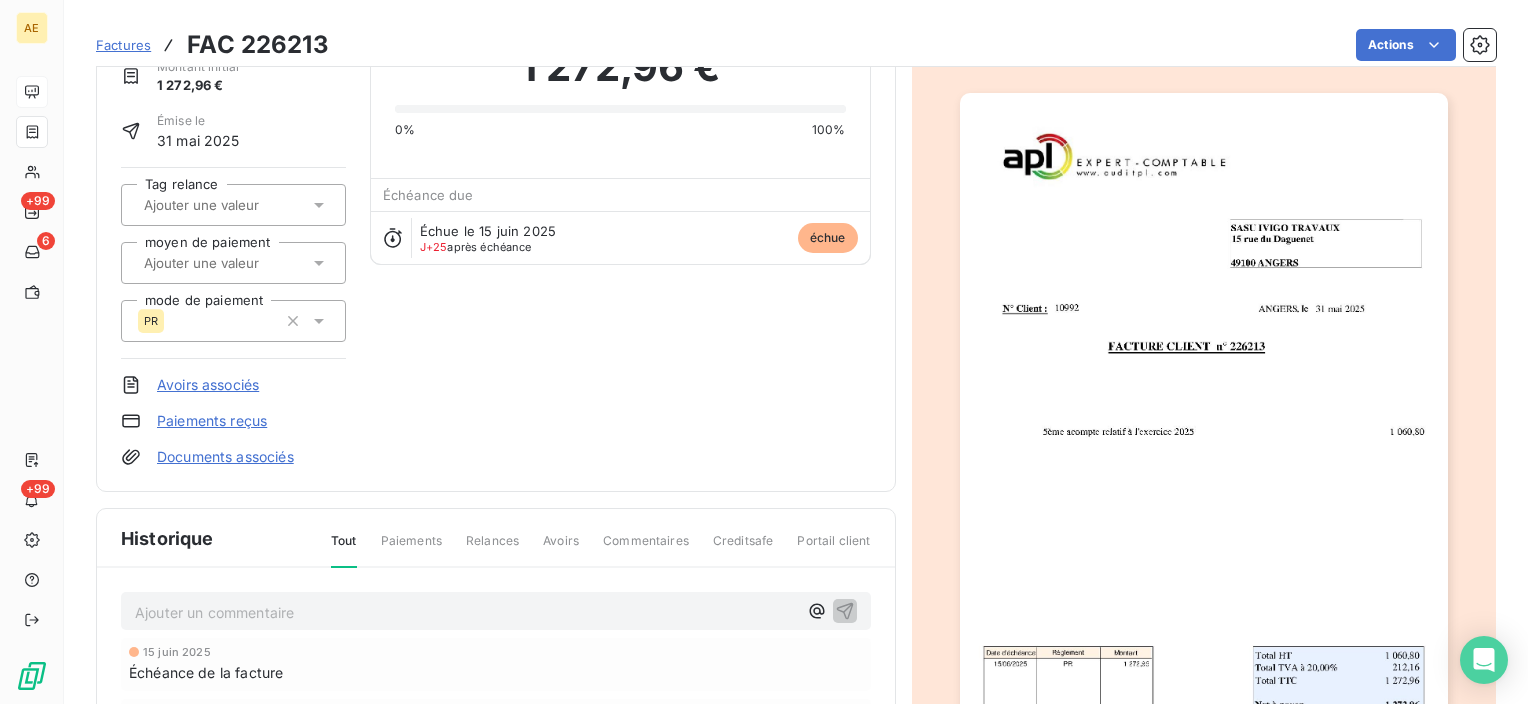 scroll, scrollTop: 101, scrollLeft: 0, axis: vertical 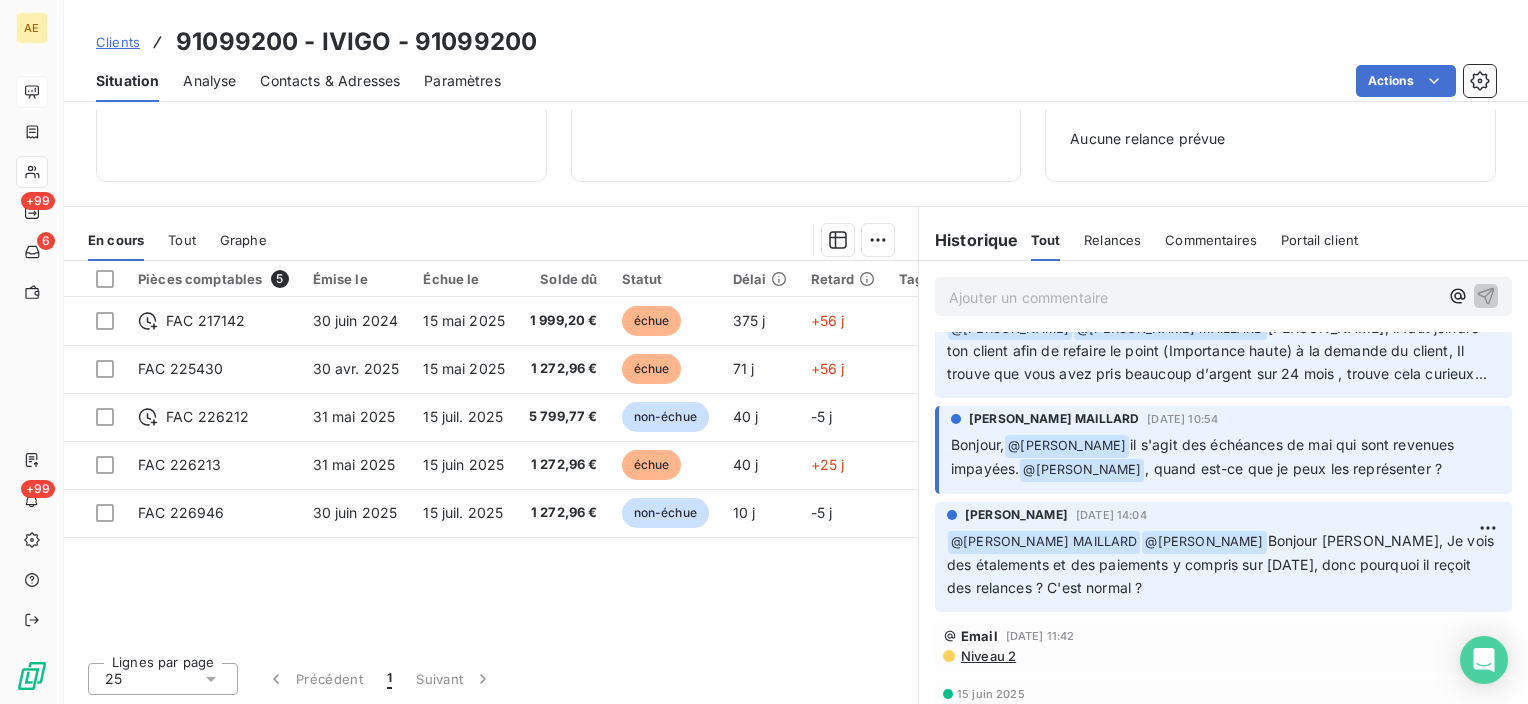 click on "Niveau 2" at bounding box center [987, 656] 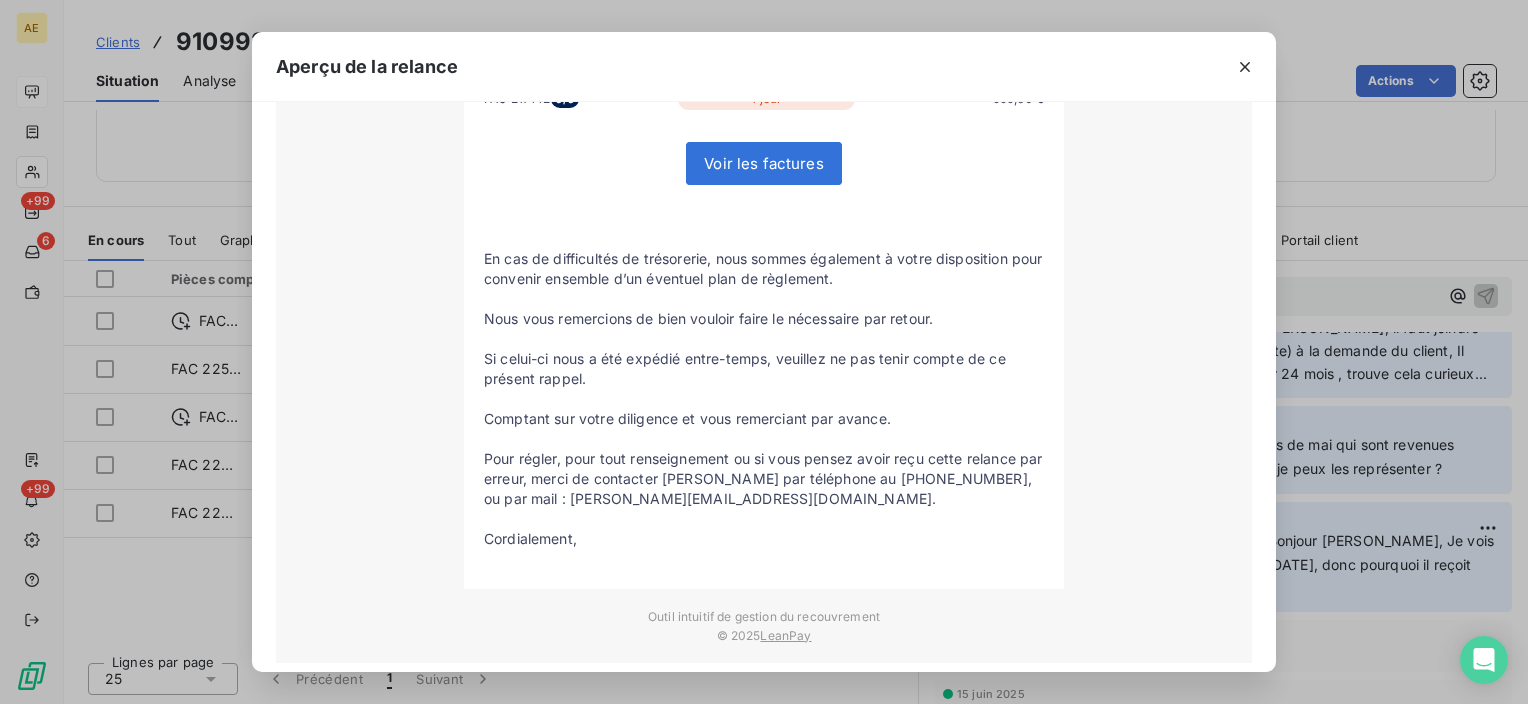 scroll, scrollTop: 594, scrollLeft: 0, axis: vertical 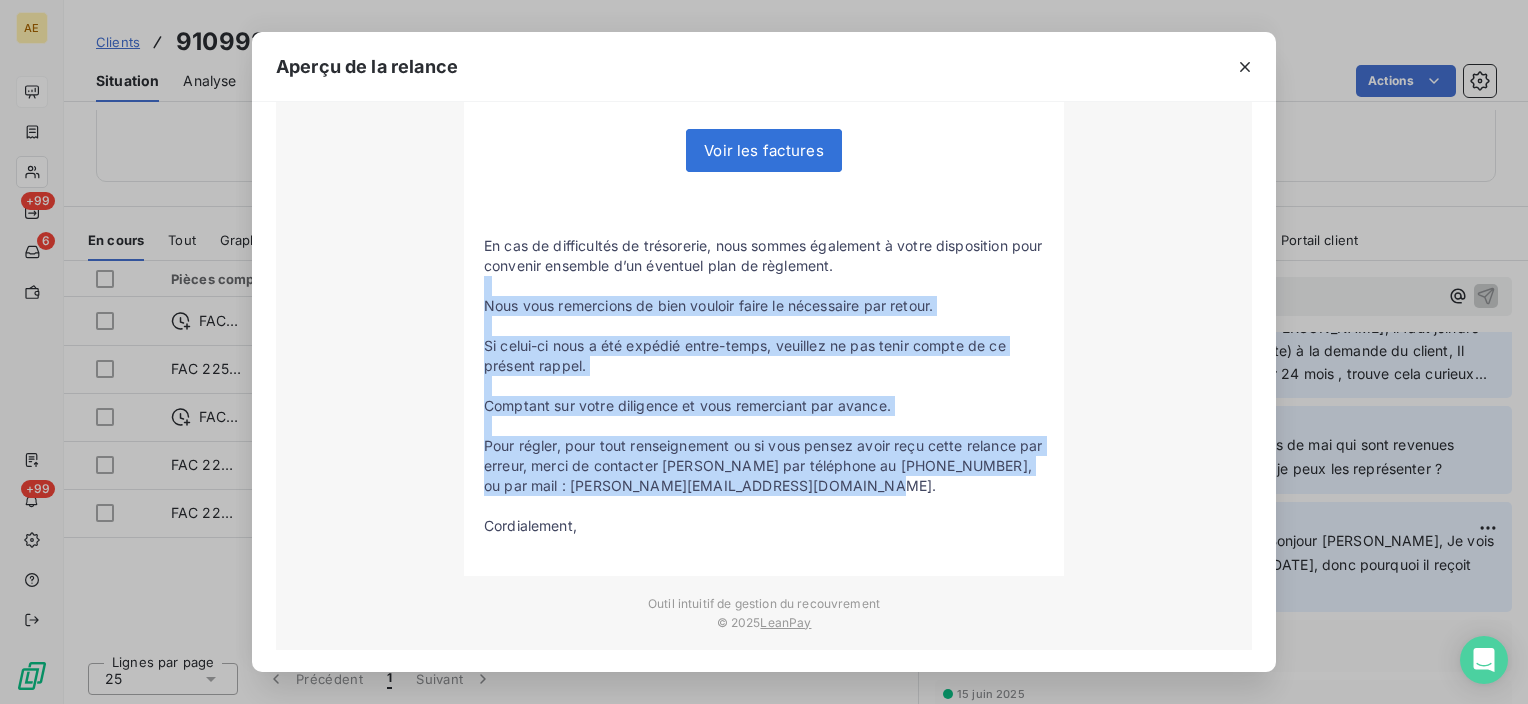 drag, startPoint x: 808, startPoint y: 482, endPoint x: 458, endPoint y: 288, distance: 400.16995 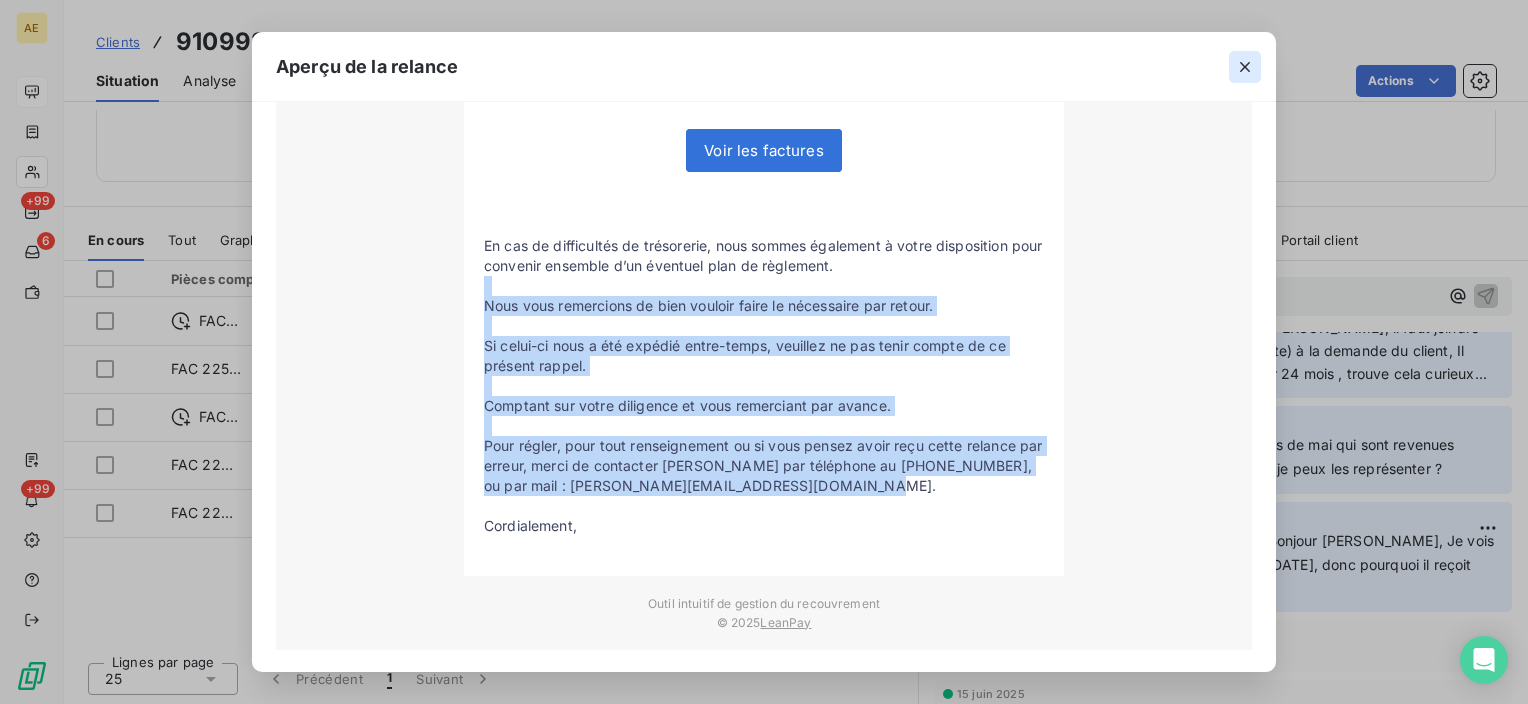 click 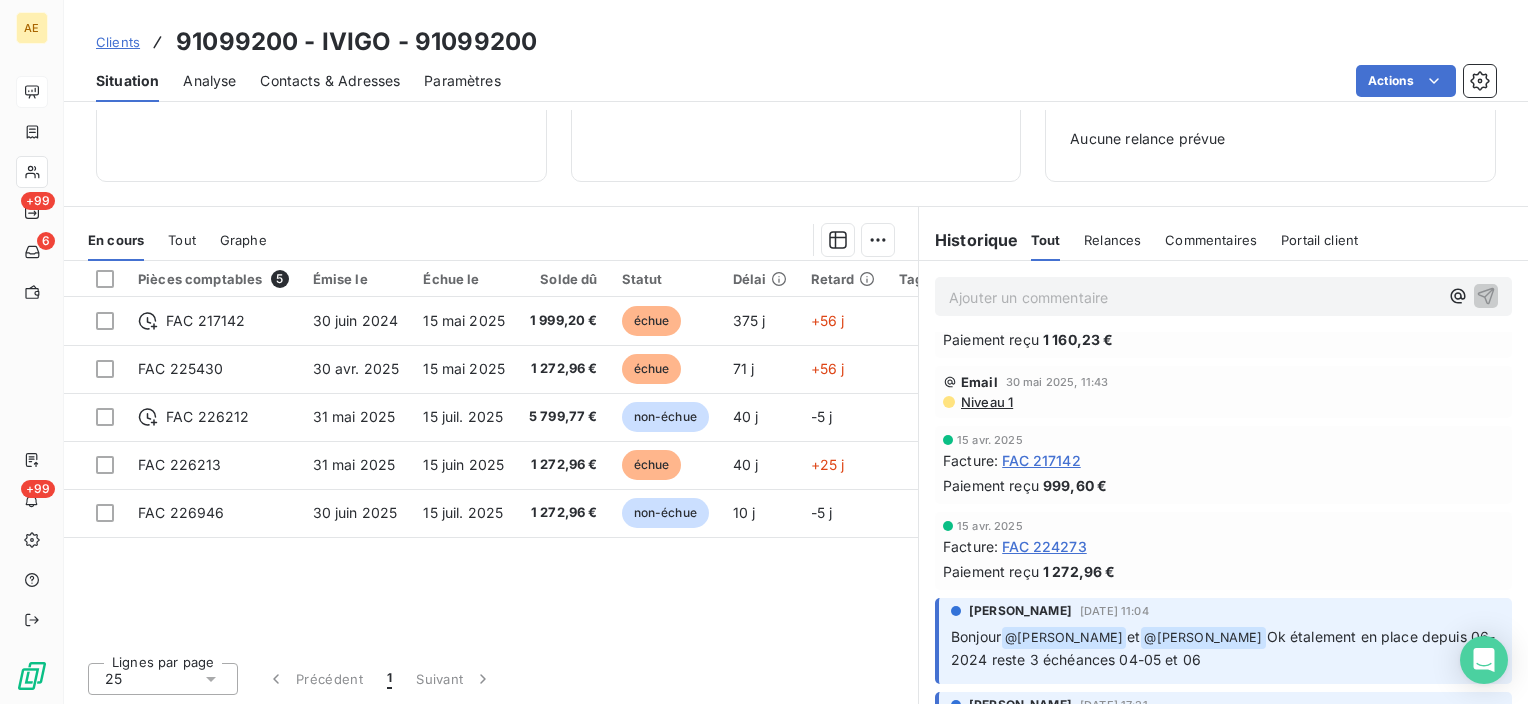 scroll, scrollTop: 500, scrollLeft: 0, axis: vertical 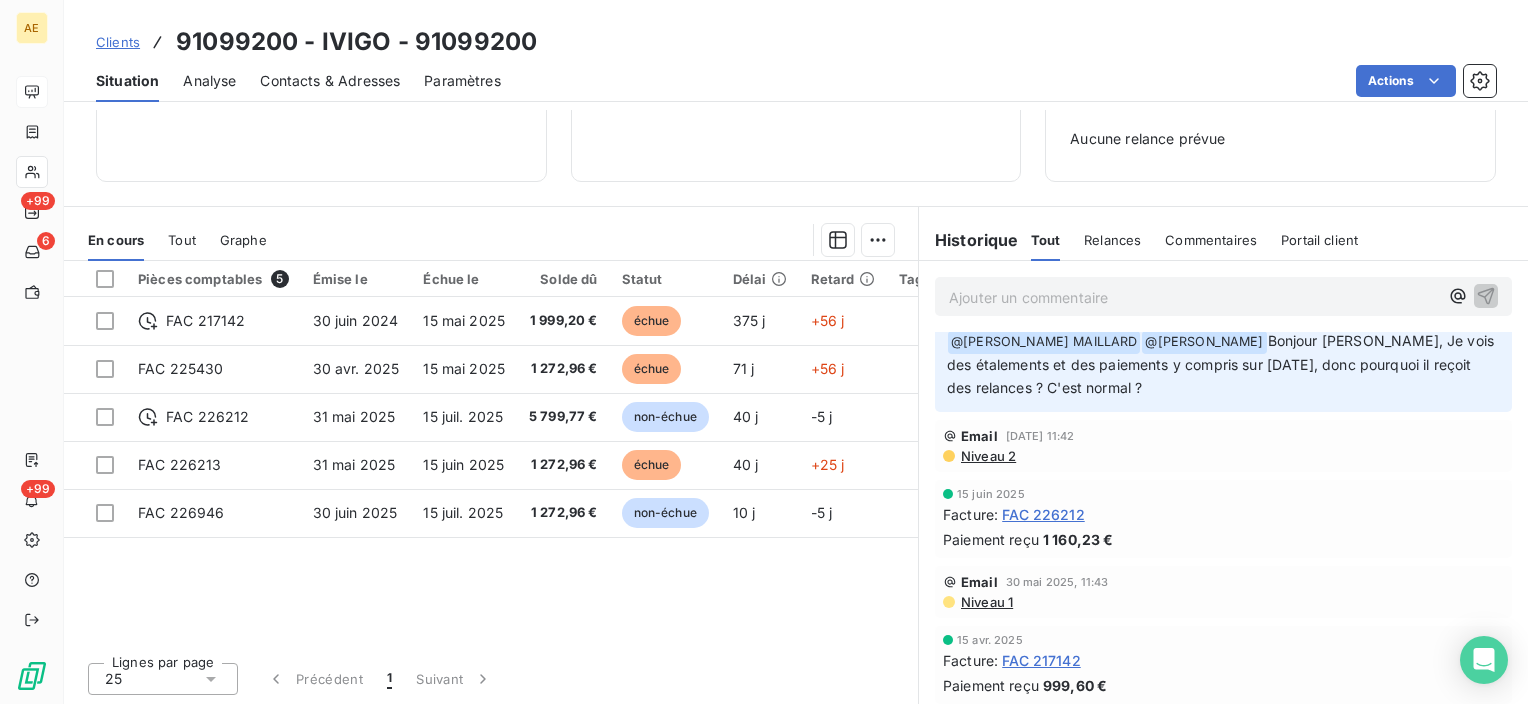 click on "Niveau 2" at bounding box center (987, 456) 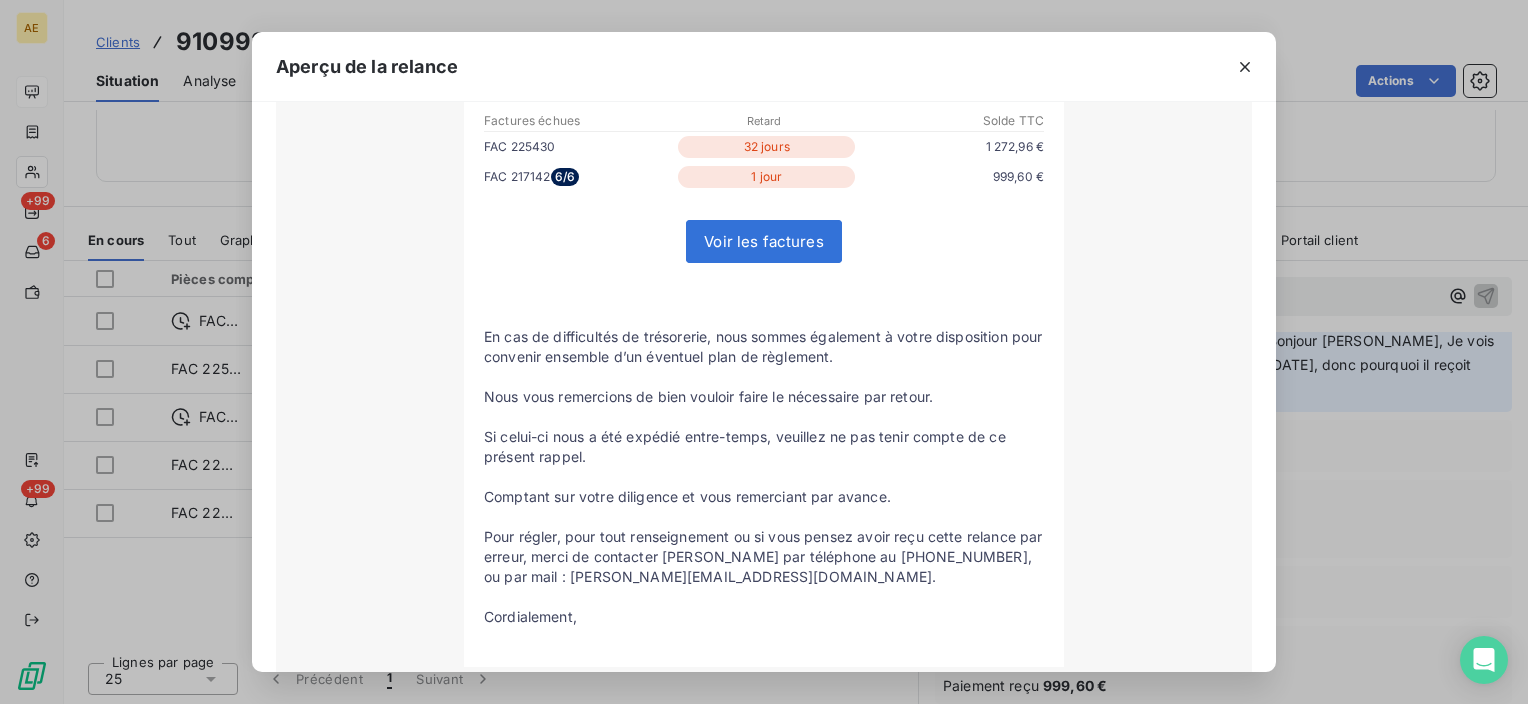 scroll, scrollTop: 594, scrollLeft: 0, axis: vertical 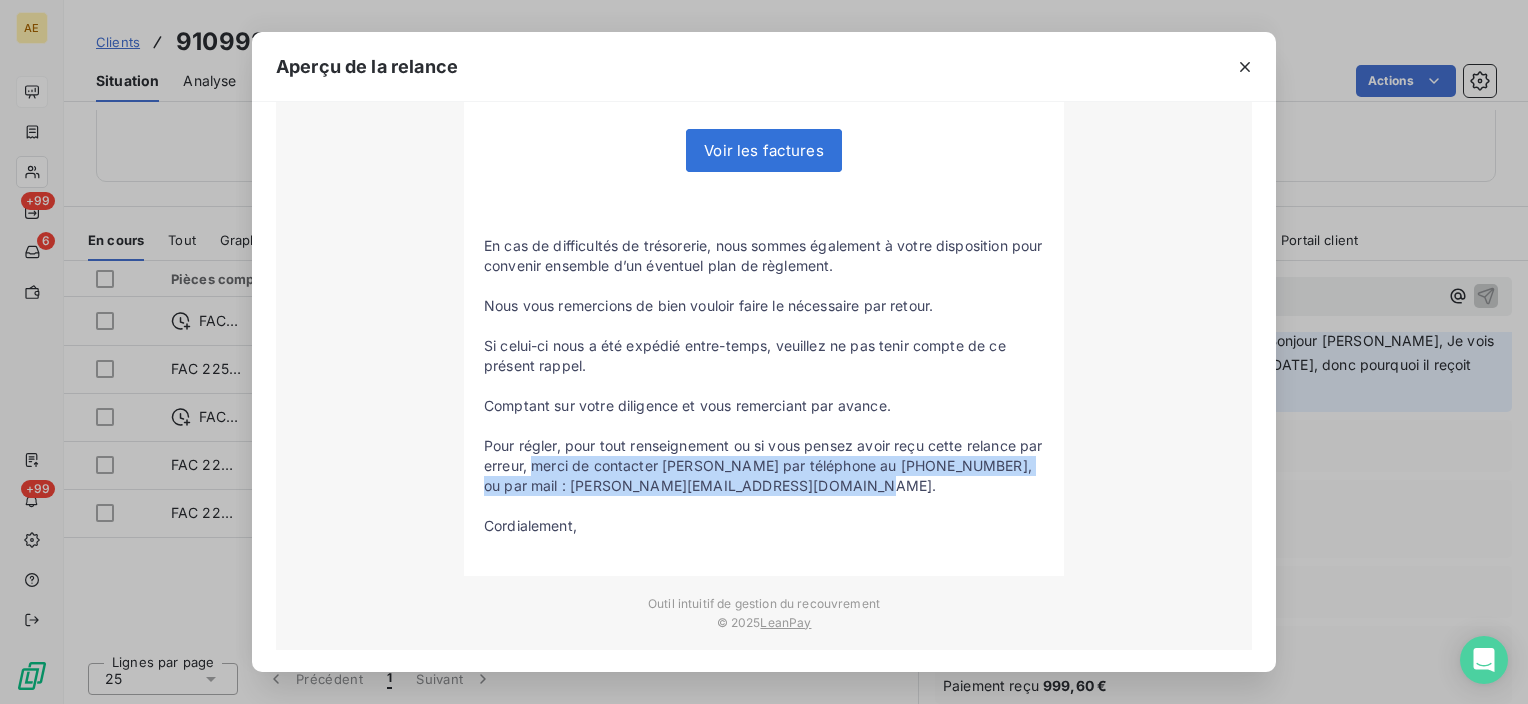 drag, startPoint x: 556, startPoint y: 461, endPoint x: 796, endPoint y: 491, distance: 241.86774 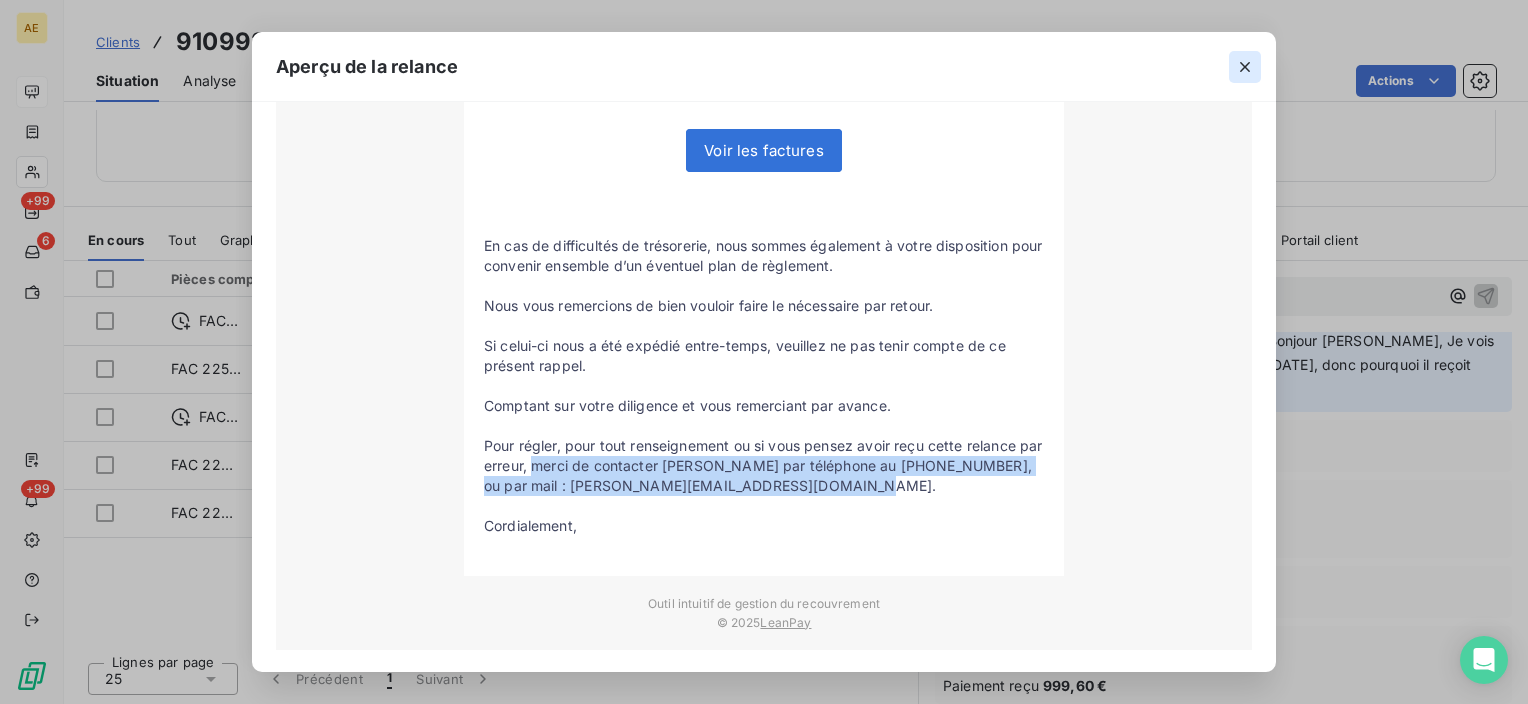 click 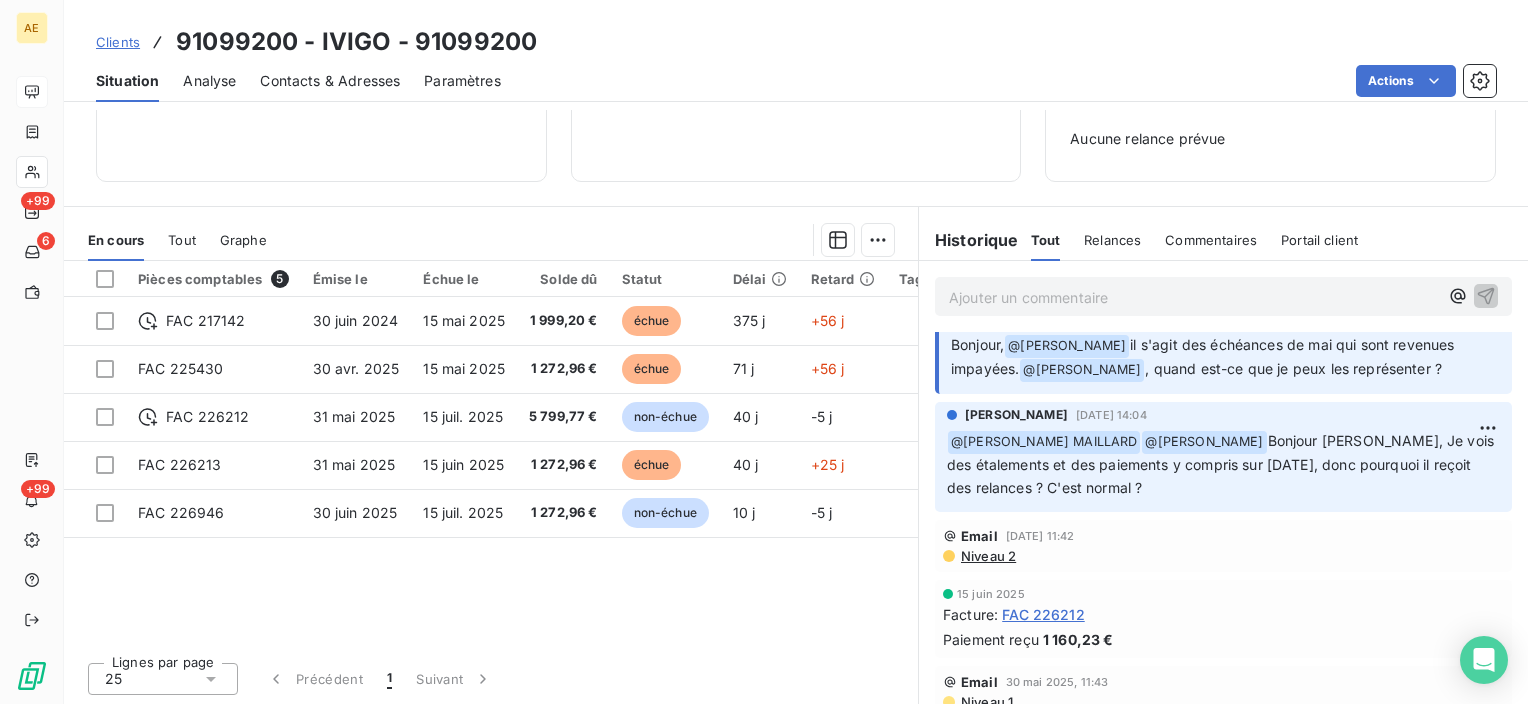 scroll, scrollTop: 0, scrollLeft: 0, axis: both 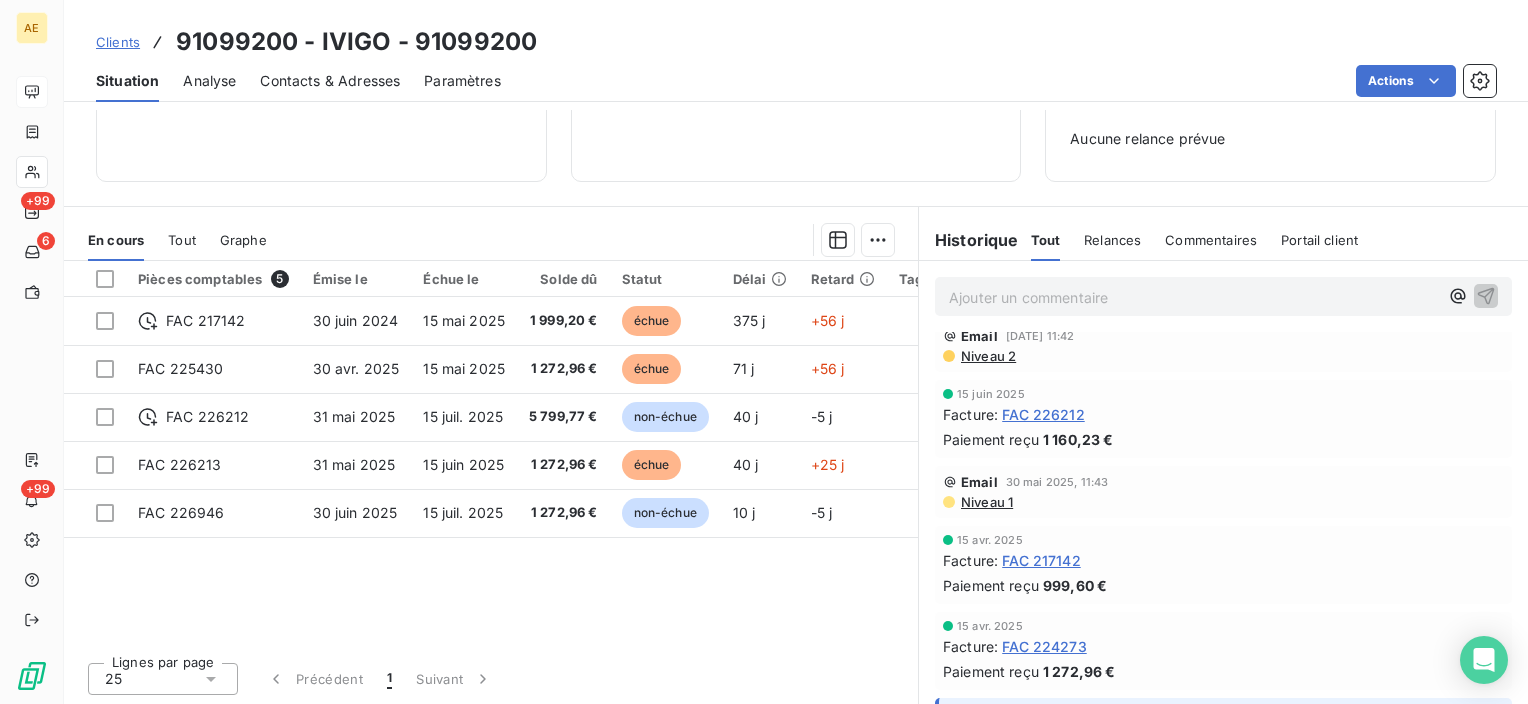 click on "Niveau 1" at bounding box center [986, 502] 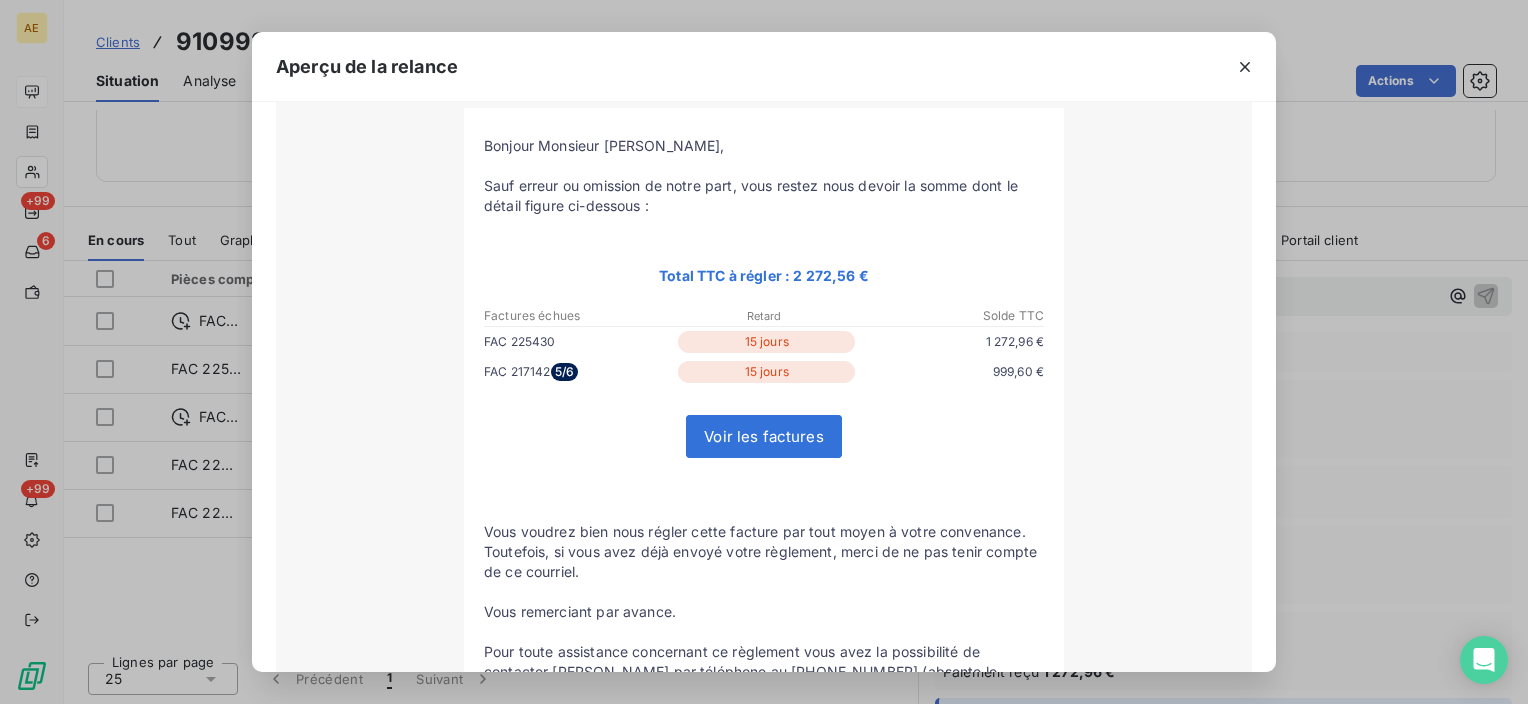 scroll, scrollTop: 200, scrollLeft: 0, axis: vertical 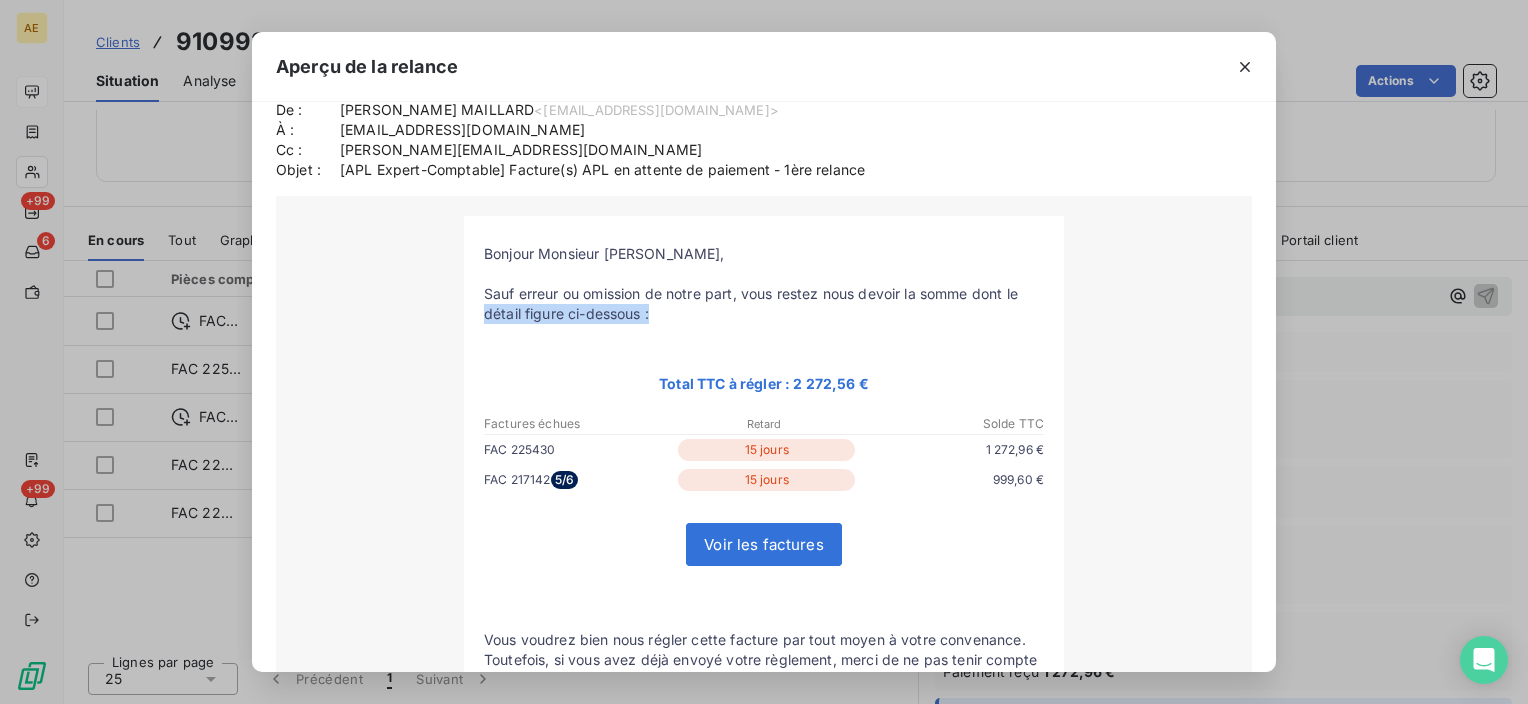 drag, startPoint x: 647, startPoint y: 314, endPoint x: 477, endPoint y: 311, distance: 170.02647 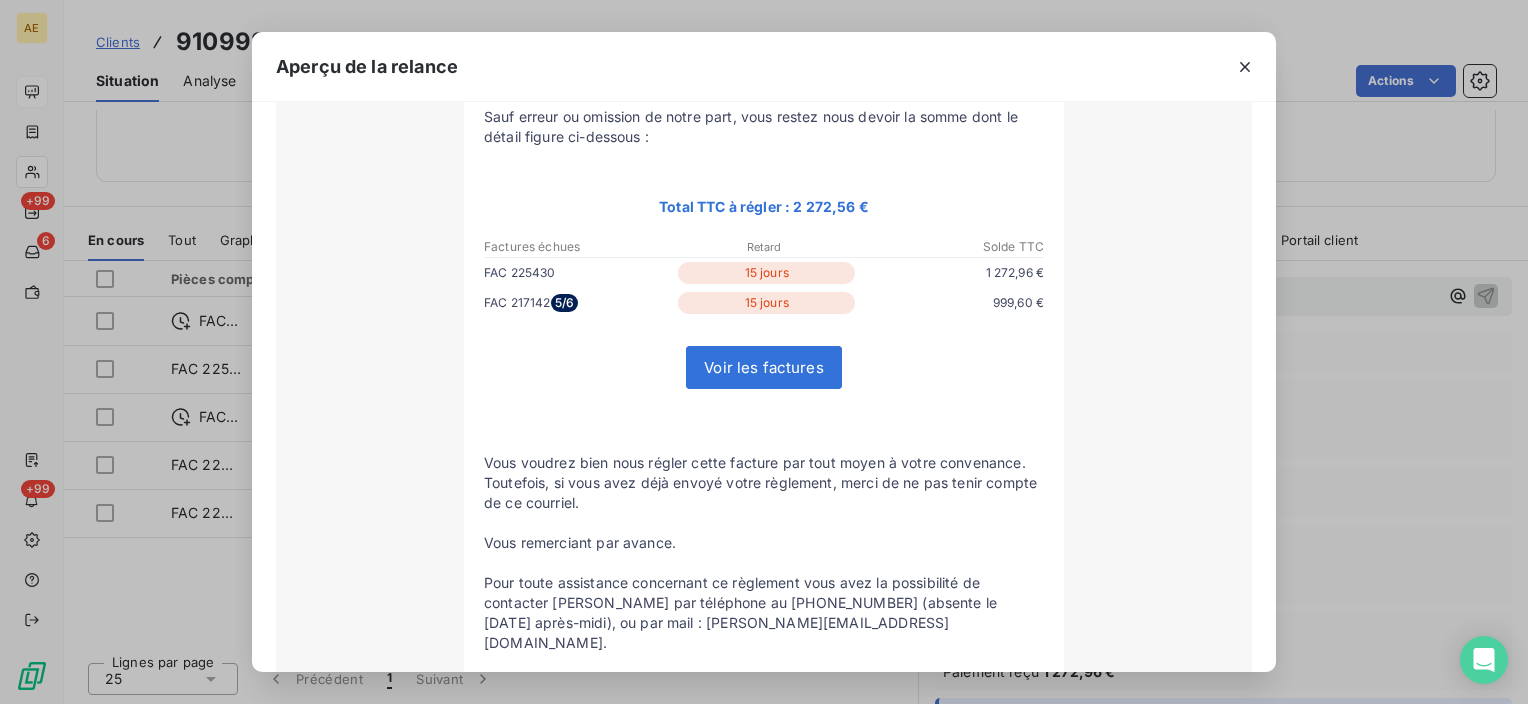 scroll, scrollTop: 400, scrollLeft: 0, axis: vertical 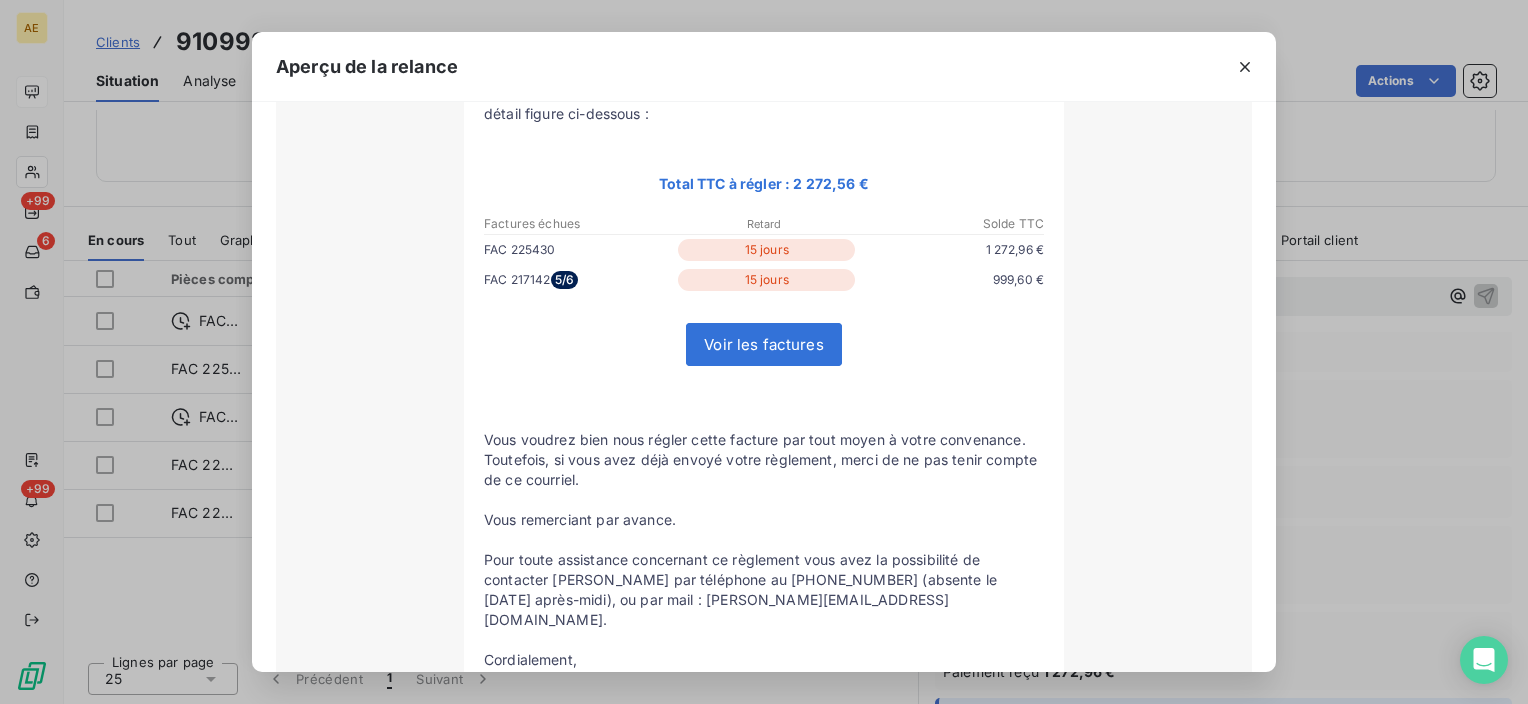click on "Email envoyé : Télécharger De : Charlène LEVRON MAILLARD <rappels@leanpay.io> À : balkanselcuk49@gmail.com Cc : b.hamon@auditpl.fr Objet : [APL Expert-Comptable] Facture(s) APL en attente de paiement - 1ère relance
Bonjour Monsieur BALKAN,
Sauf erreur ou omission de notre part, vous restez nous devoir la somme dont le détail figure ci-dessous :
Total TTC à régler : 2 272,56 €
Factures échues
Retard" at bounding box center (764, 332) 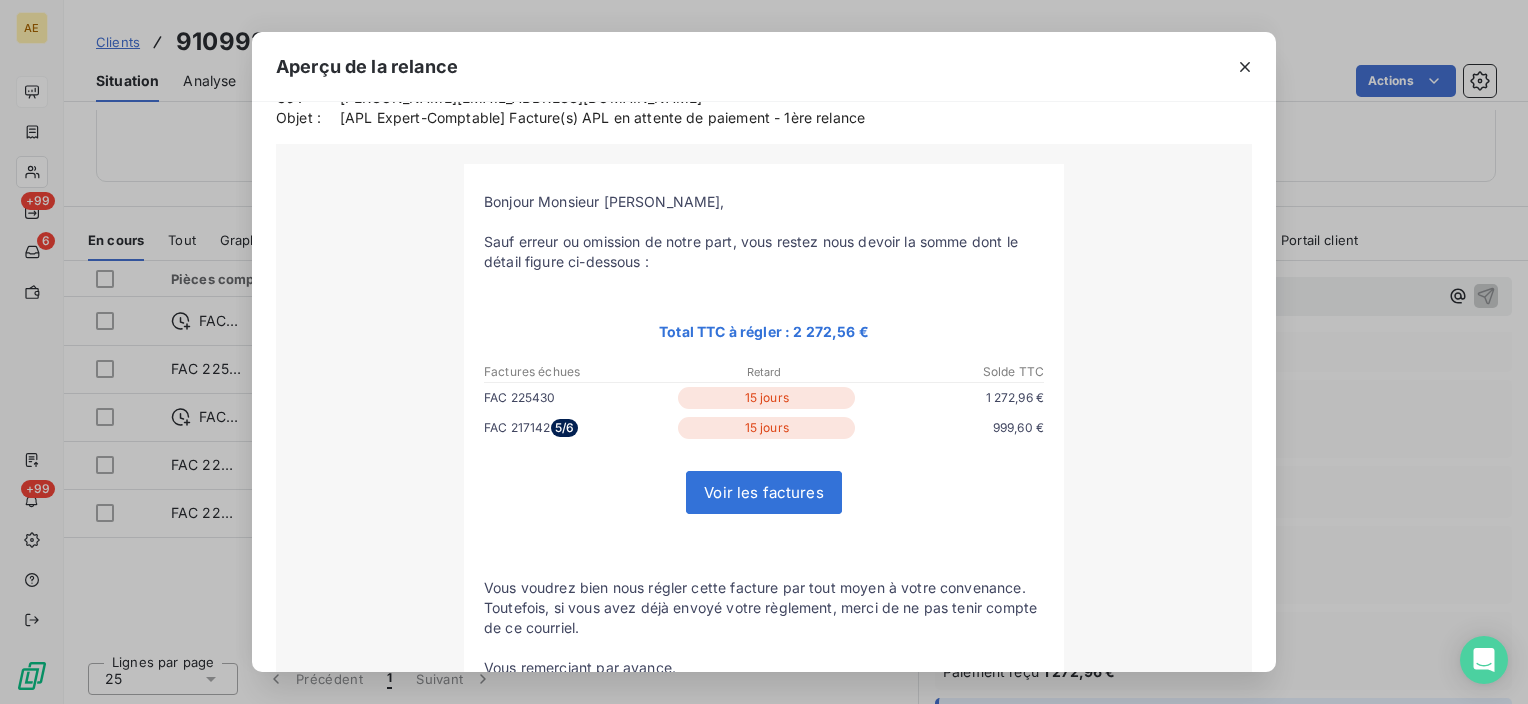 scroll, scrollTop: 300, scrollLeft: 0, axis: vertical 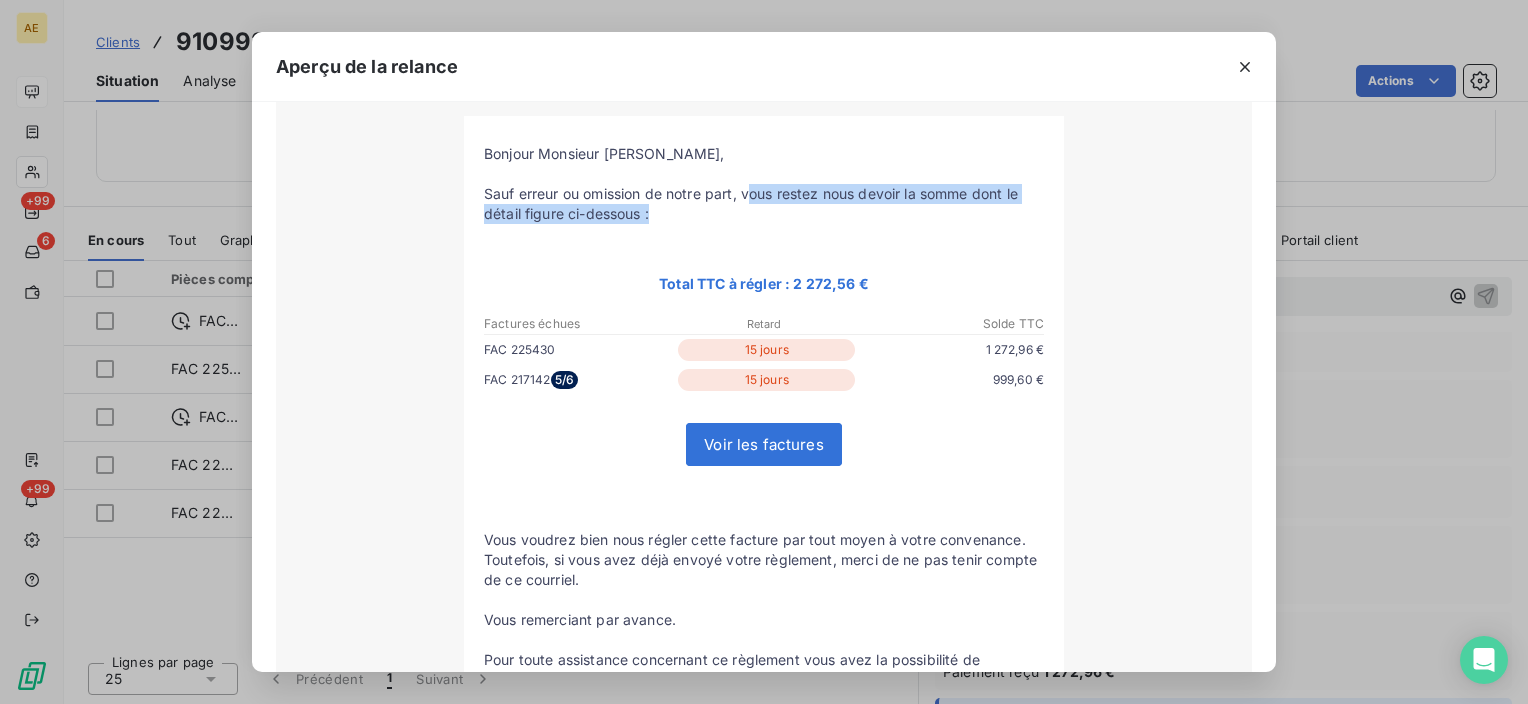 drag, startPoint x: 743, startPoint y: 188, endPoint x: 958, endPoint y: 210, distance: 216.12265 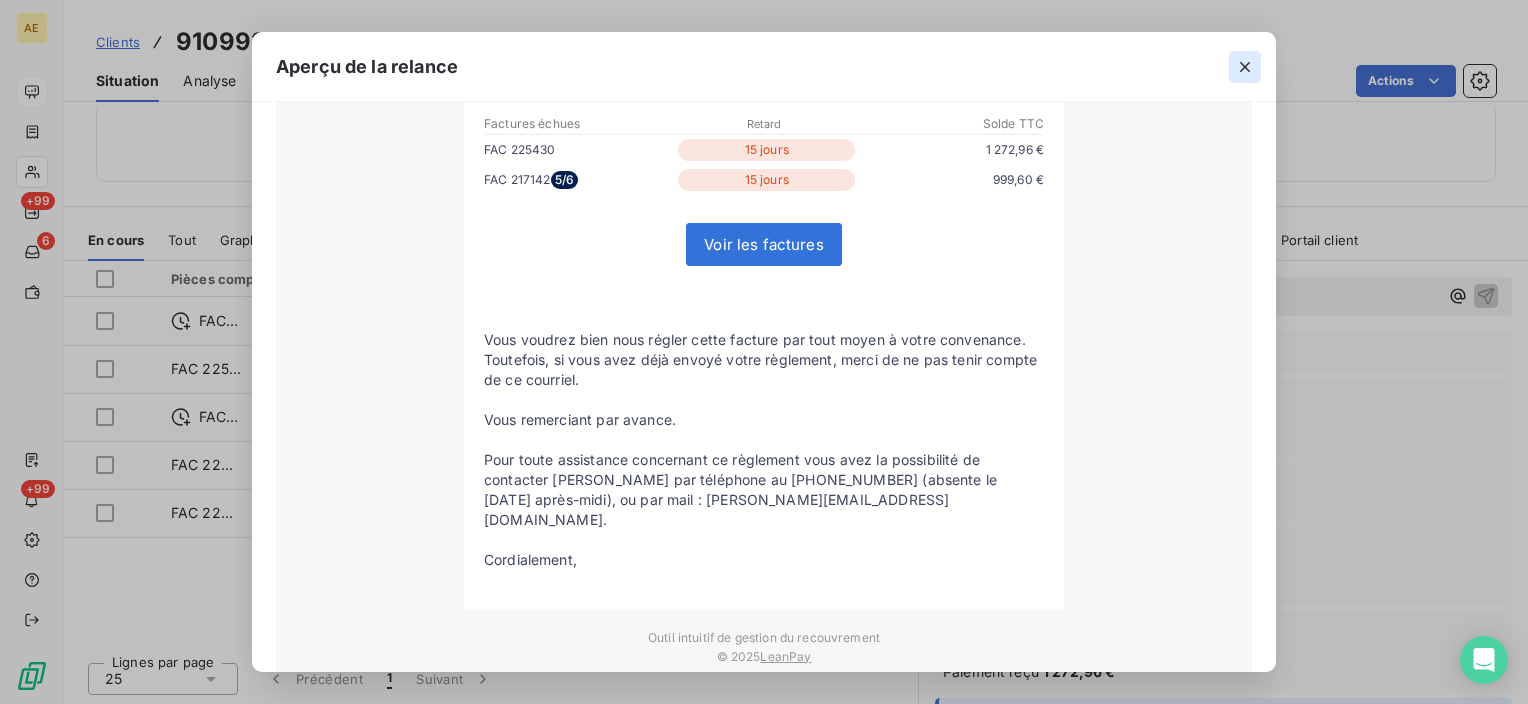 click 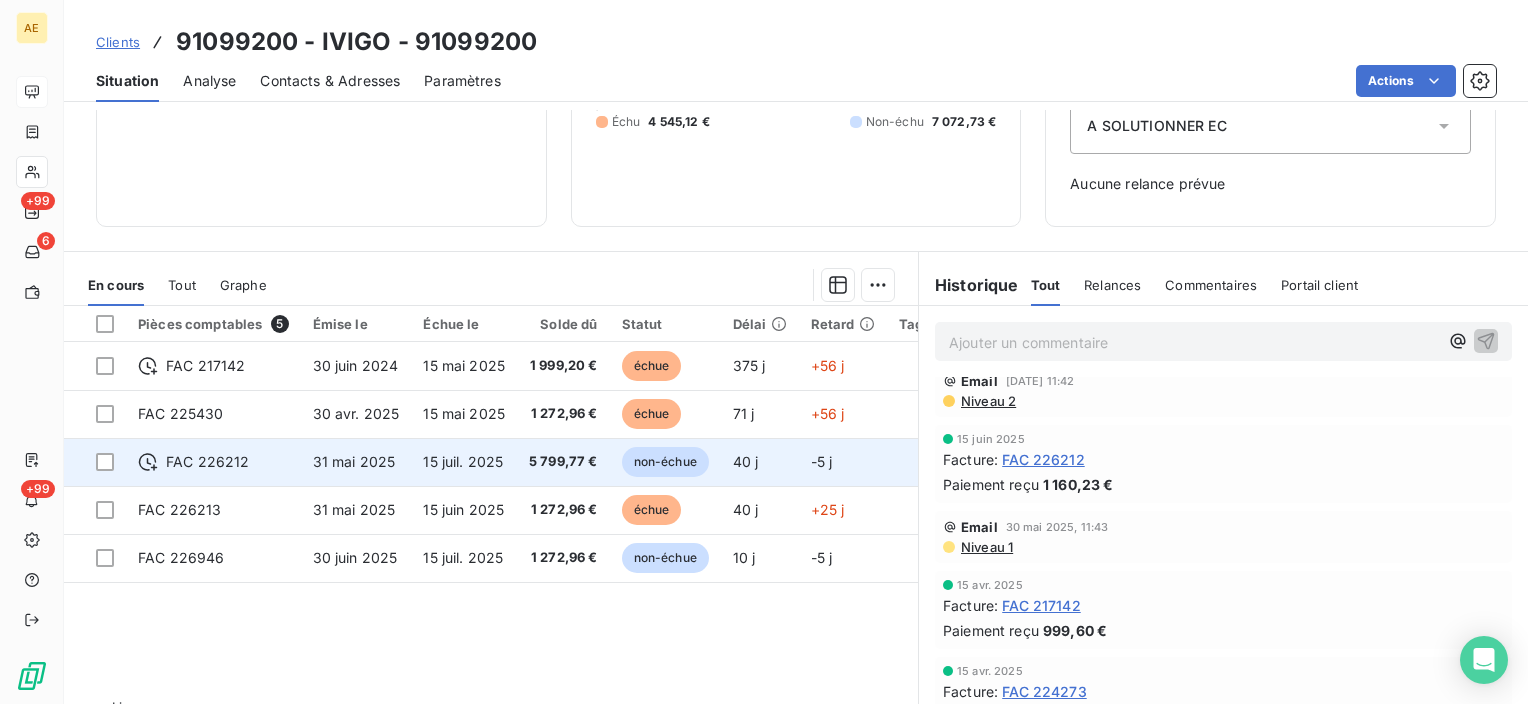 scroll, scrollTop: 280, scrollLeft: 0, axis: vertical 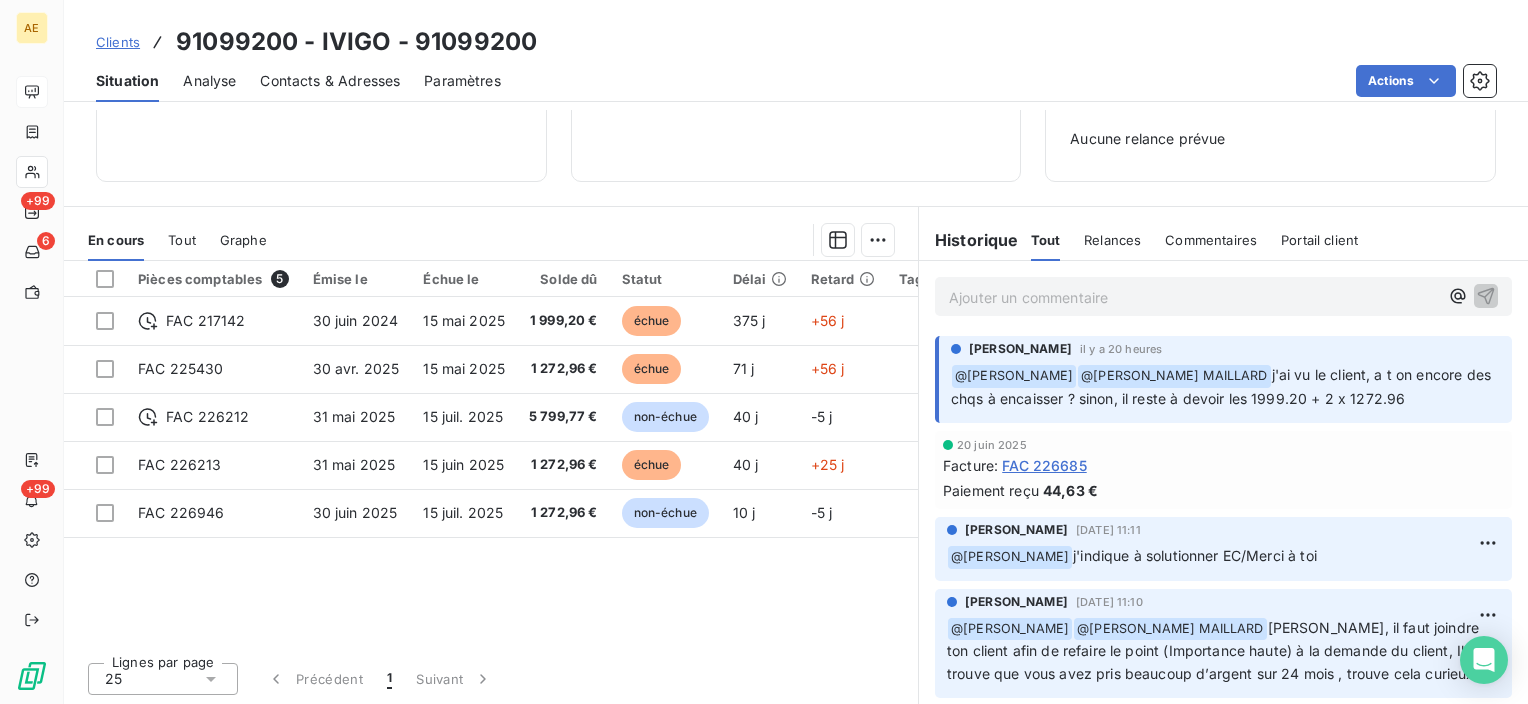 click on "Contacts & Adresses" at bounding box center [330, 81] 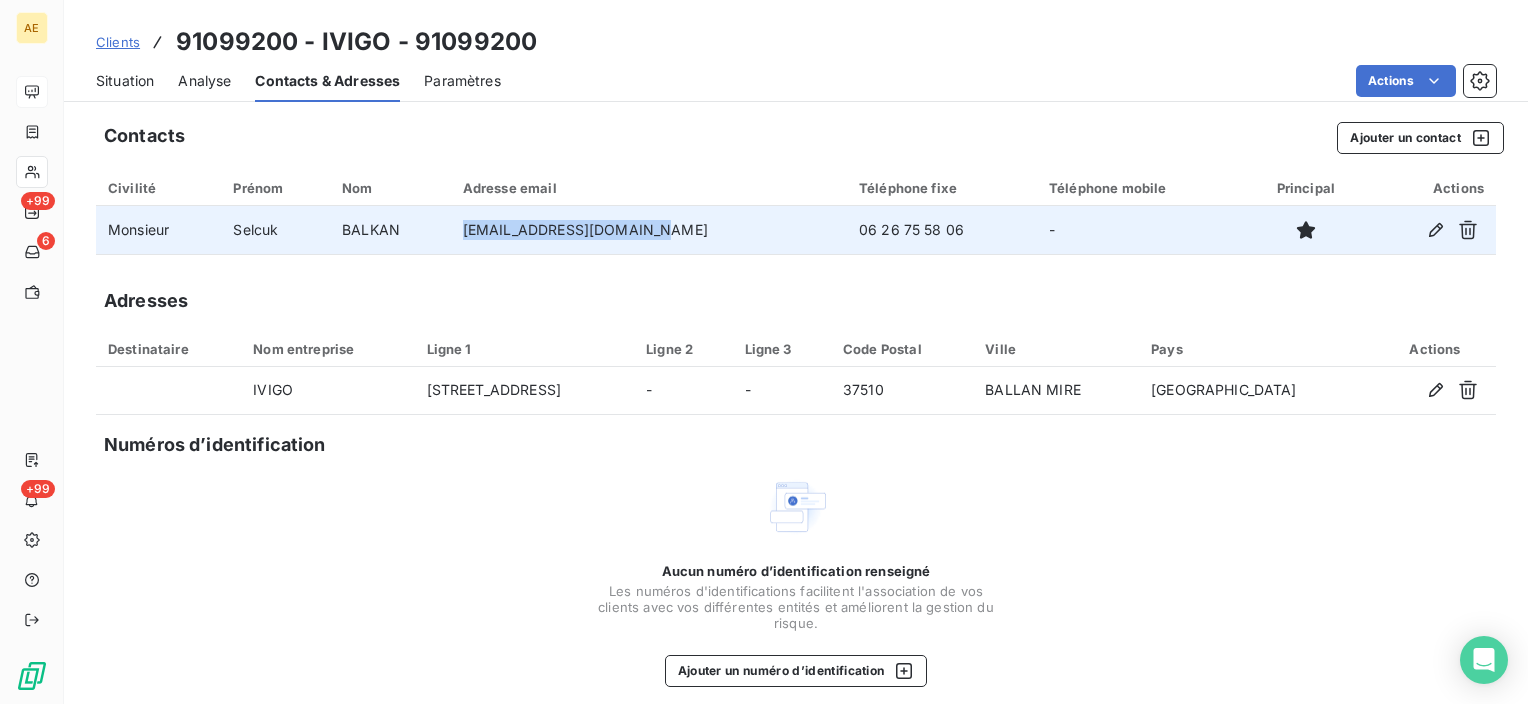 drag, startPoint x: 680, startPoint y: 230, endPoint x: 481, endPoint y: 241, distance: 199.30379 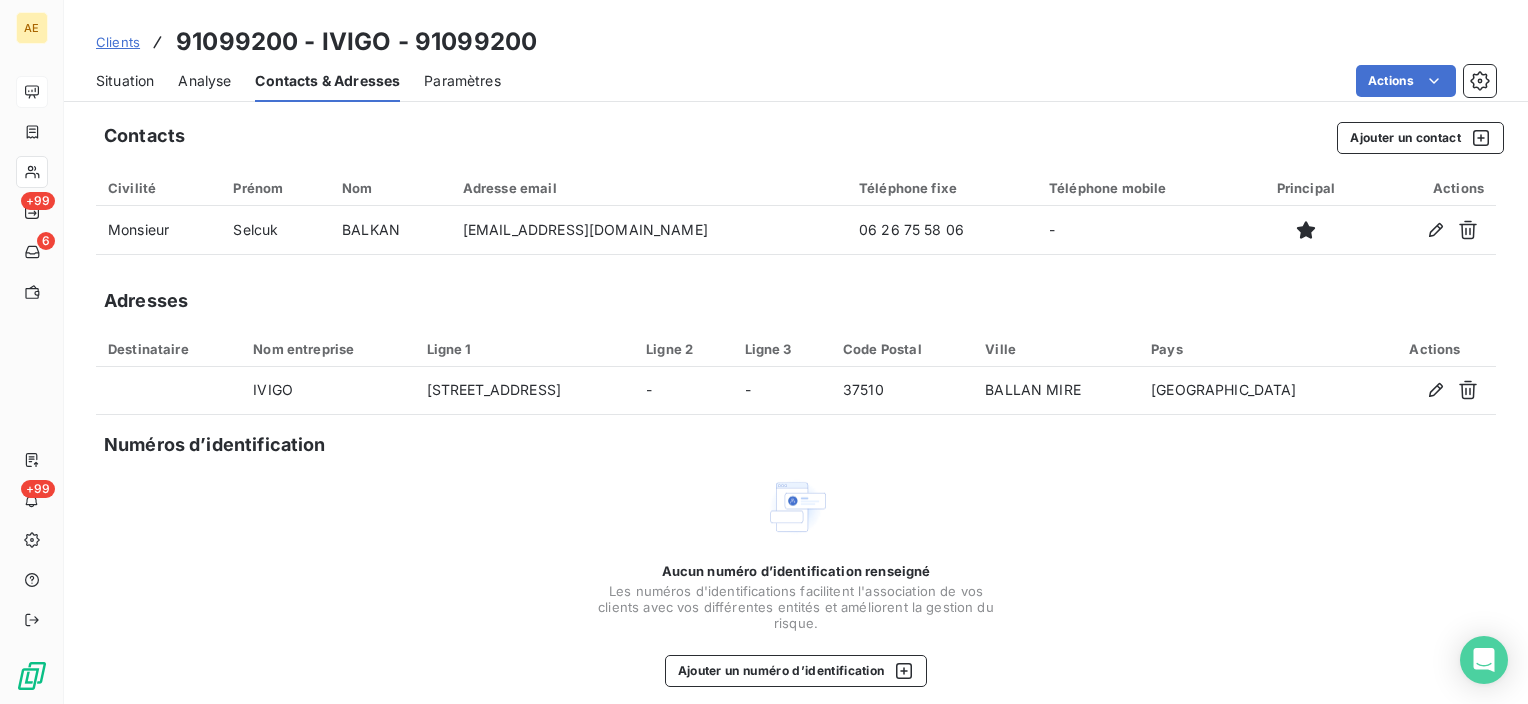 click on "Situation Analyse Contacts & Adresses Paramètres Actions" at bounding box center (796, 81) 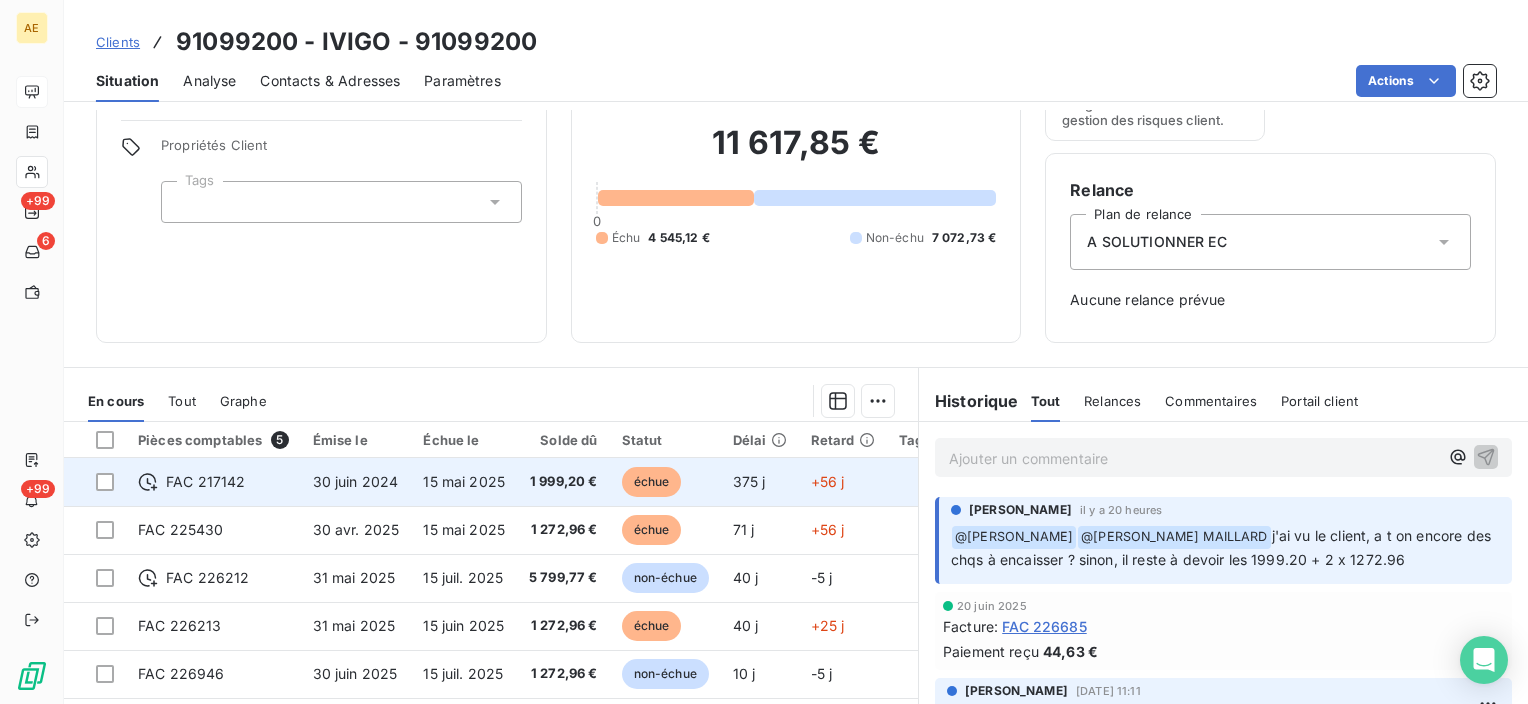 scroll, scrollTop: 280, scrollLeft: 0, axis: vertical 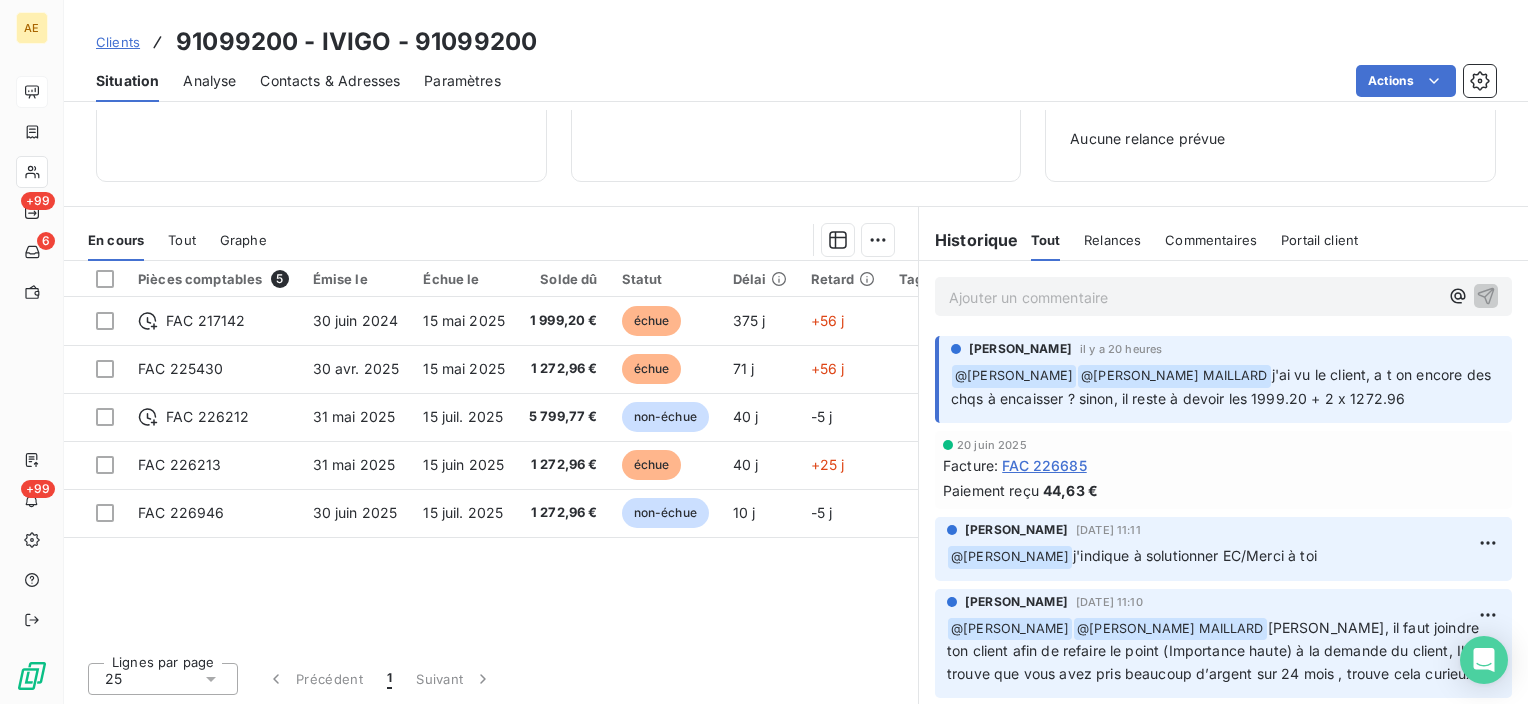 click on "Ajouter un commentaire ﻿" at bounding box center (1193, 297) 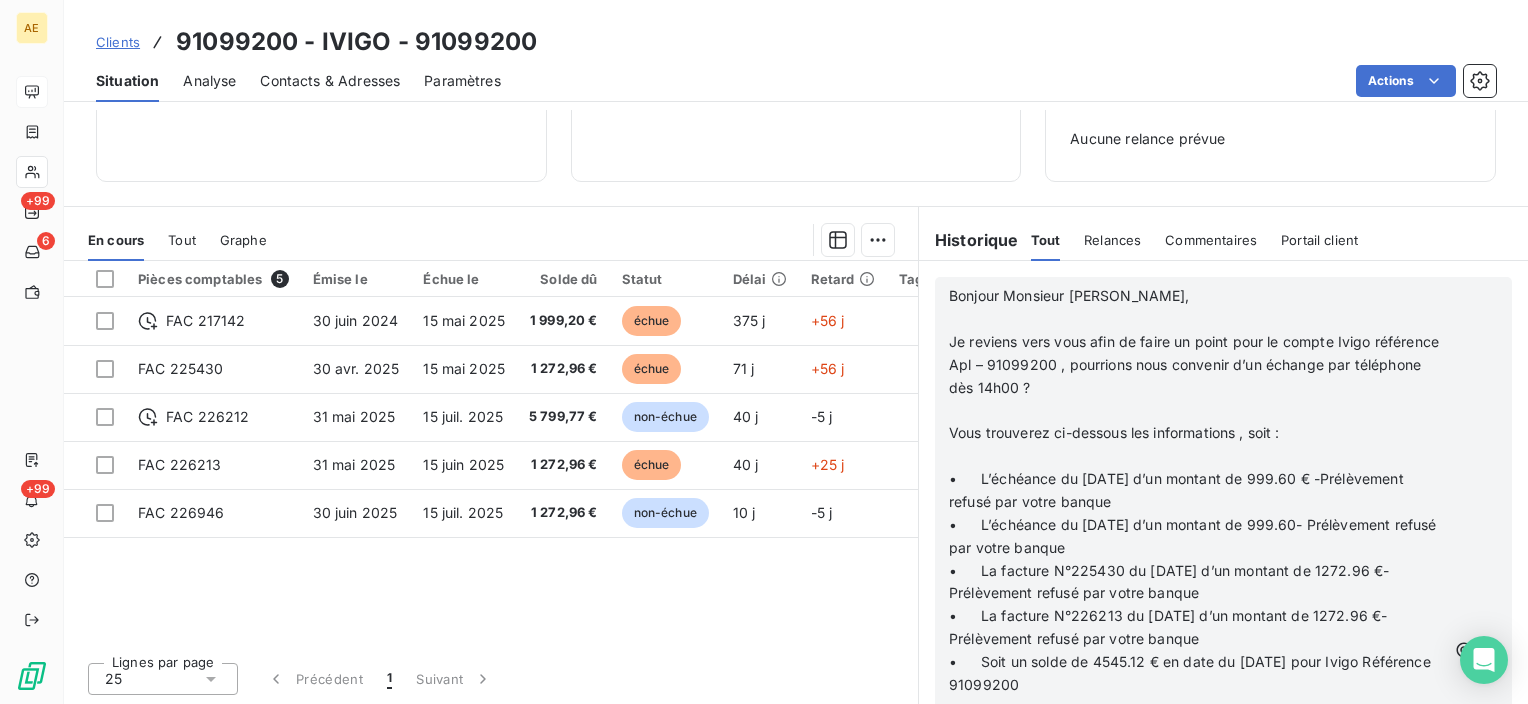 click 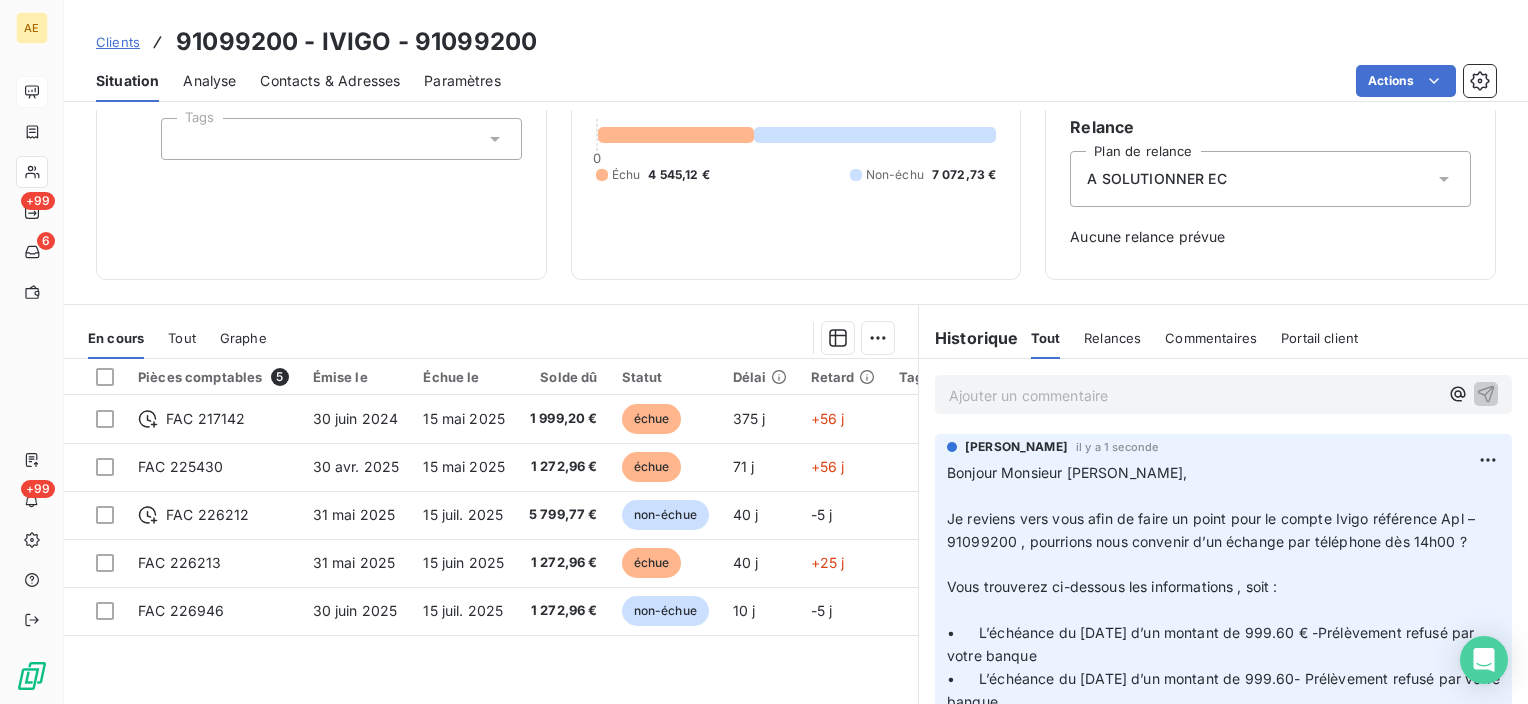 scroll, scrollTop: 280, scrollLeft: 0, axis: vertical 